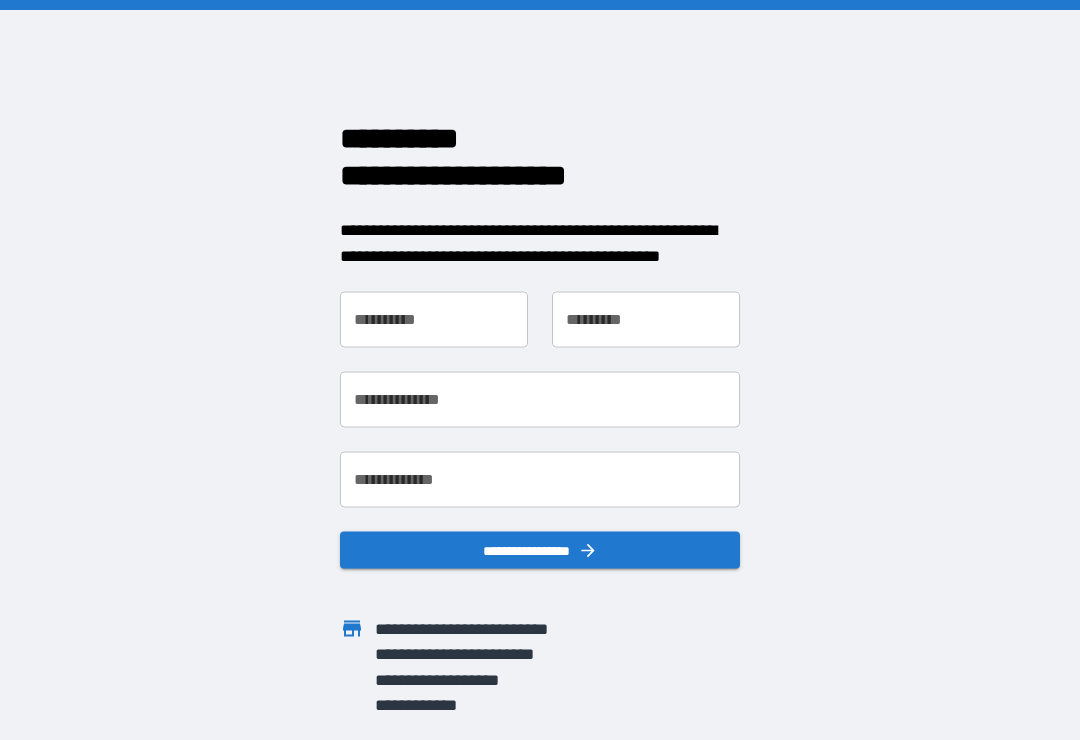 scroll, scrollTop: 0, scrollLeft: 0, axis: both 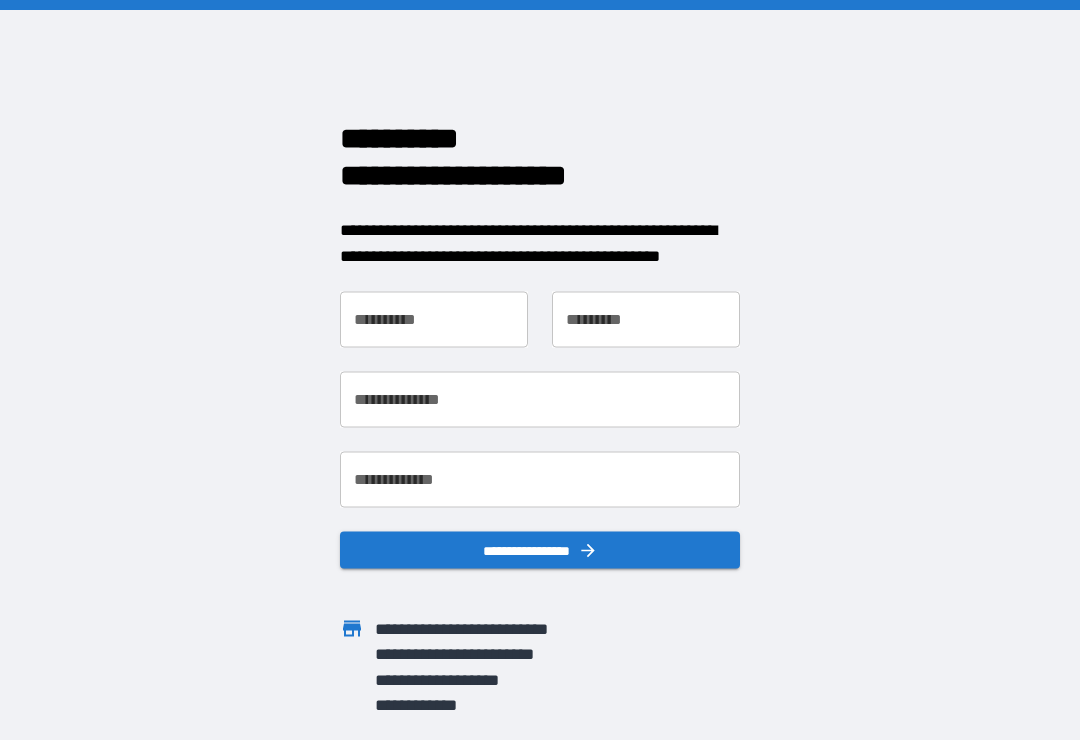 click on "**********" at bounding box center [434, 320] 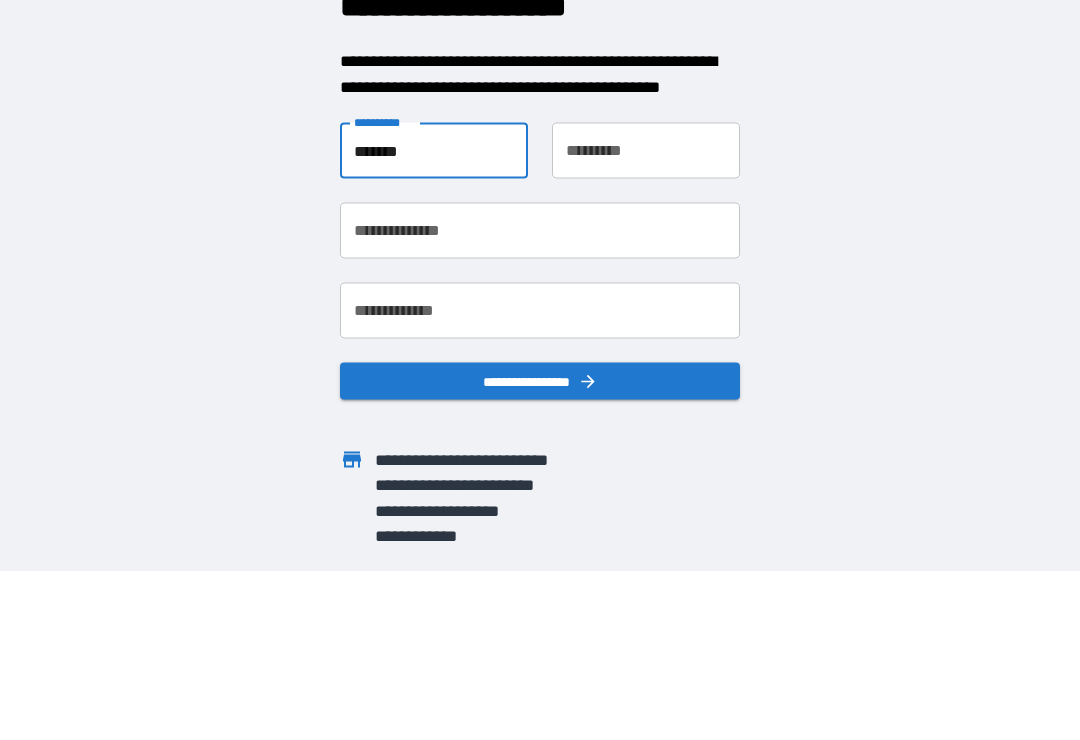 type on "*******" 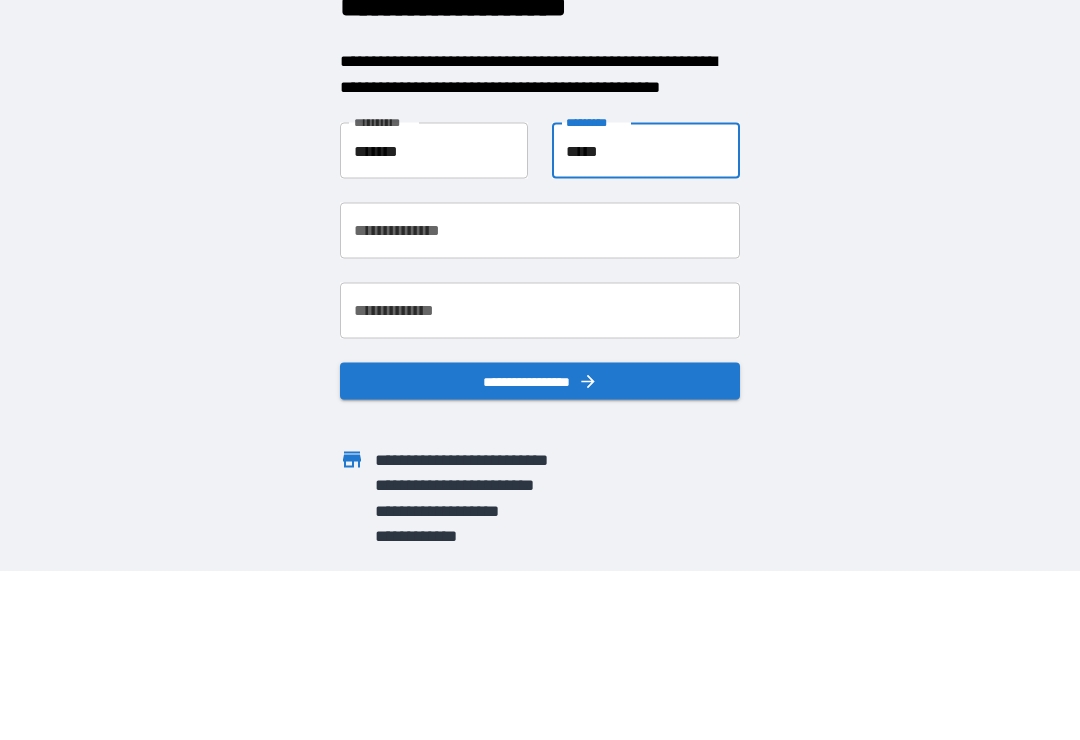 type on "*****" 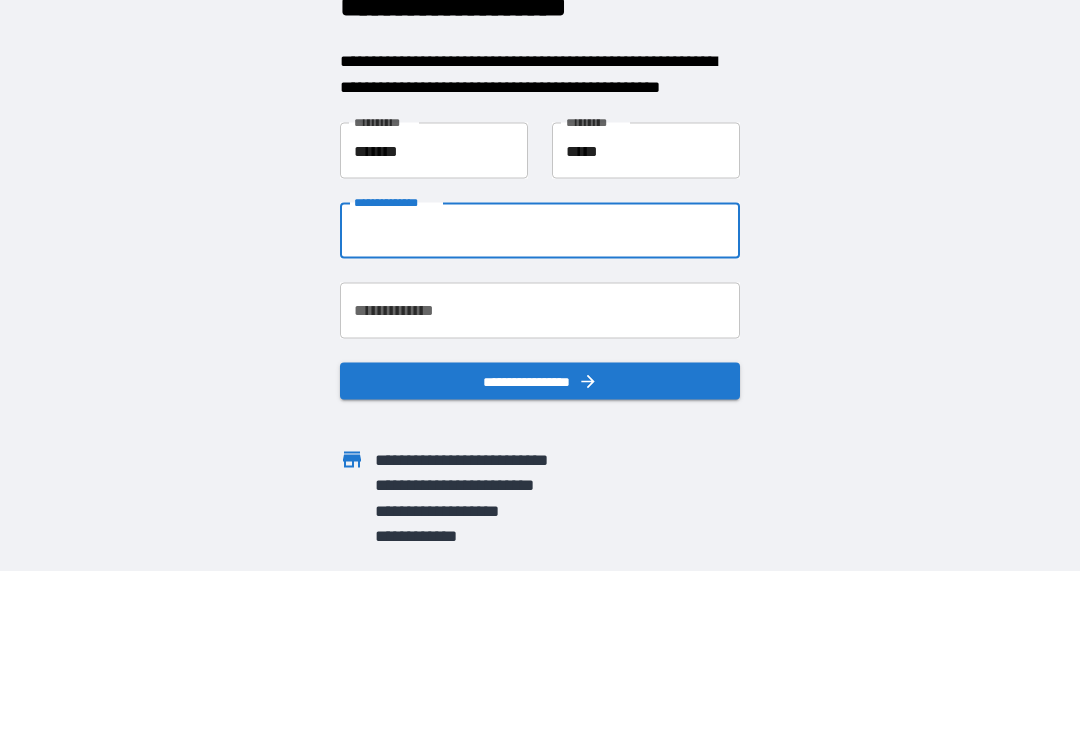 type on "**********" 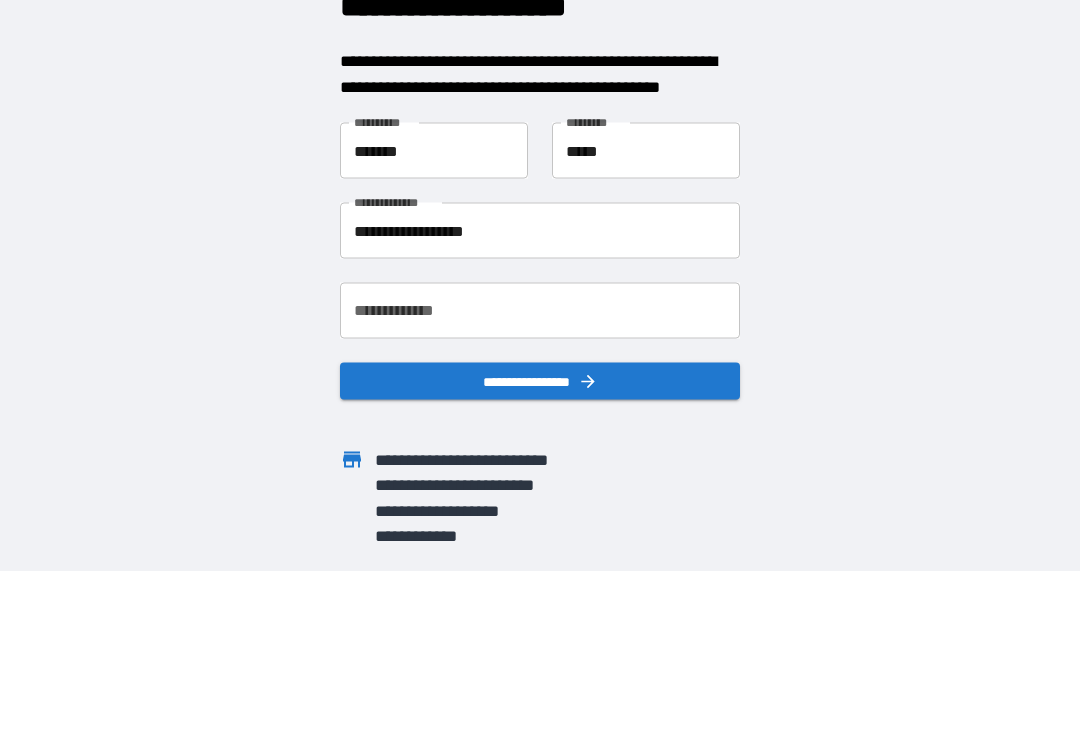 scroll, scrollTop: 31, scrollLeft: 0, axis: vertical 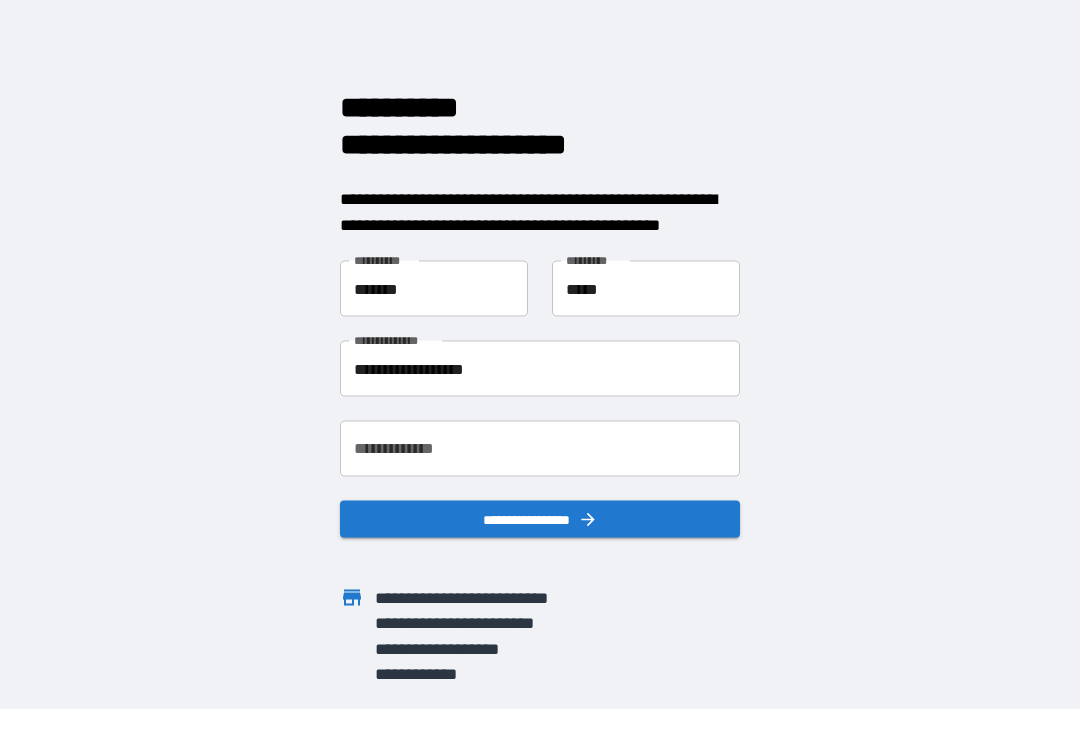 click on "**********" at bounding box center (540, 449) 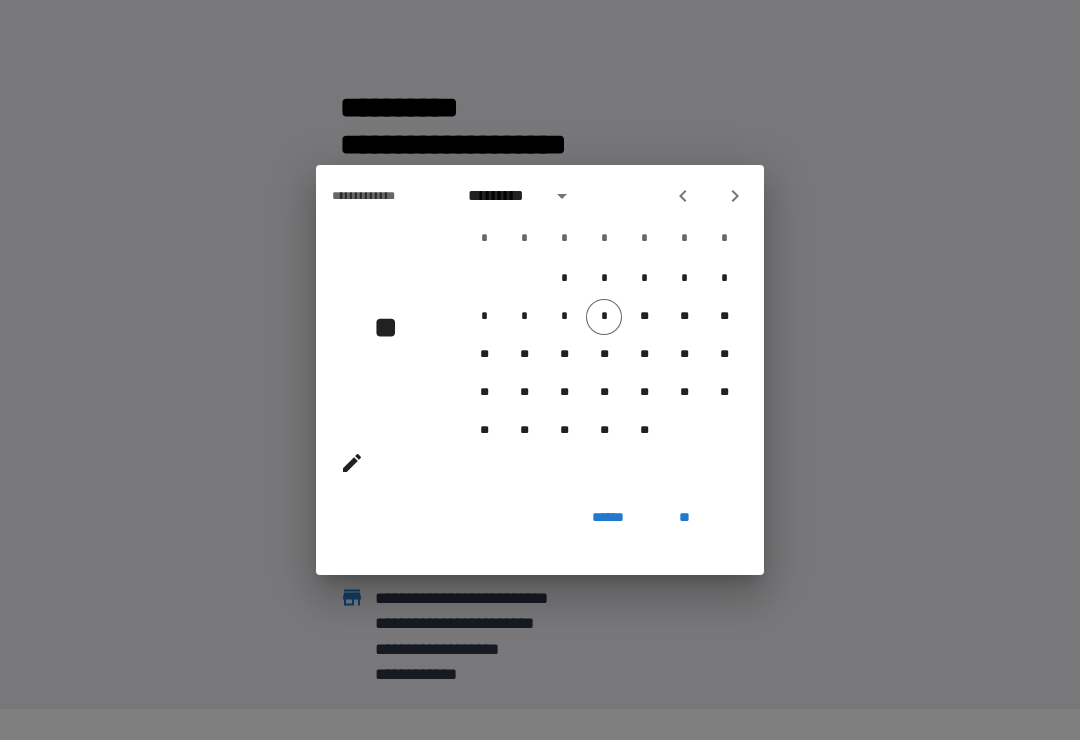 click 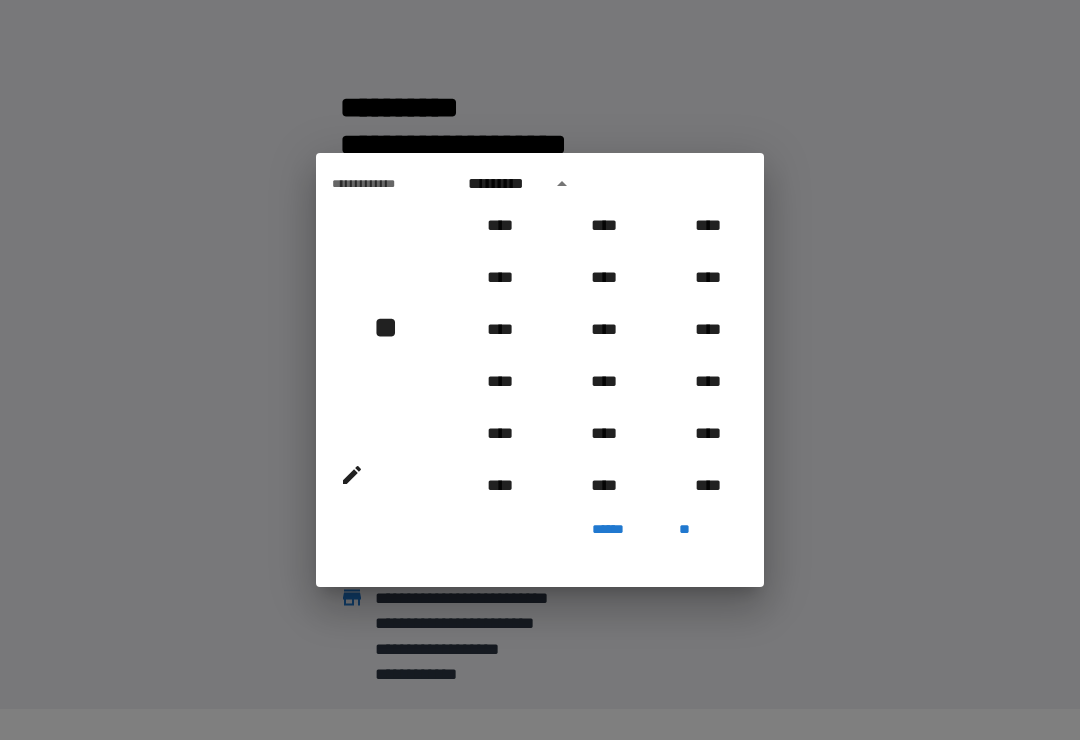 scroll, scrollTop: 842, scrollLeft: 0, axis: vertical 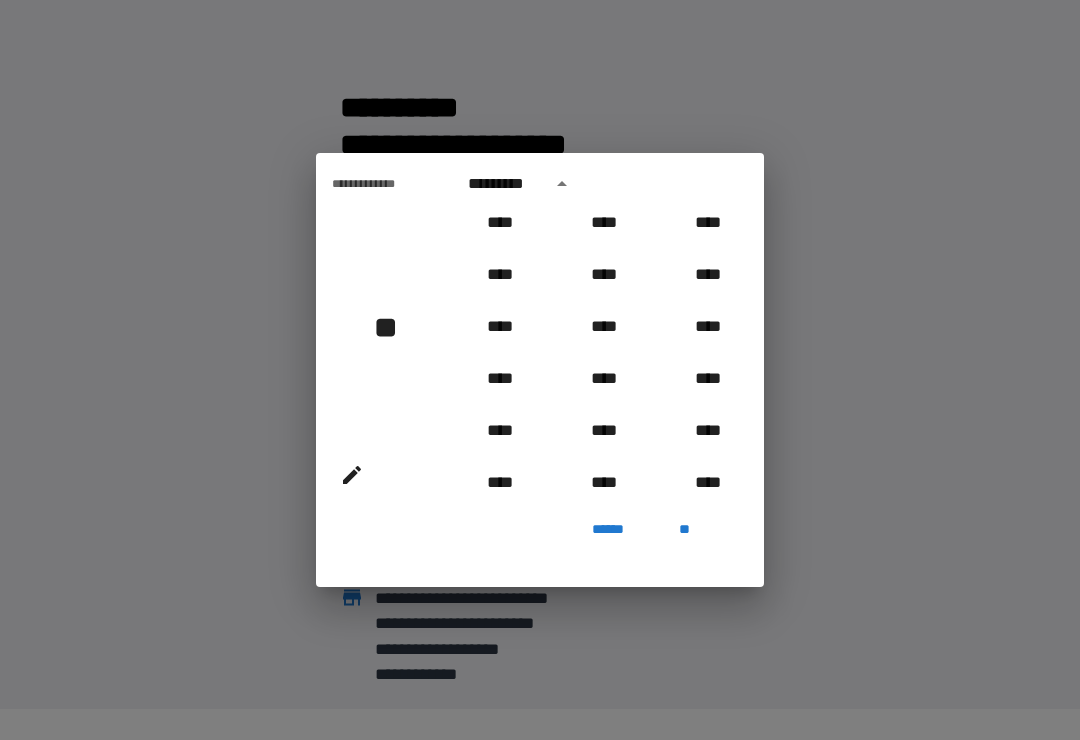 click on "****" at bounding box center (604, 431) 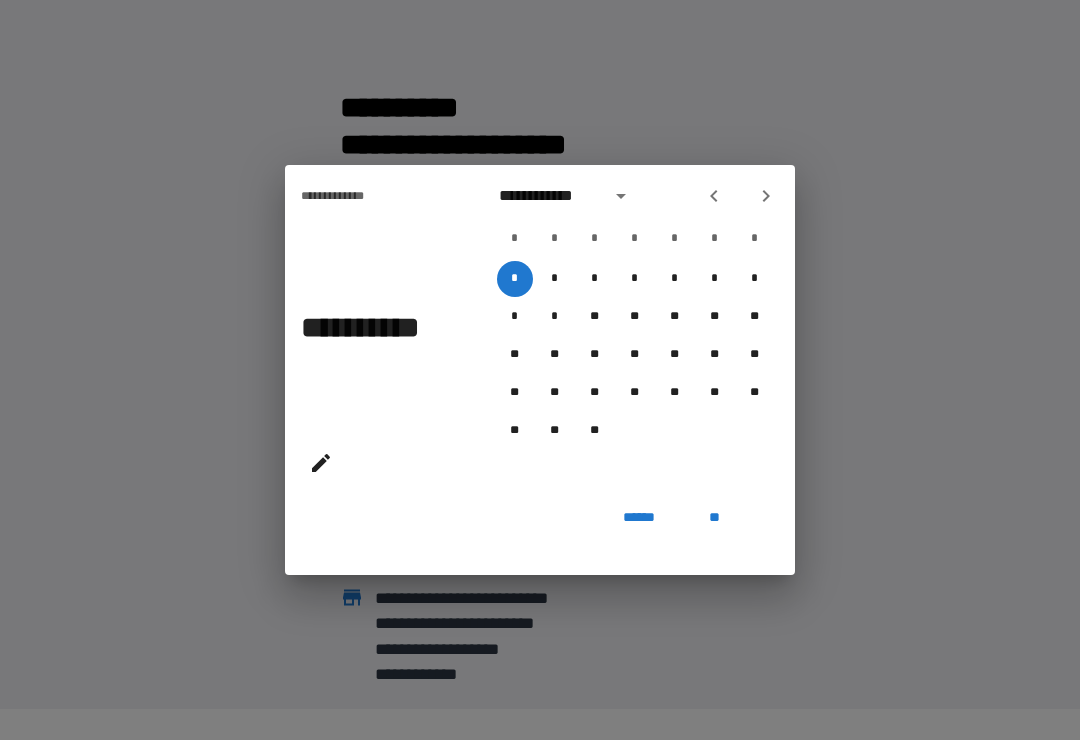 click 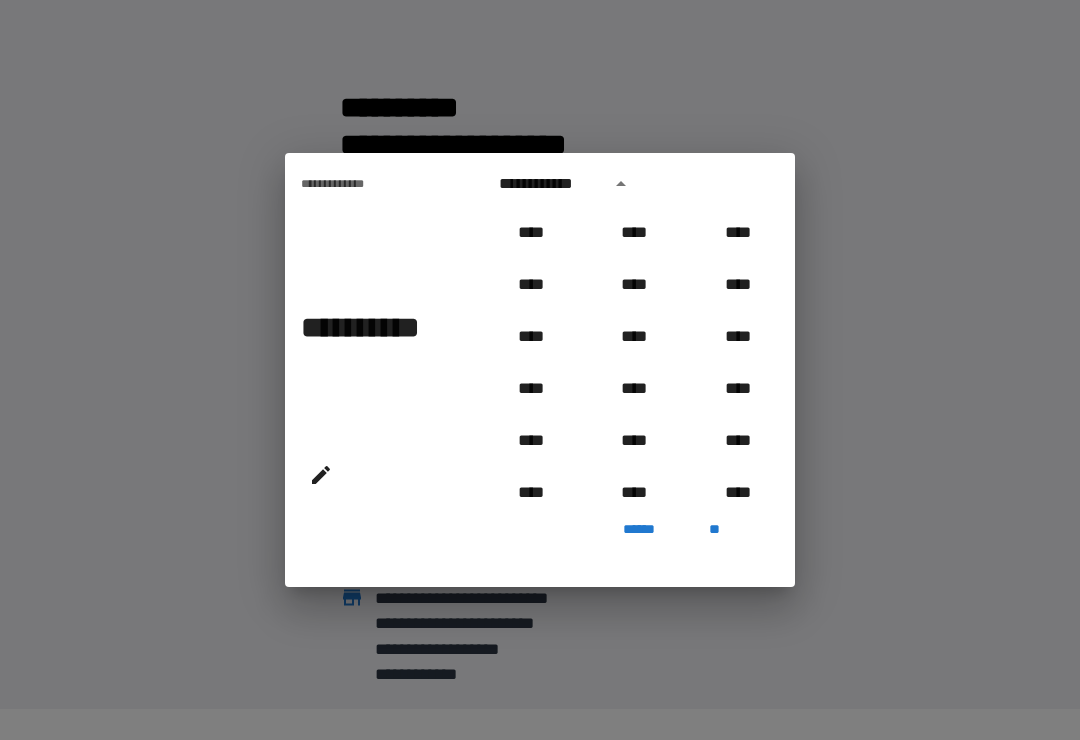 scroll, scrollTop: 914, scrollLeft: 0, axis: vertical 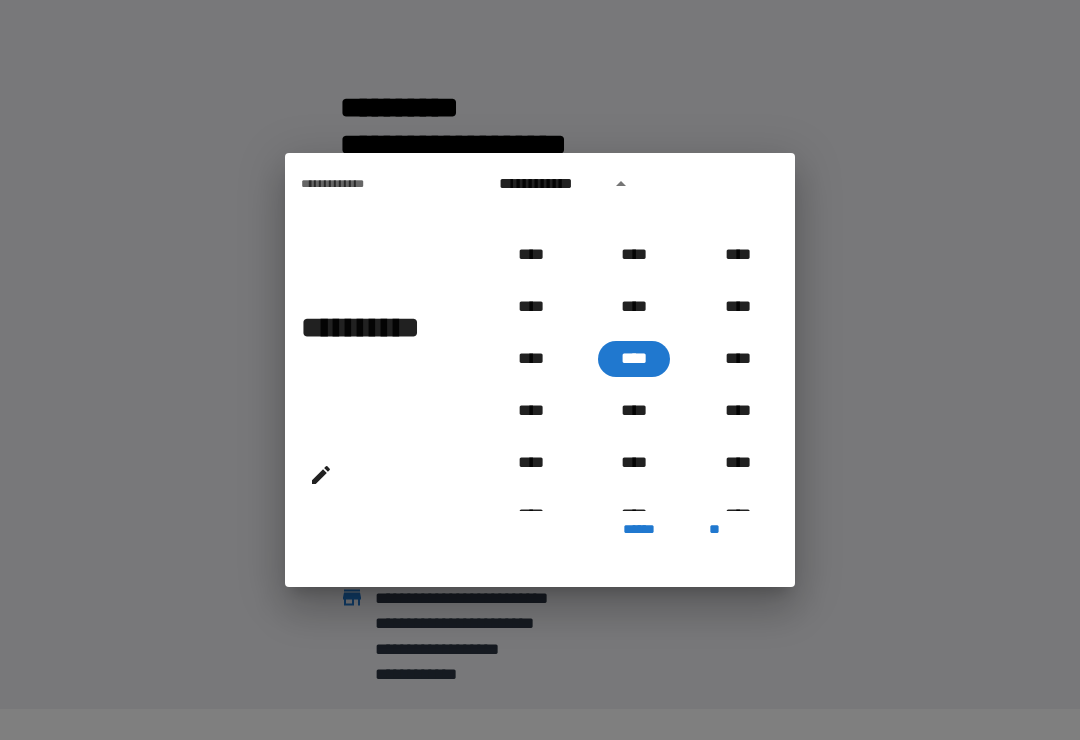 click 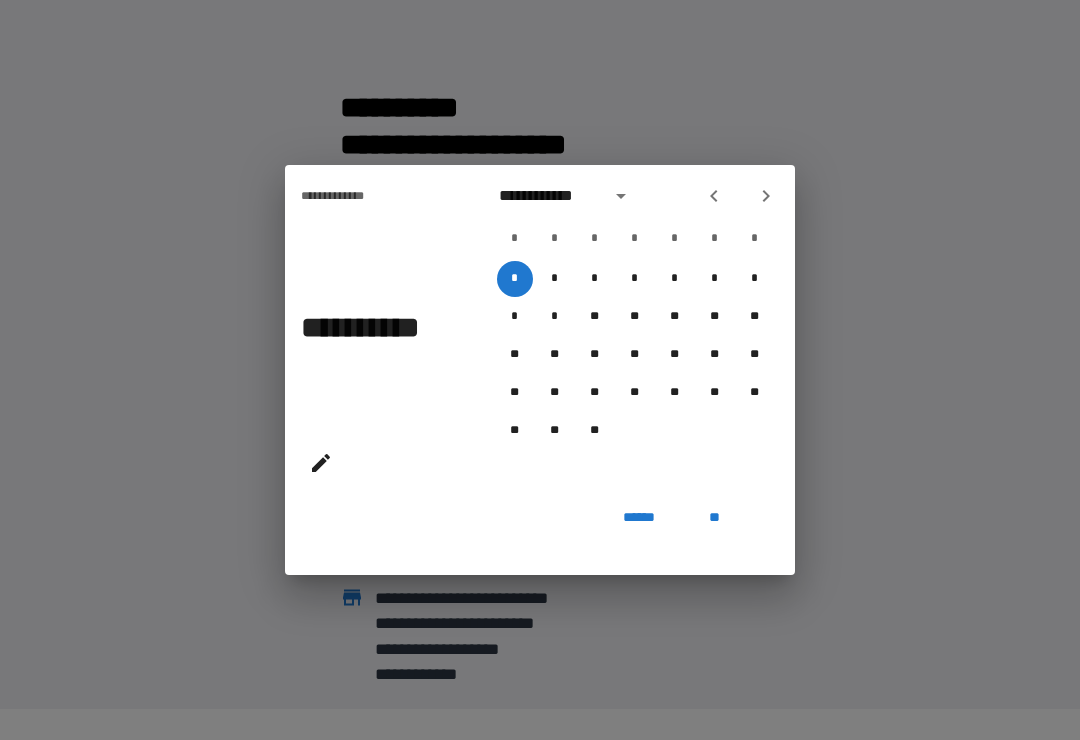 click 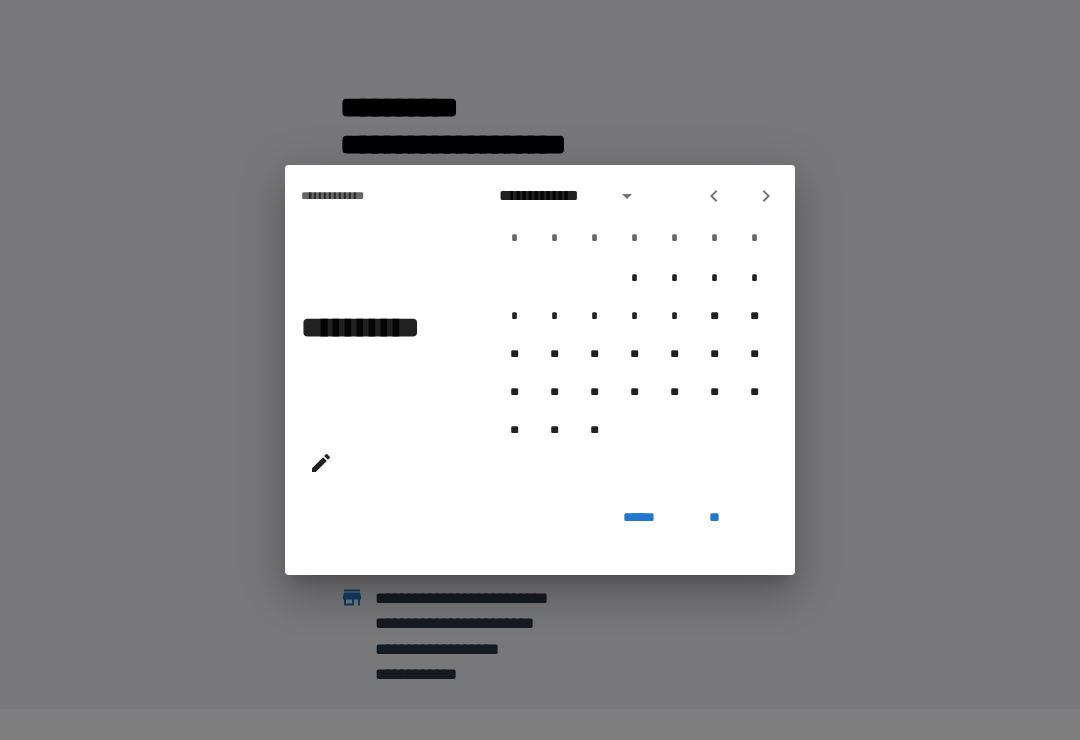 click 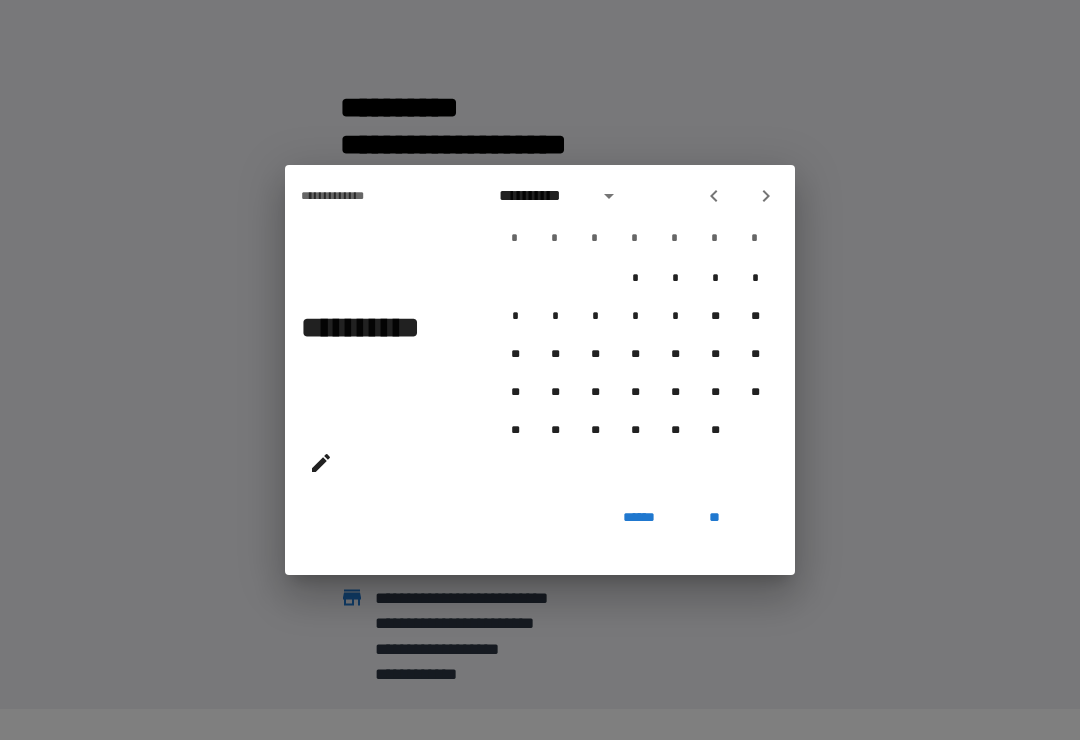 click 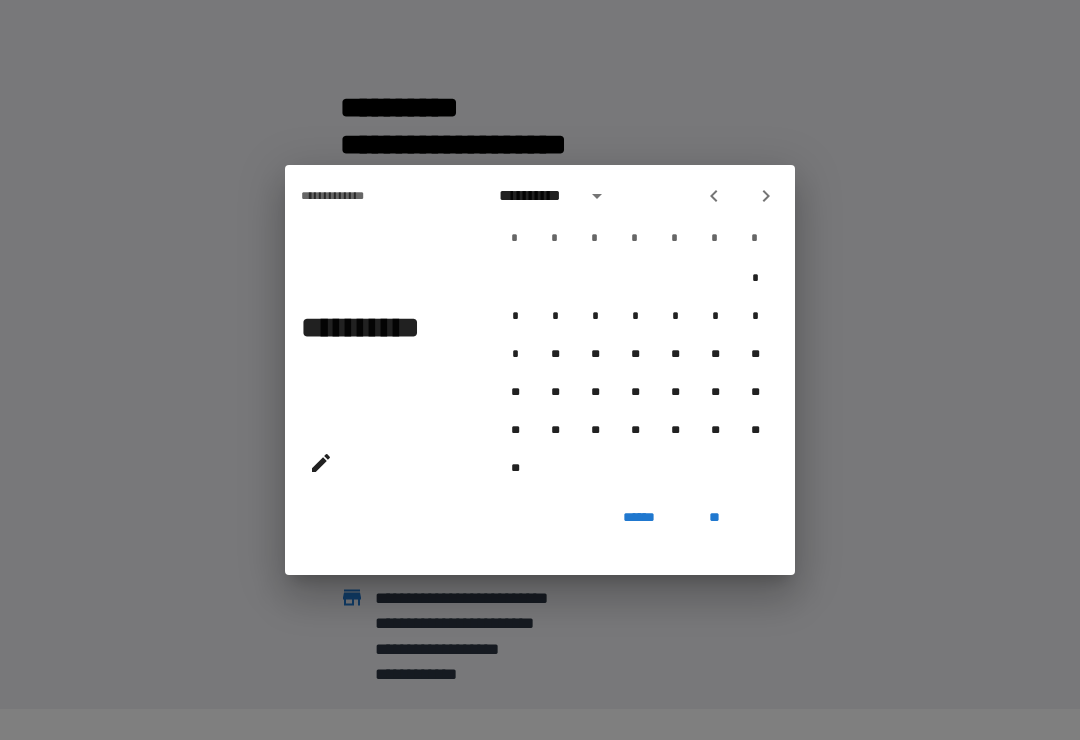 click 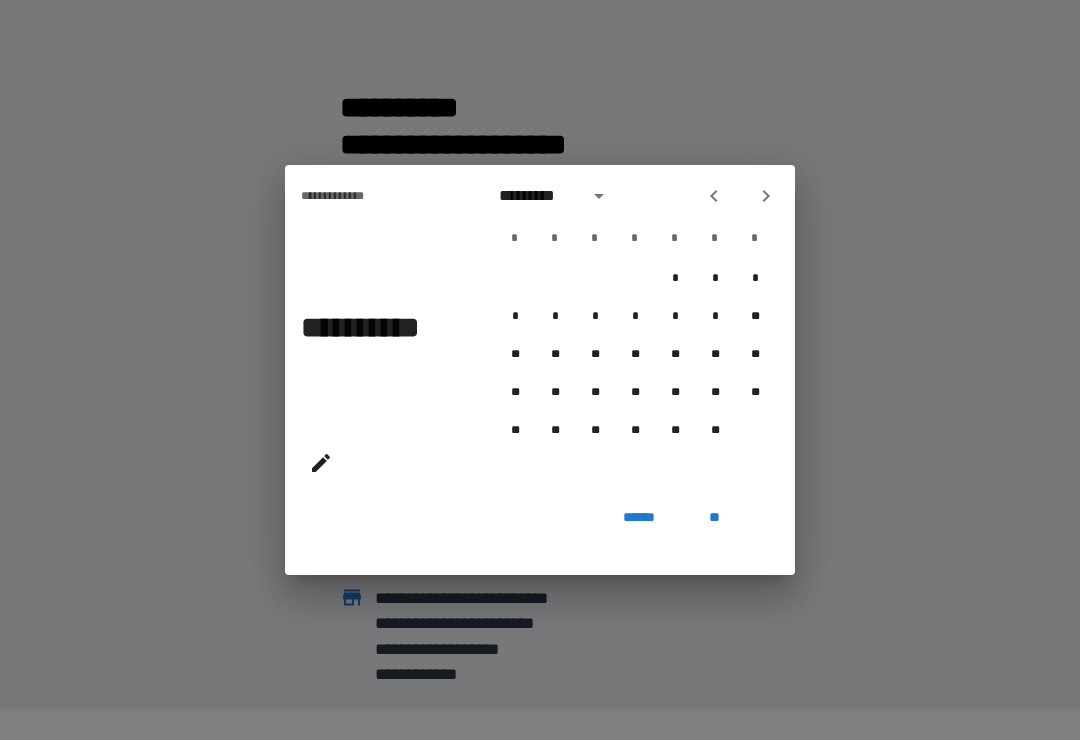click 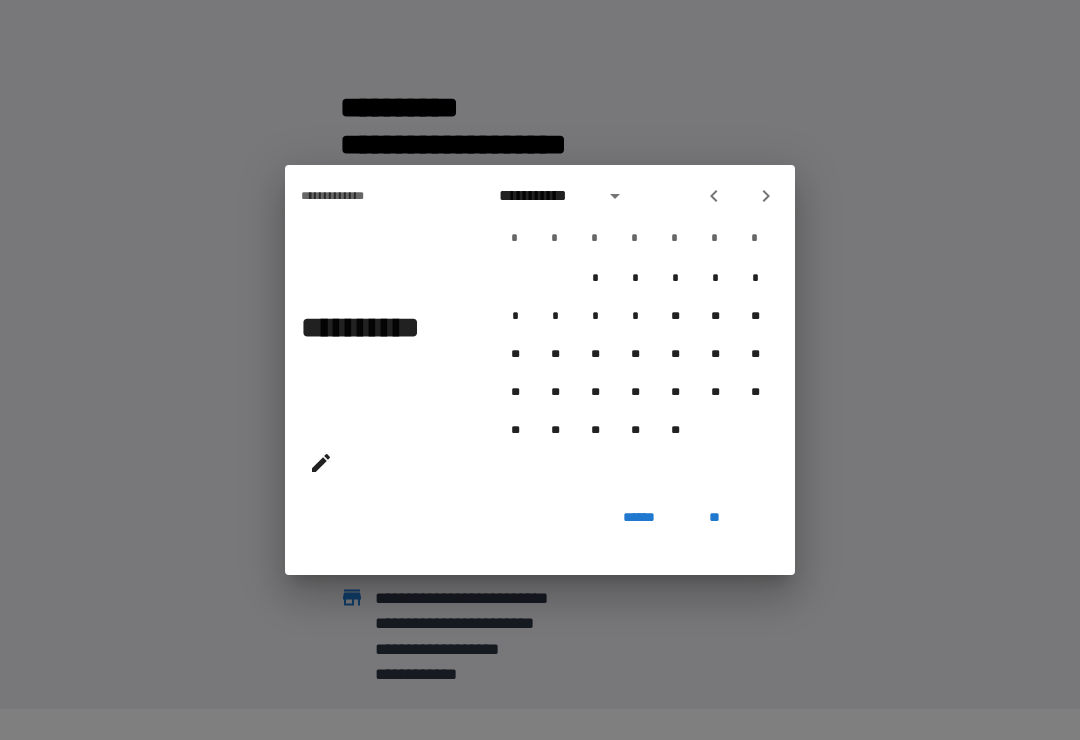 click 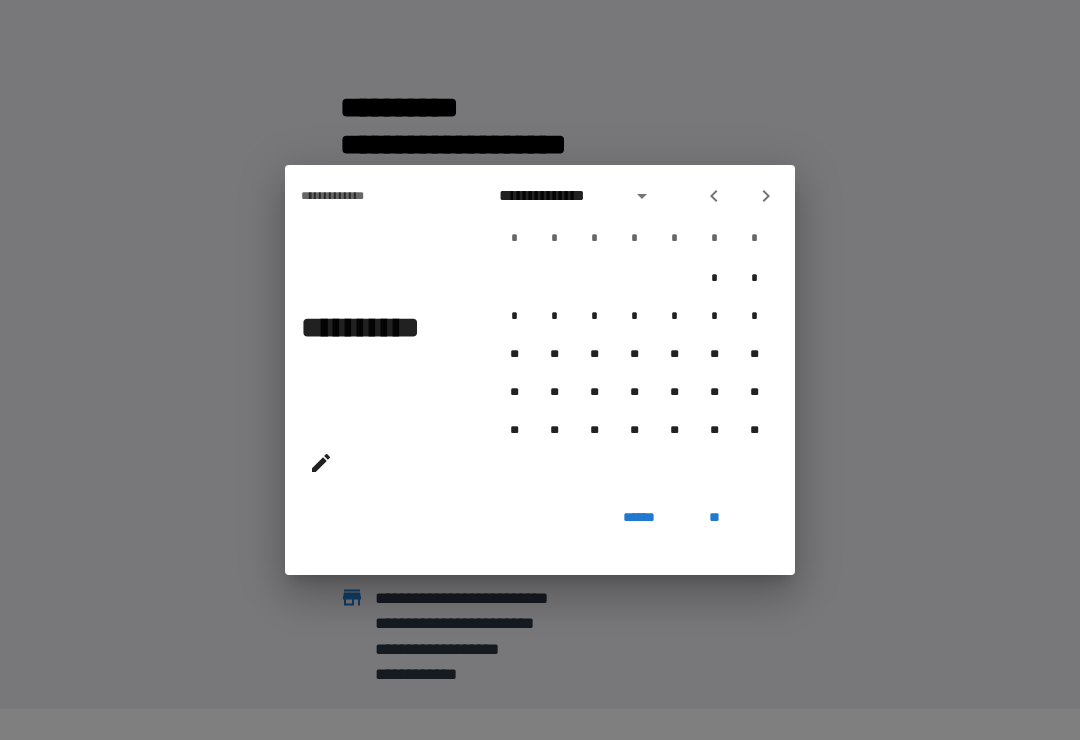click on "**" at bounding box center [555, 431] 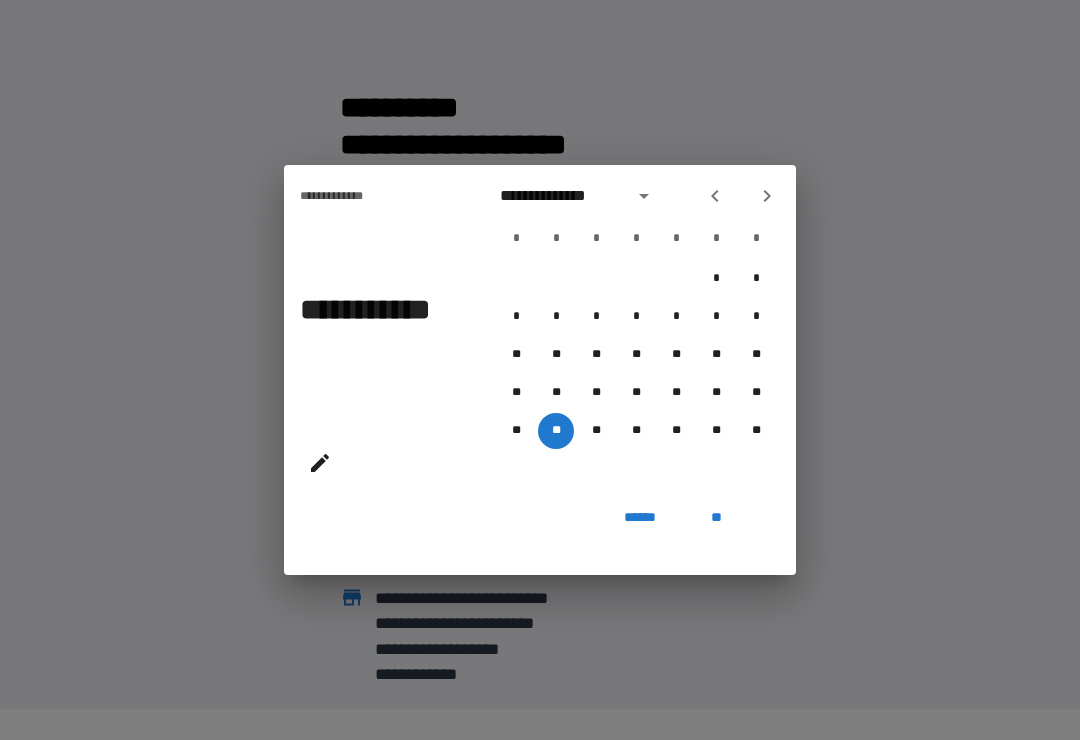 click on "**" at bounding box center (716, 517) 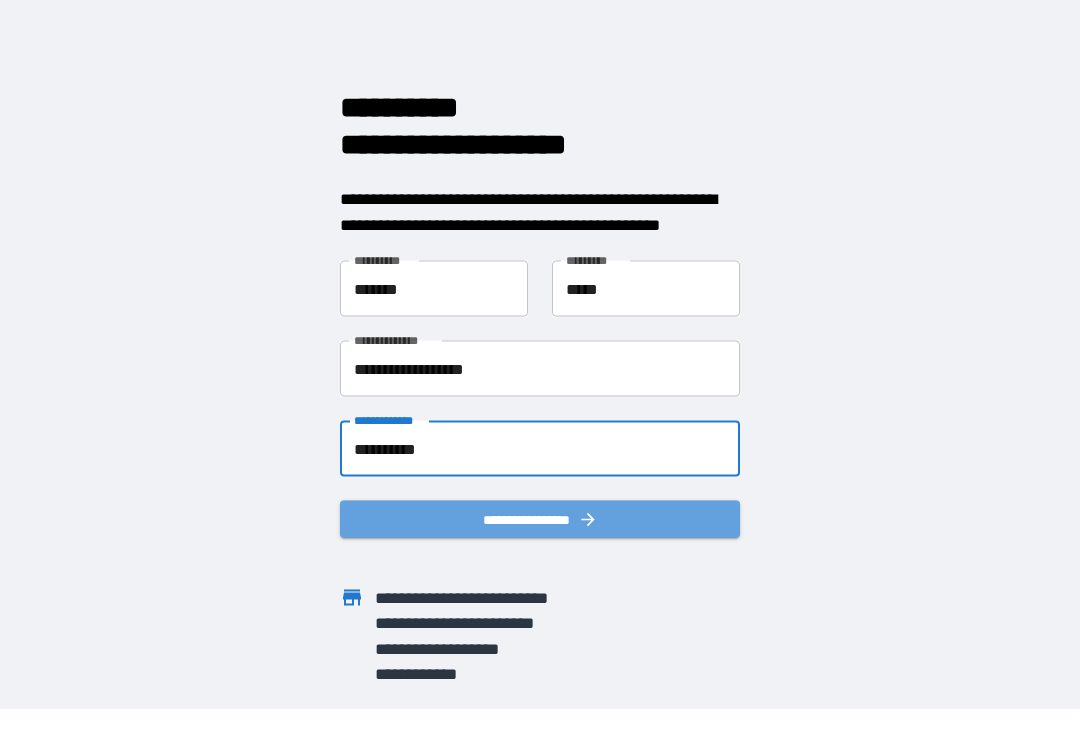 click on "**********" at bounding box center [540, 519] 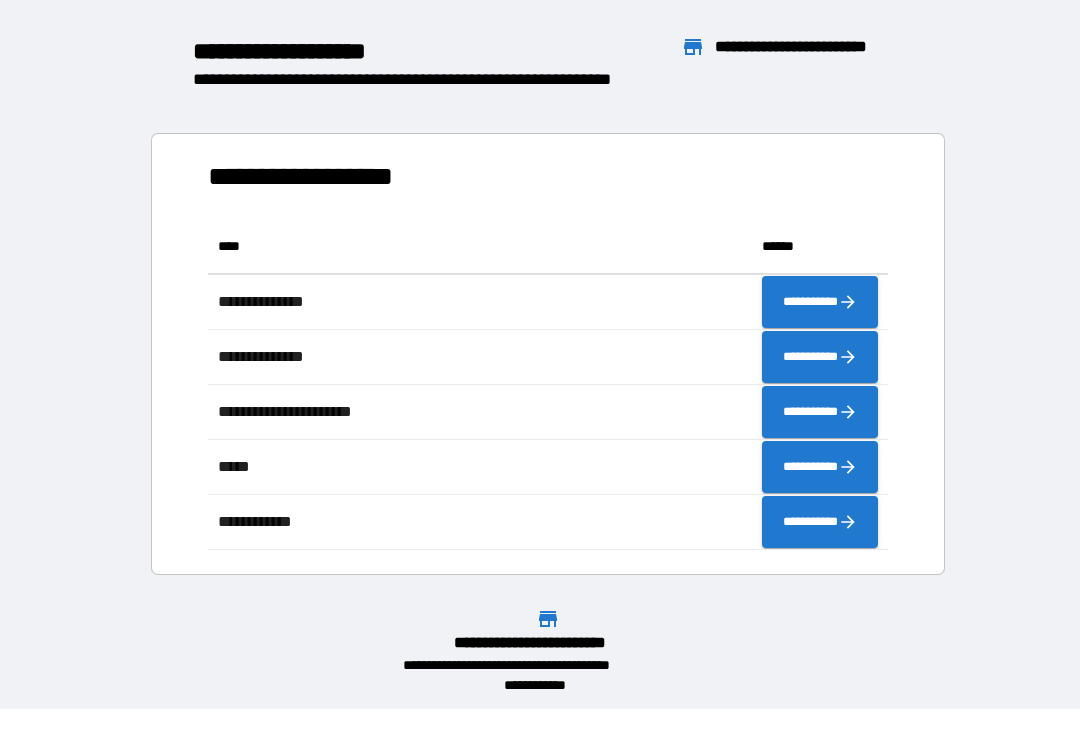 scroll, scrollTop: 331, scrollLeft: 680, axis: both 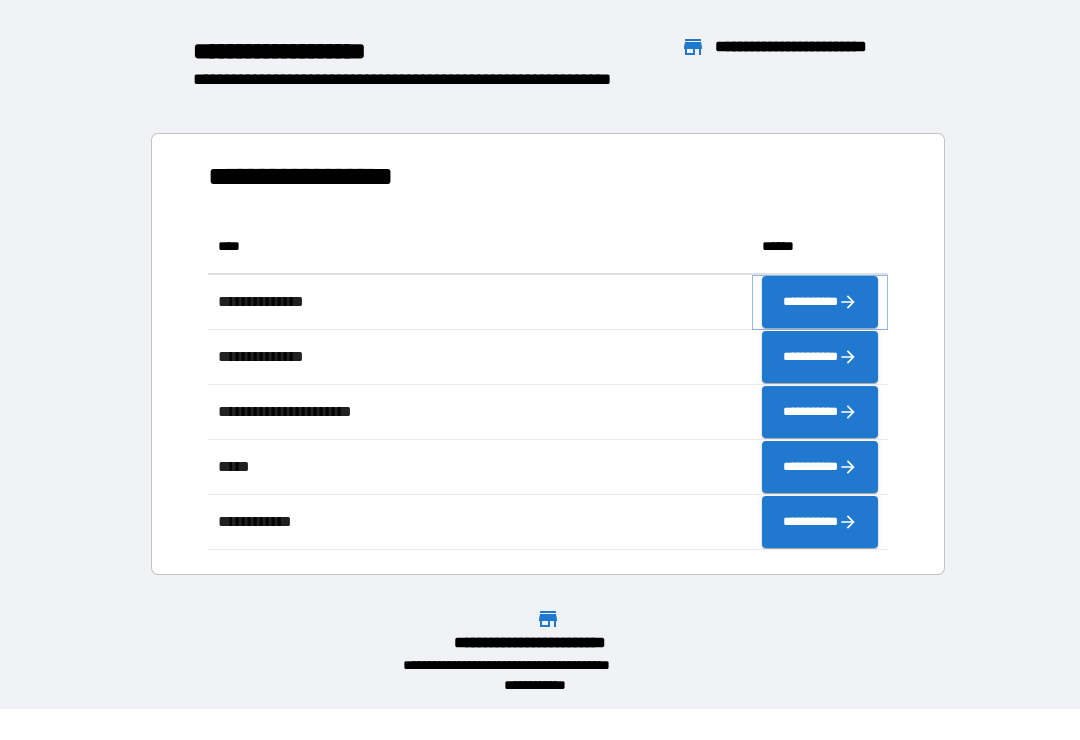 click on "**********" at bounding box center (820, 302) 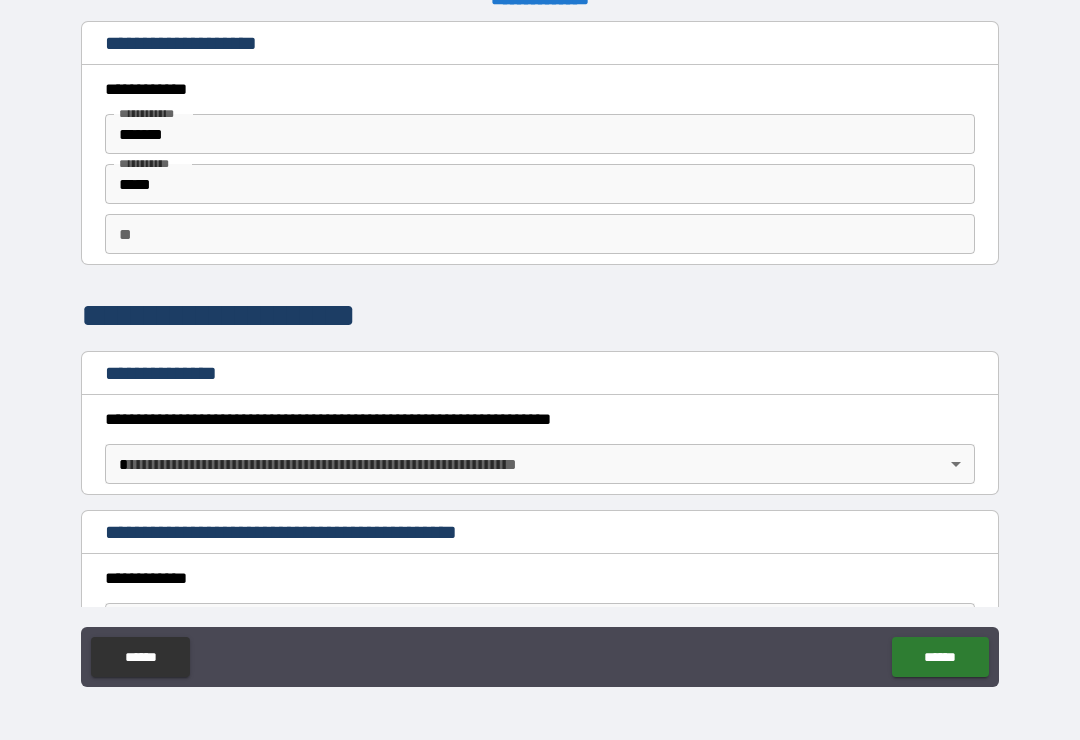 click on "**" at bounding box center (540, 234) 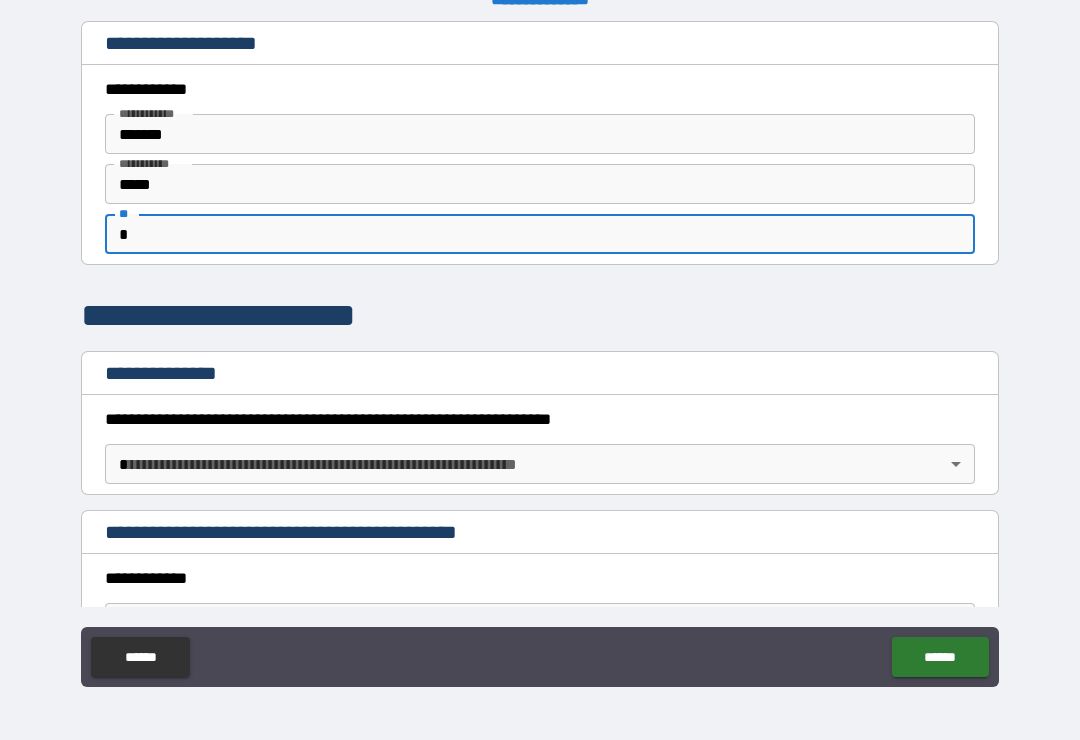 type on "*" 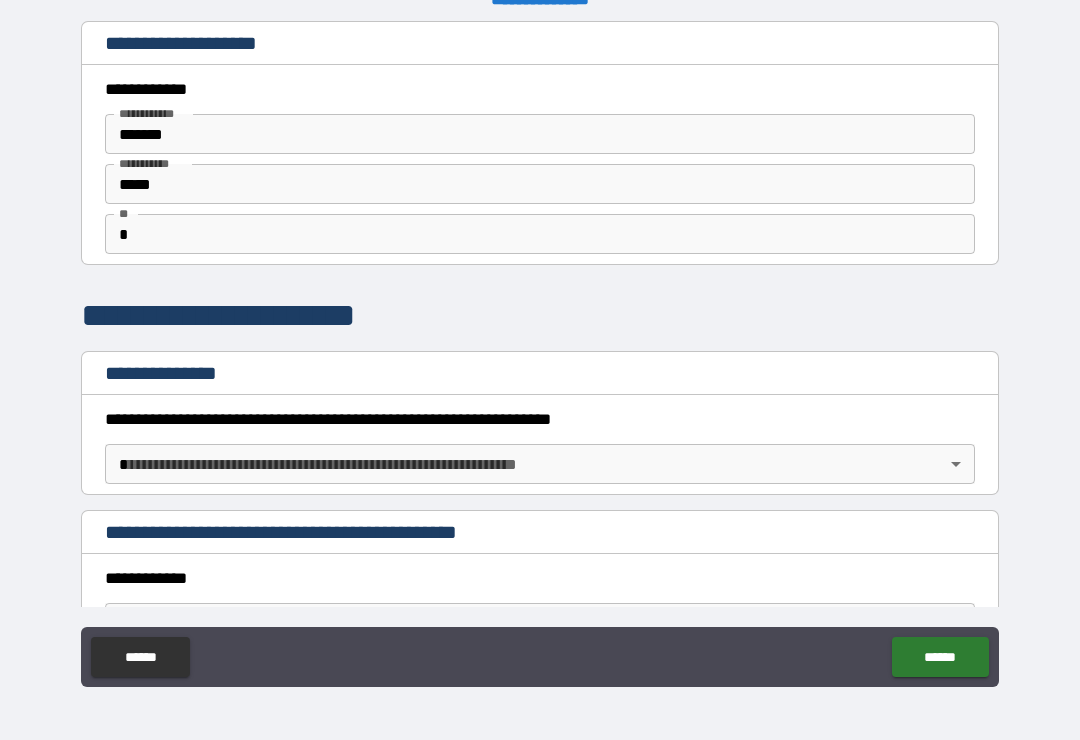 click on "**********" at bounding box center [540, 354] 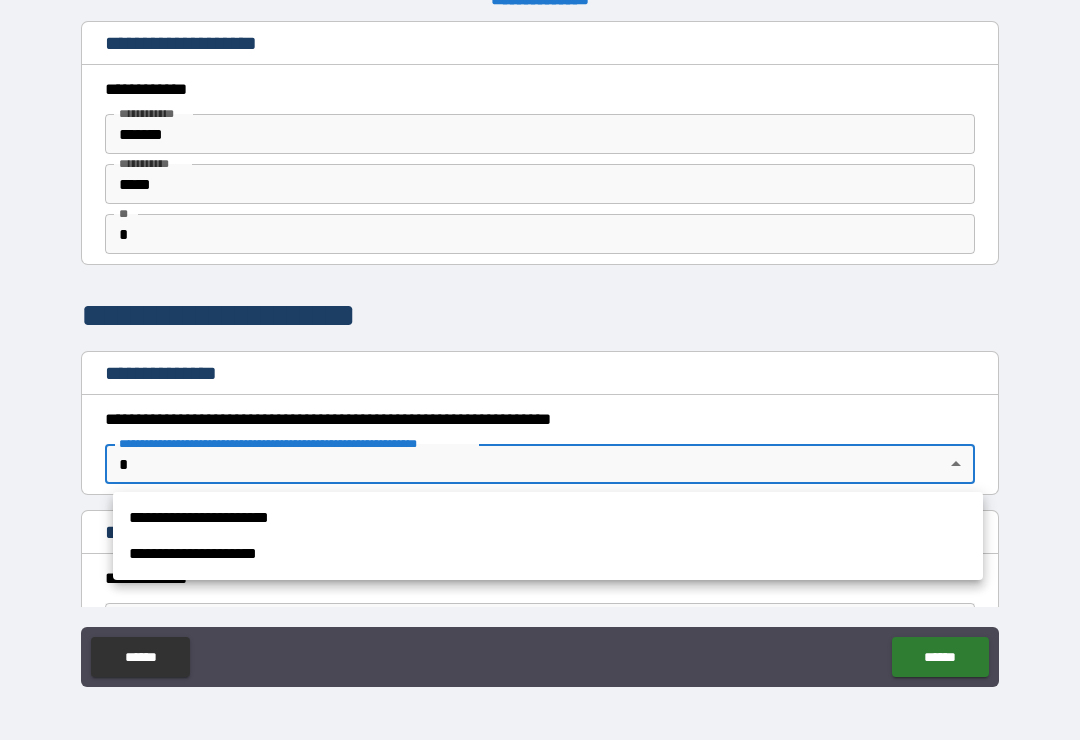 click on "**********" at bounding box center (548, 518) 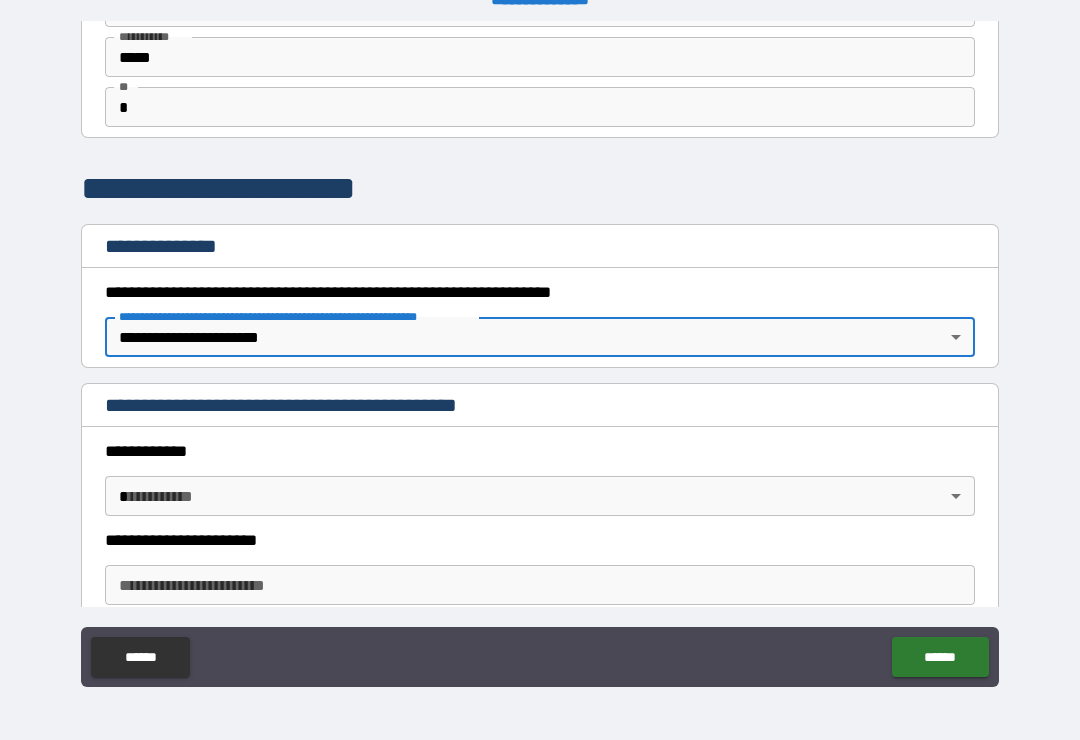 scroll, scrollTop: 127, scrollLeft: 0, axis: vertical 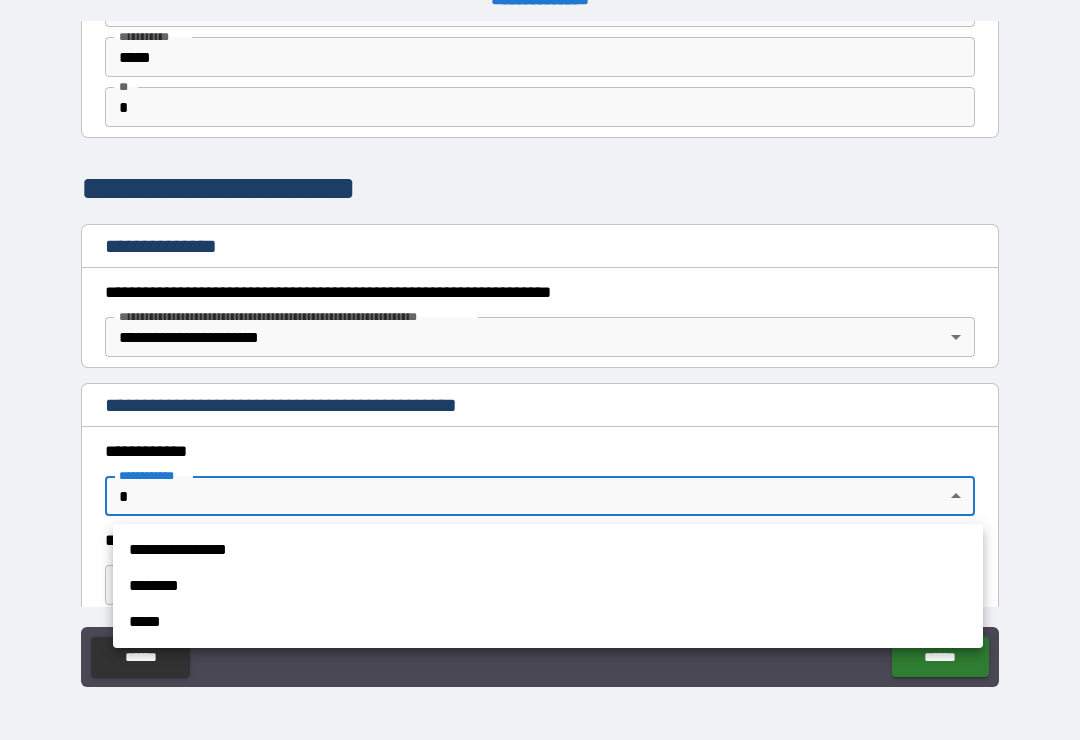 click on "**********" at bounding box center [548, 550] 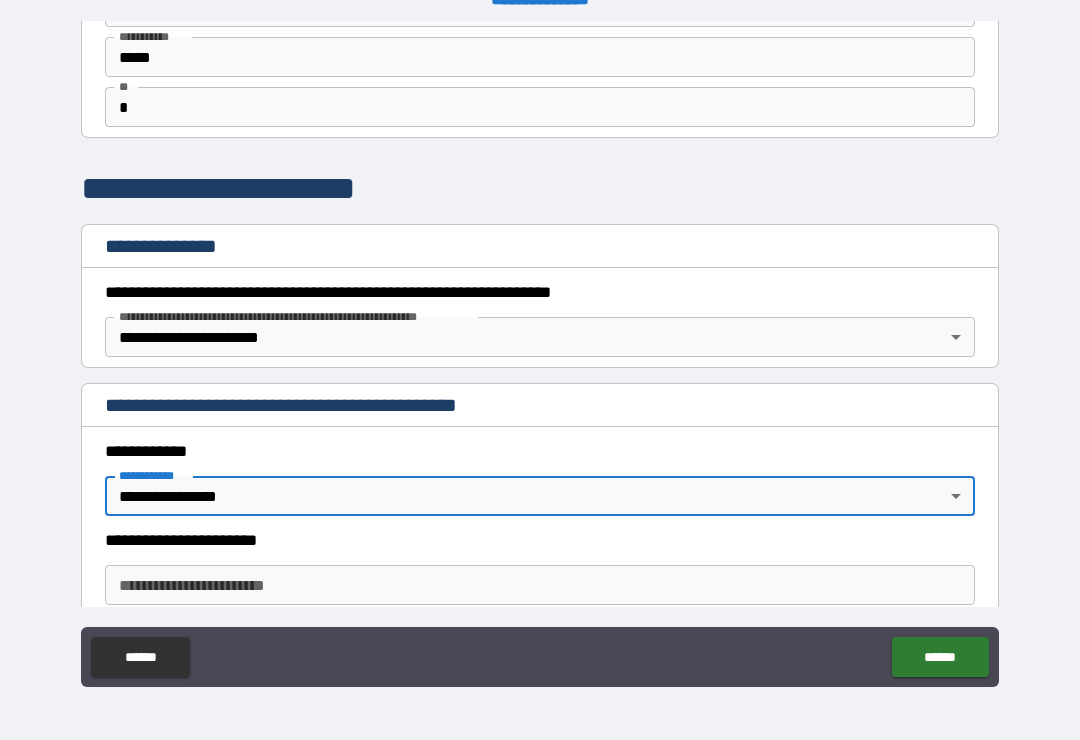 click on "**********" at bounding box center [540, 585] 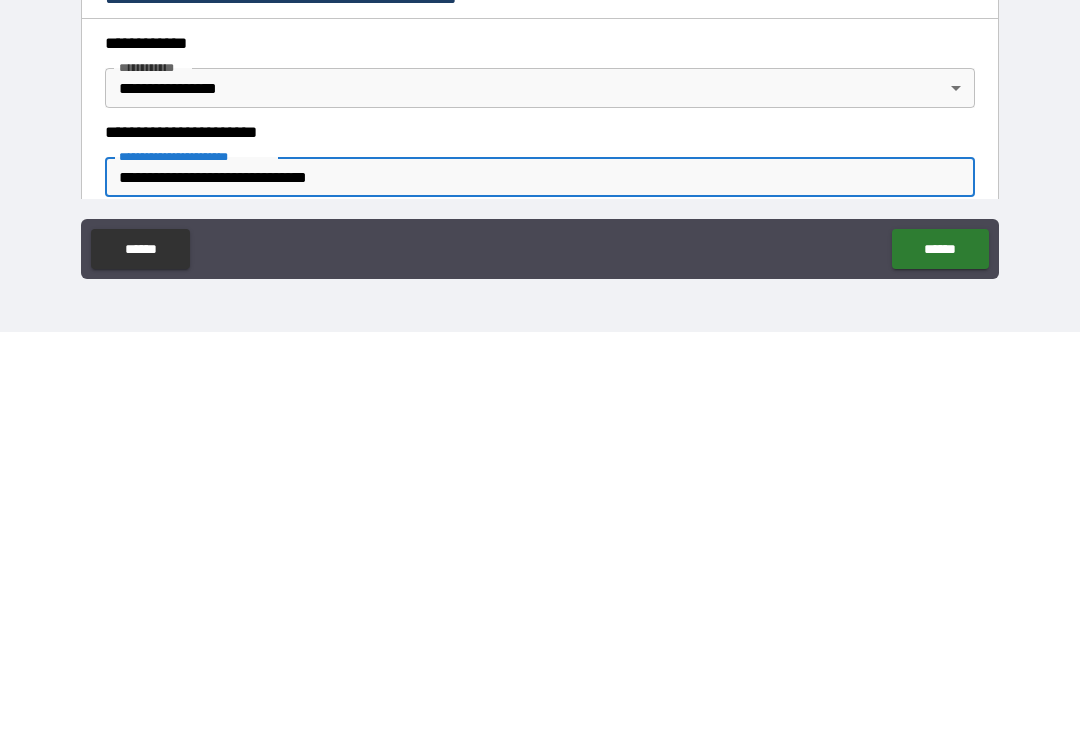 type on "**********" 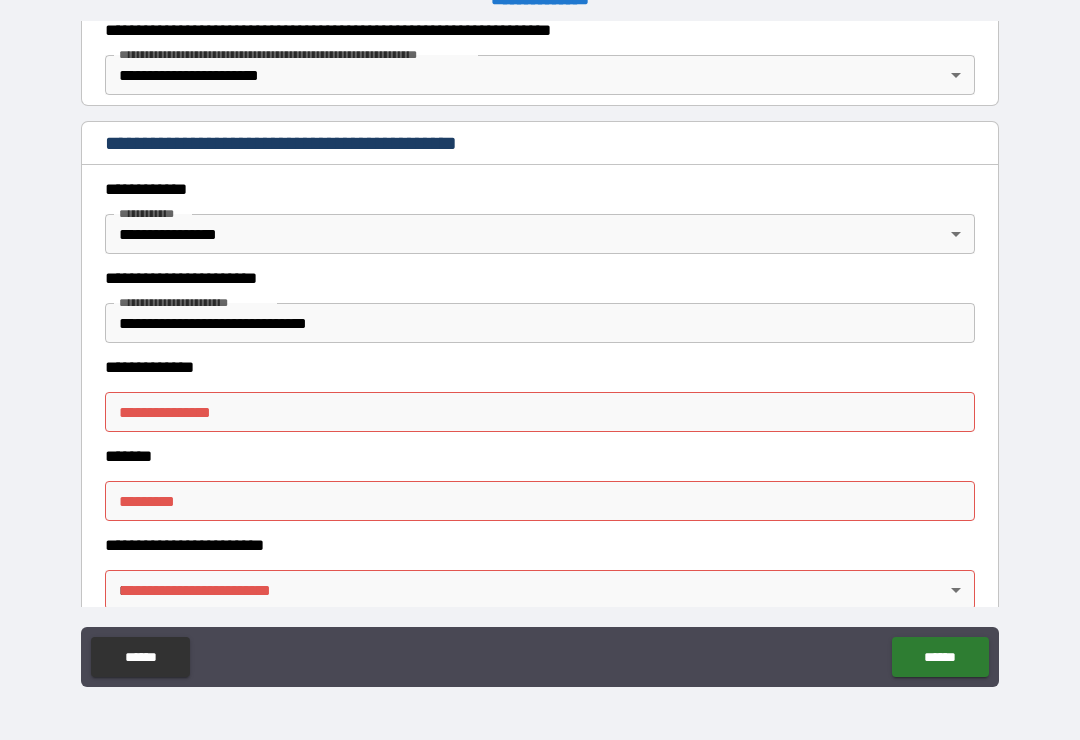 scroll, scrollTop: 391, scrollLeft: 0, axis: vertical 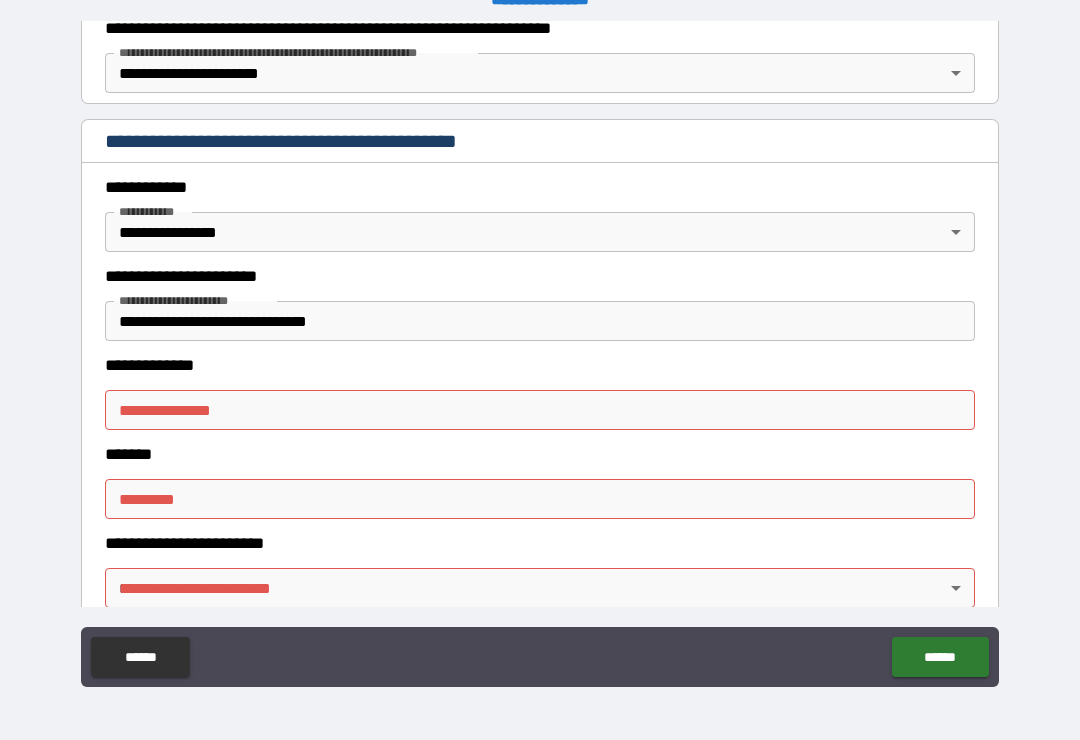 click on "**********" at bounding box center [540, 410] 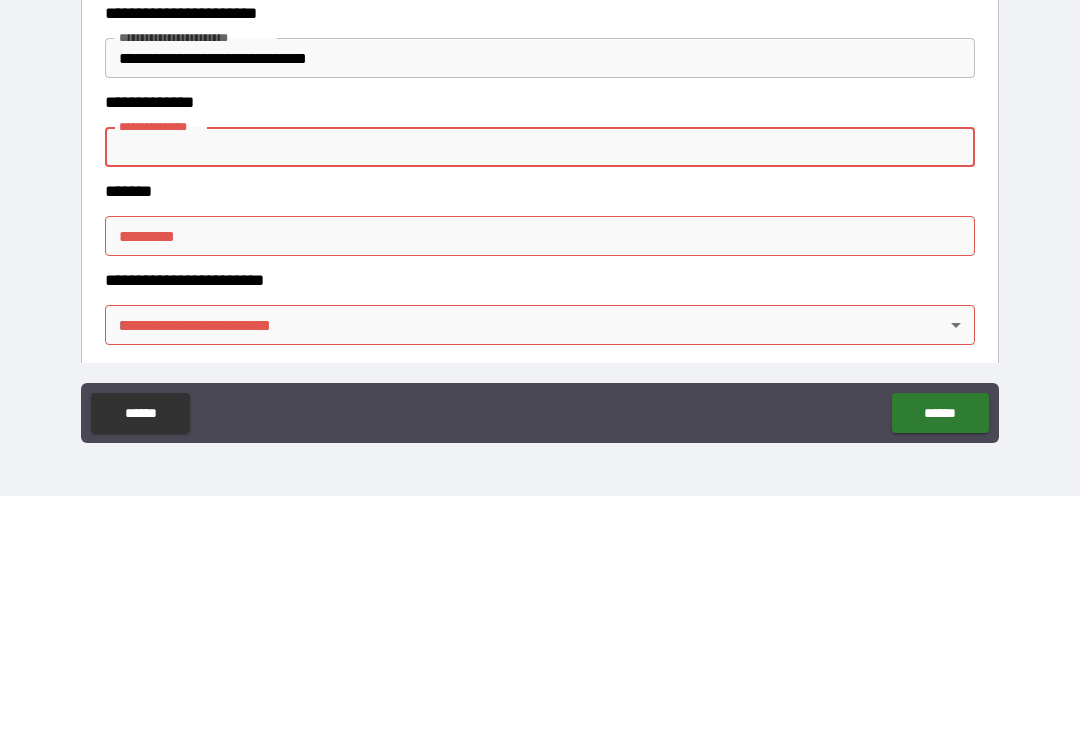 scroll, scrollTop: 409, scrollLeft: 0, axis: vertical 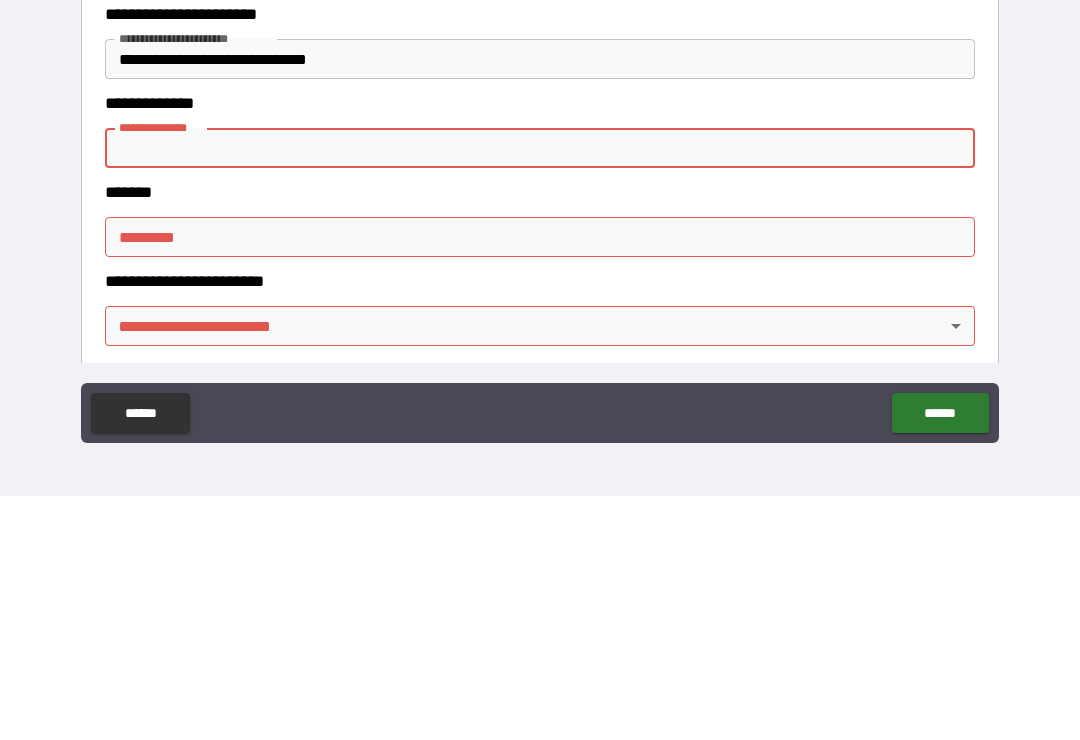 click on "**********" at bounding box center (540, 392) 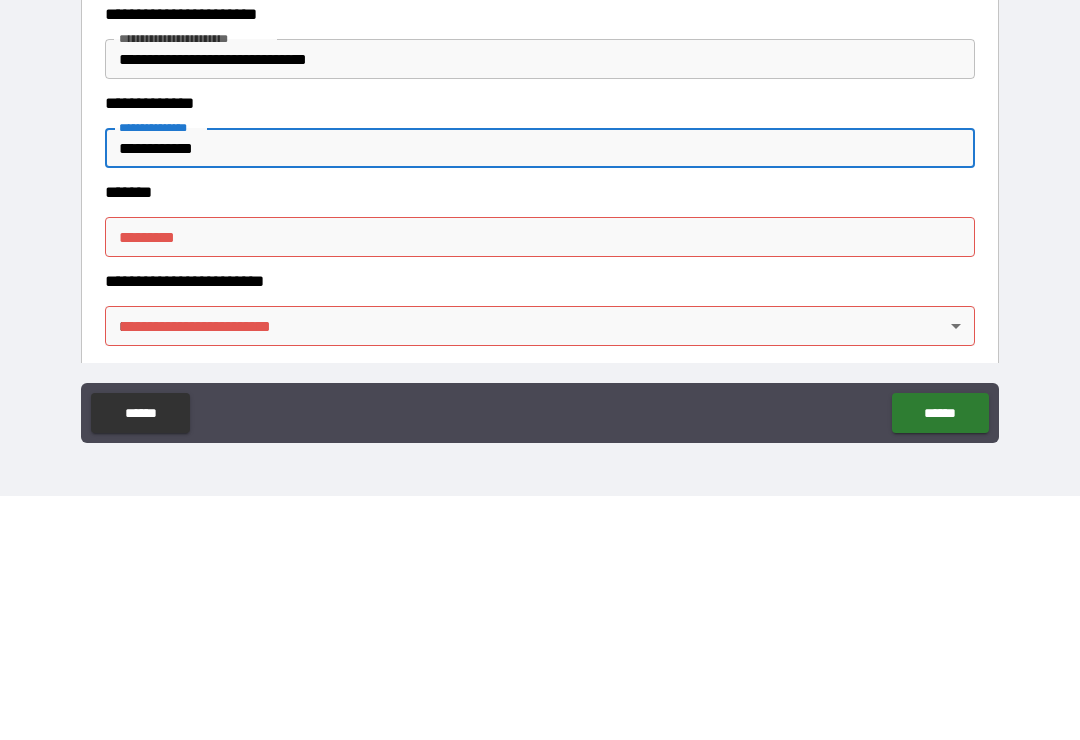 type on "**********" 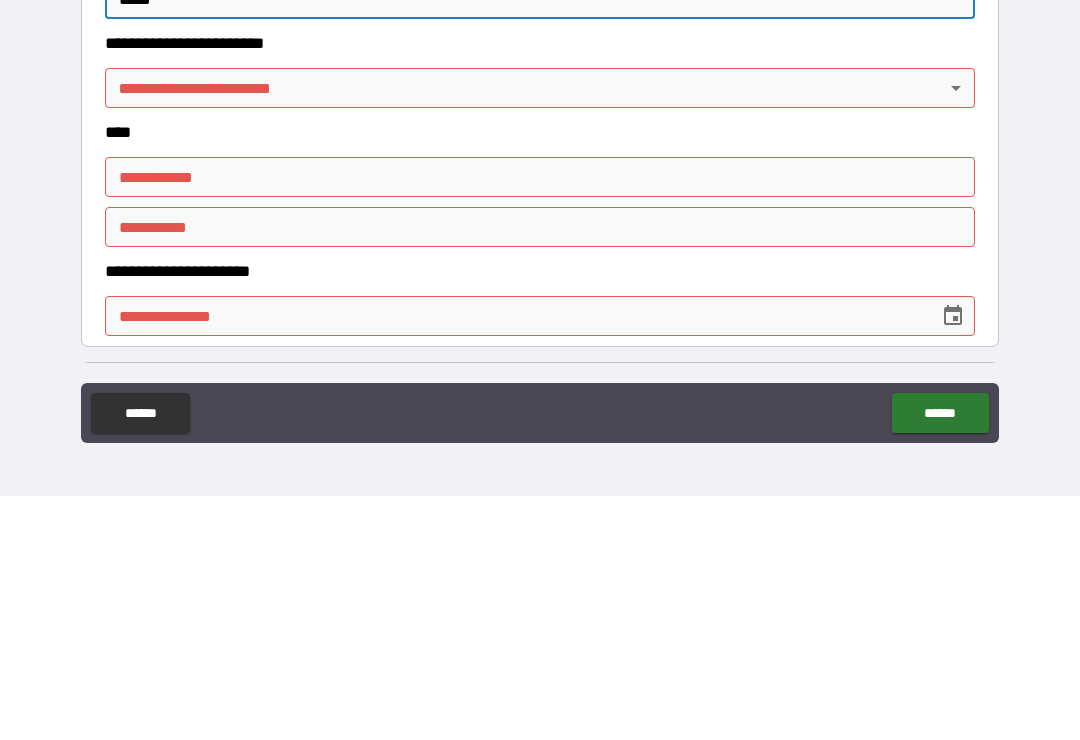 scroll, scrollTop: 664, scrollLeft: 0, axis: vertical 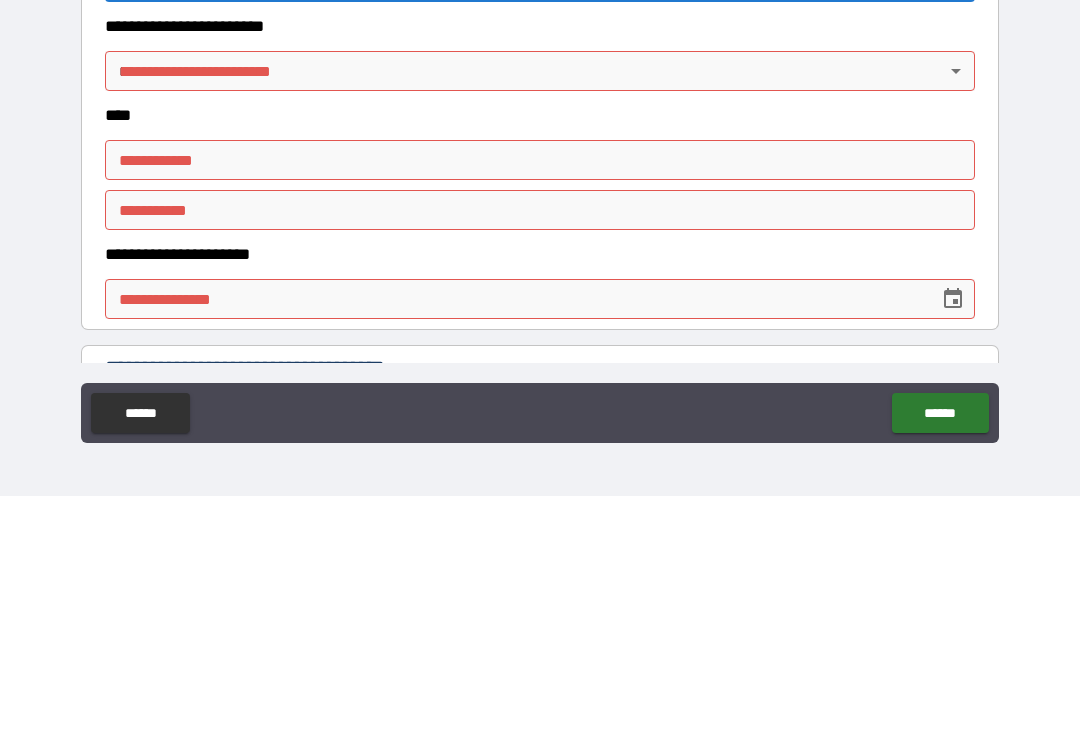 type on "*****" 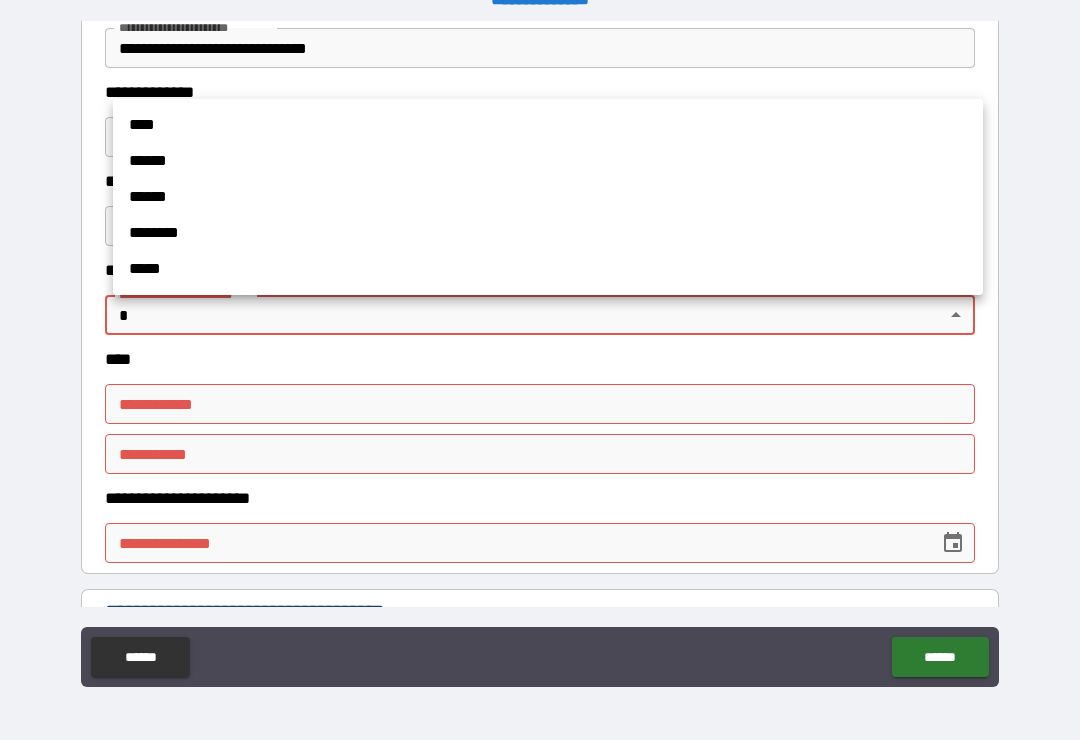 click on "****" at bounding box center (548, 125) 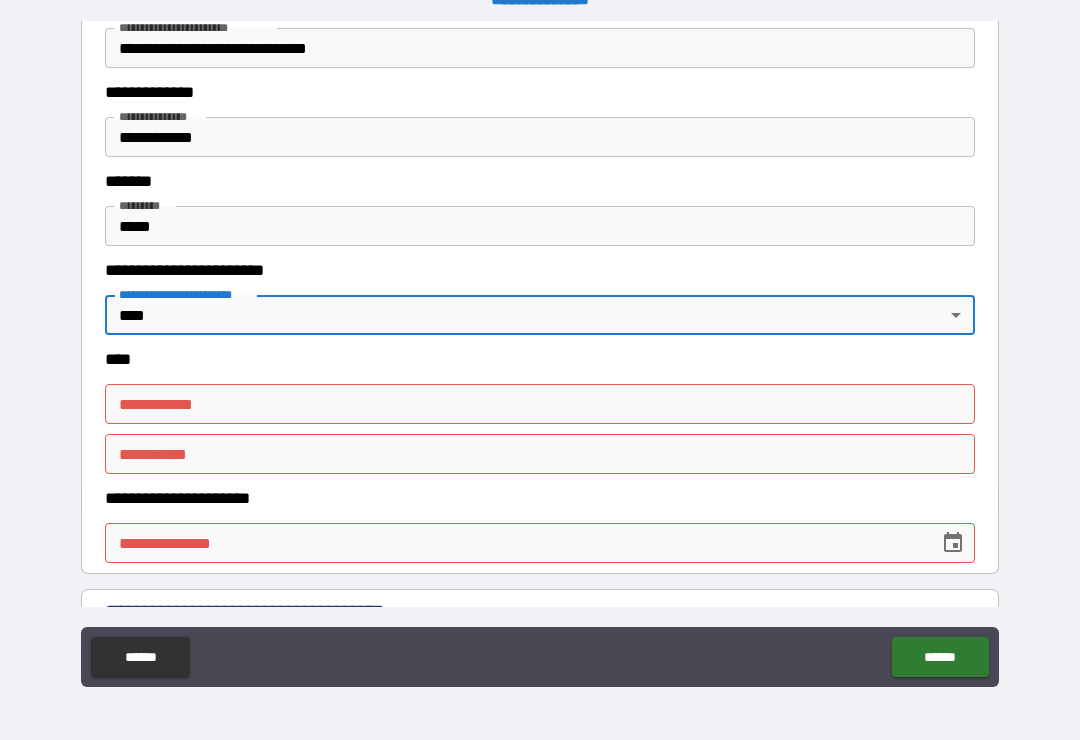 click on "**********" at bounding box center (540, 404) 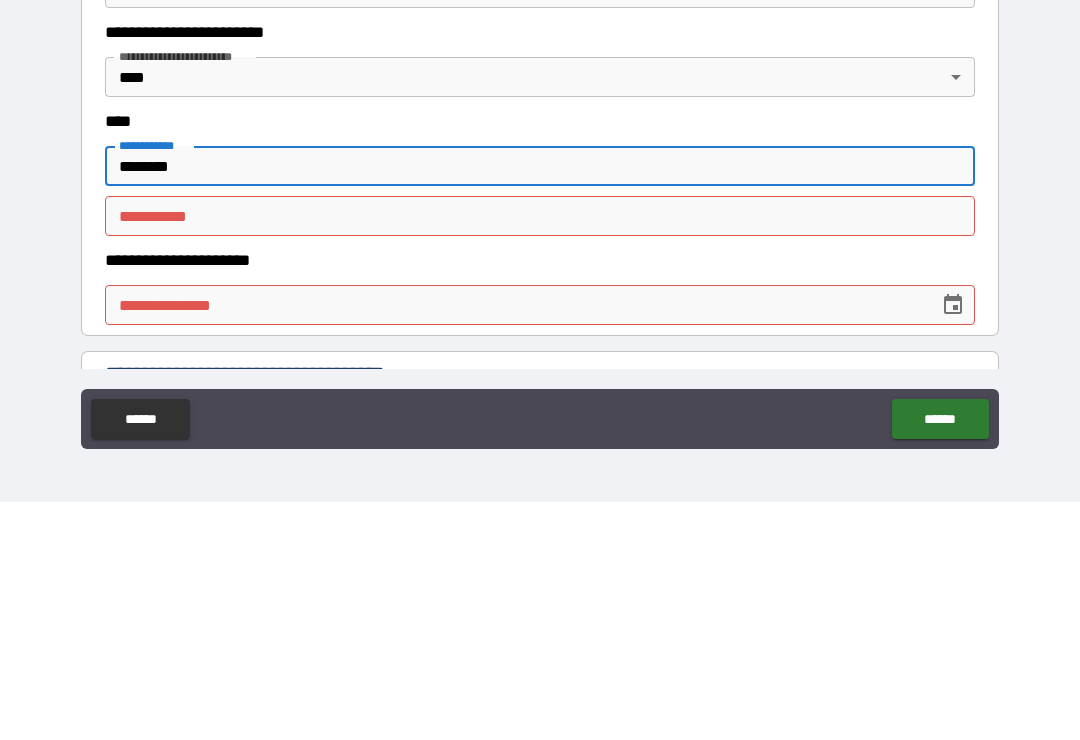 type on "*******" 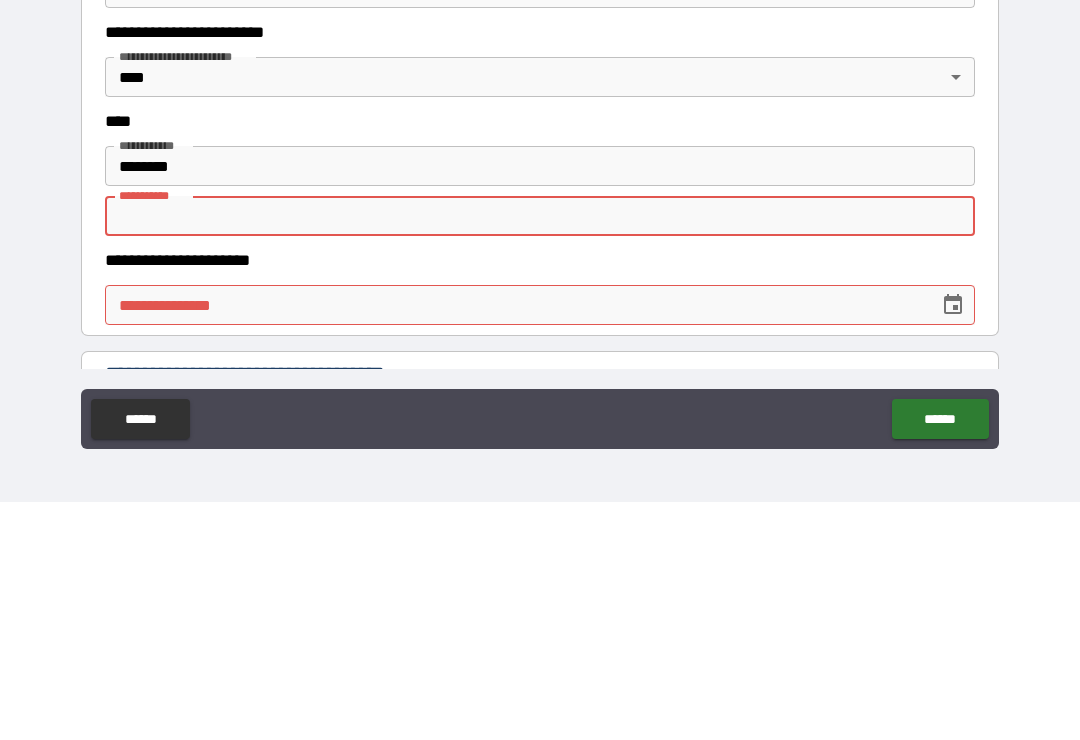 type on "*****" 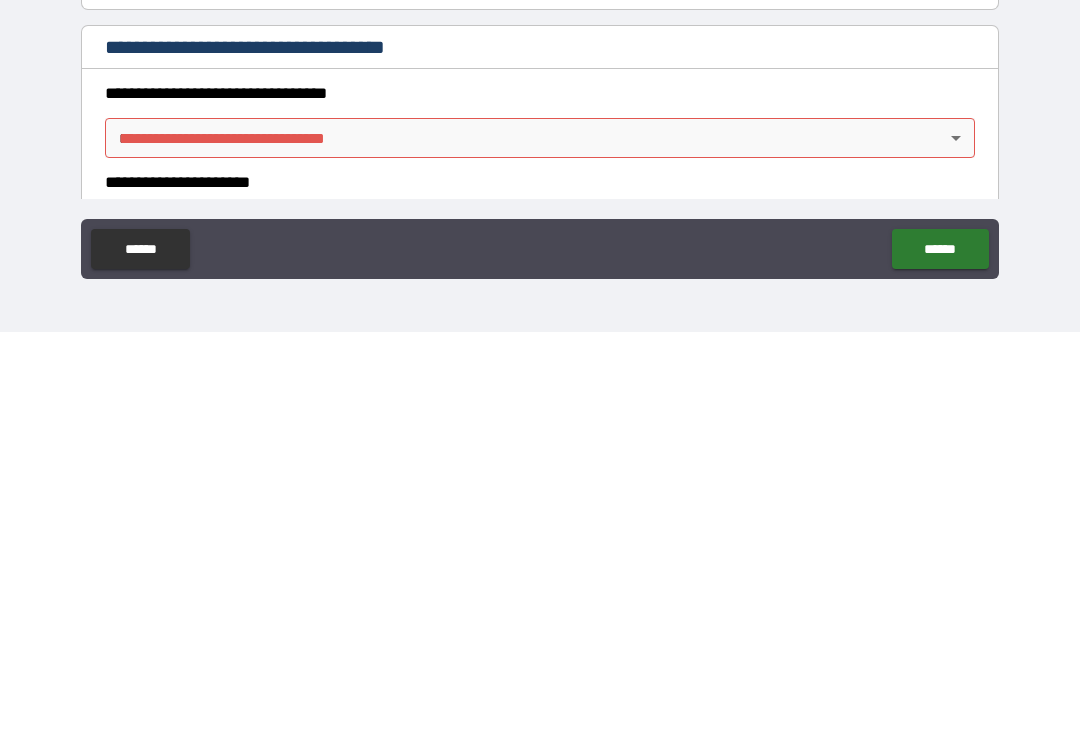 scroll, scrollTop: 820, scrollLeft: 0, axis: vertical 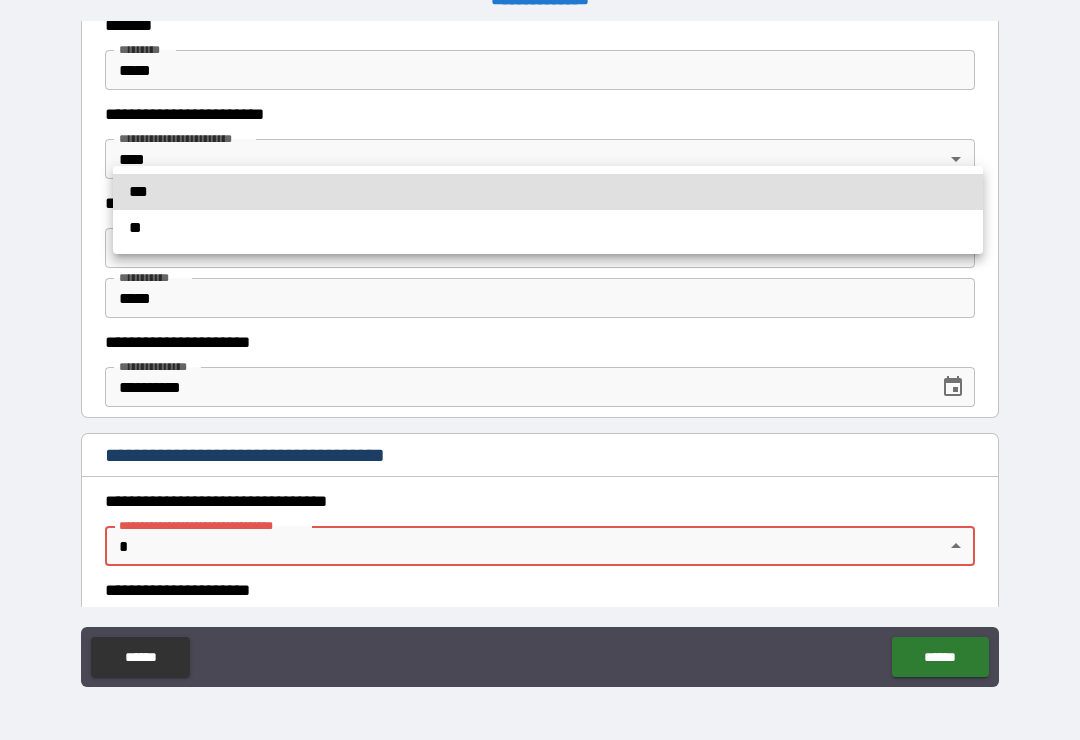 click at bounding box center [540, 370] 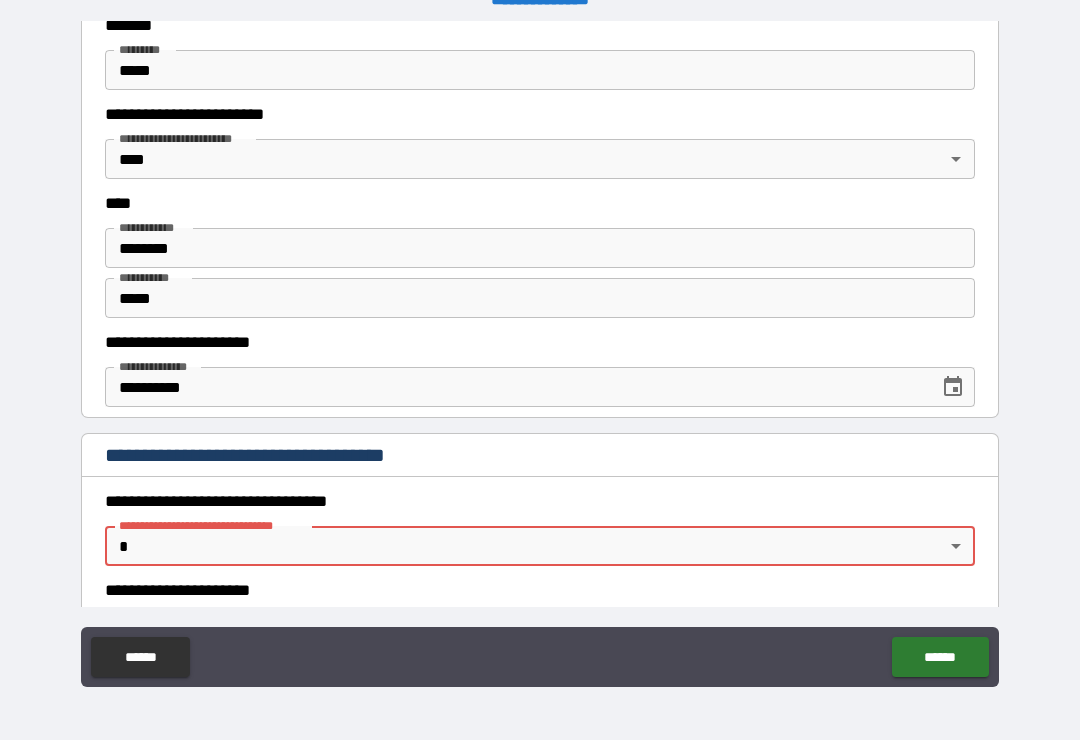 click on "**********" at bounding box center (540, 354) 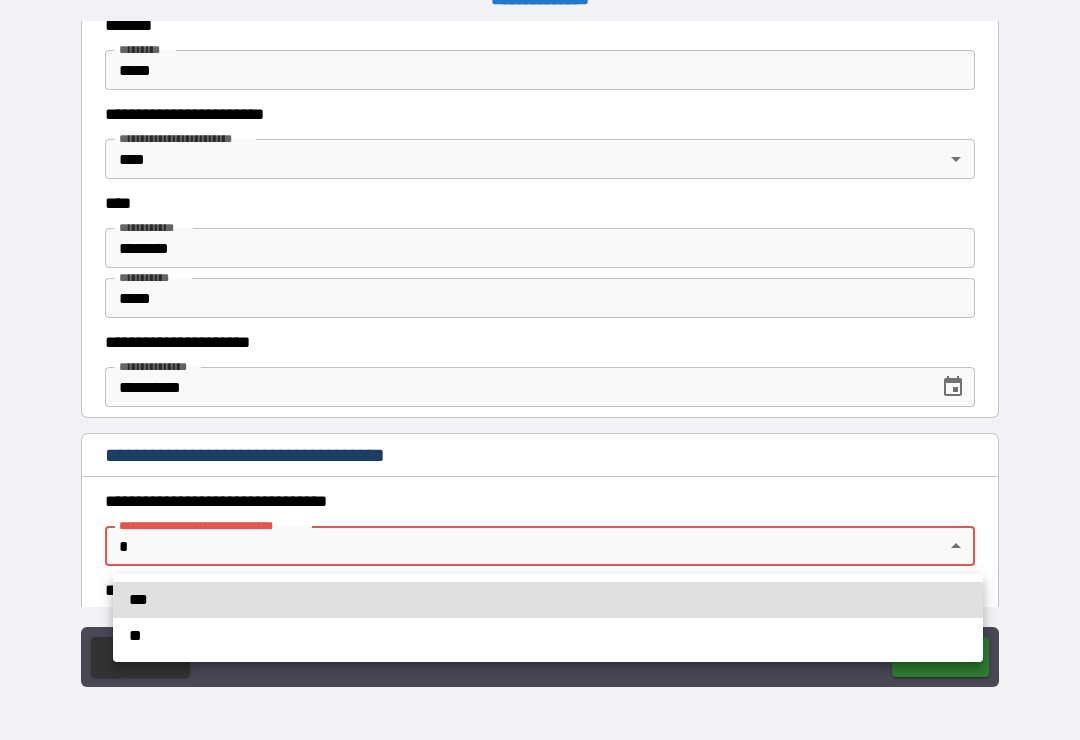 click on "**" at bounding box center (548, 636) 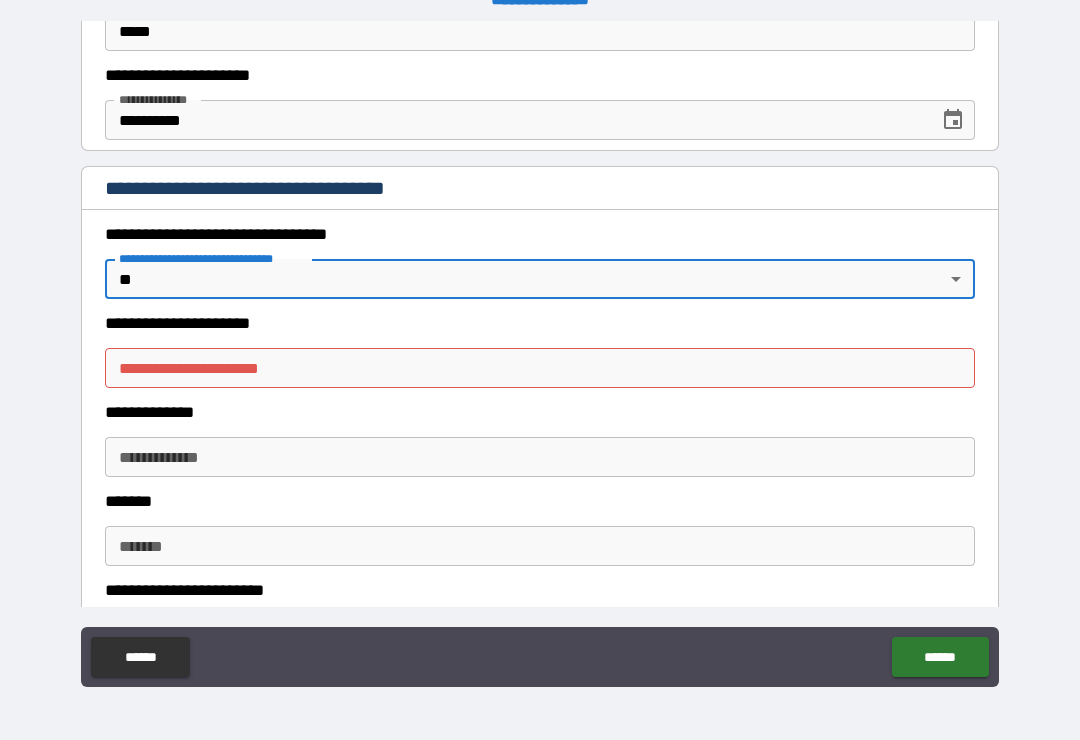scroll, scrollTop: 1088, scrollLeft: 0, axis: vertical 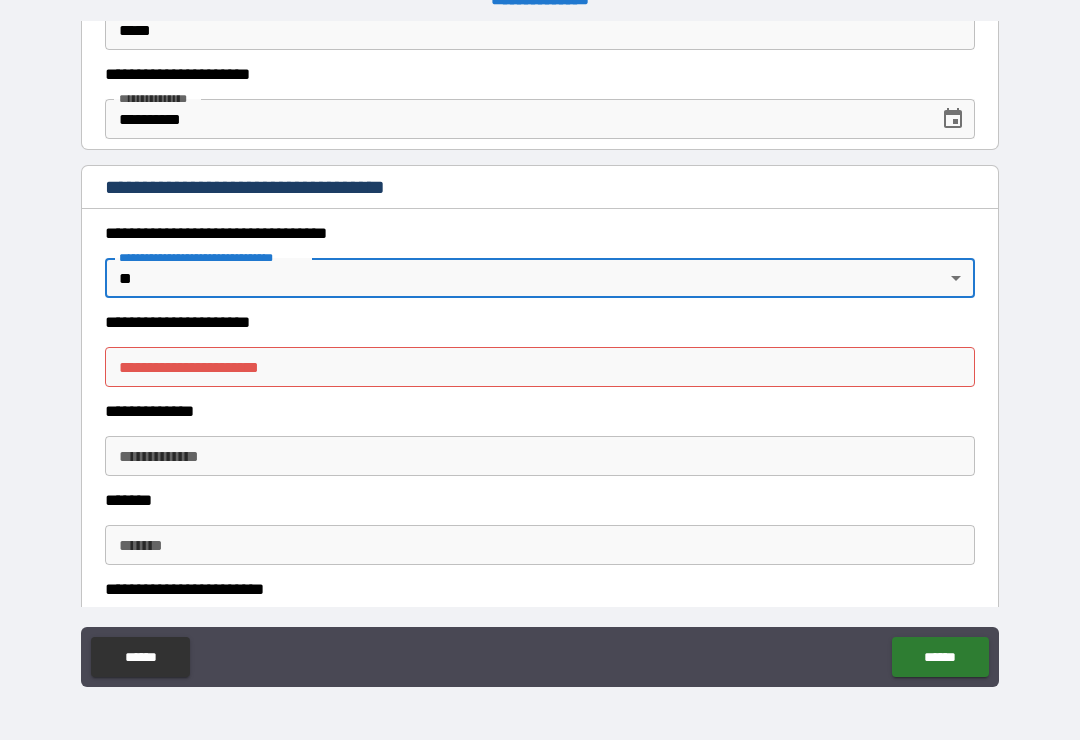 click on "**********" at bounding box center [540, 456] 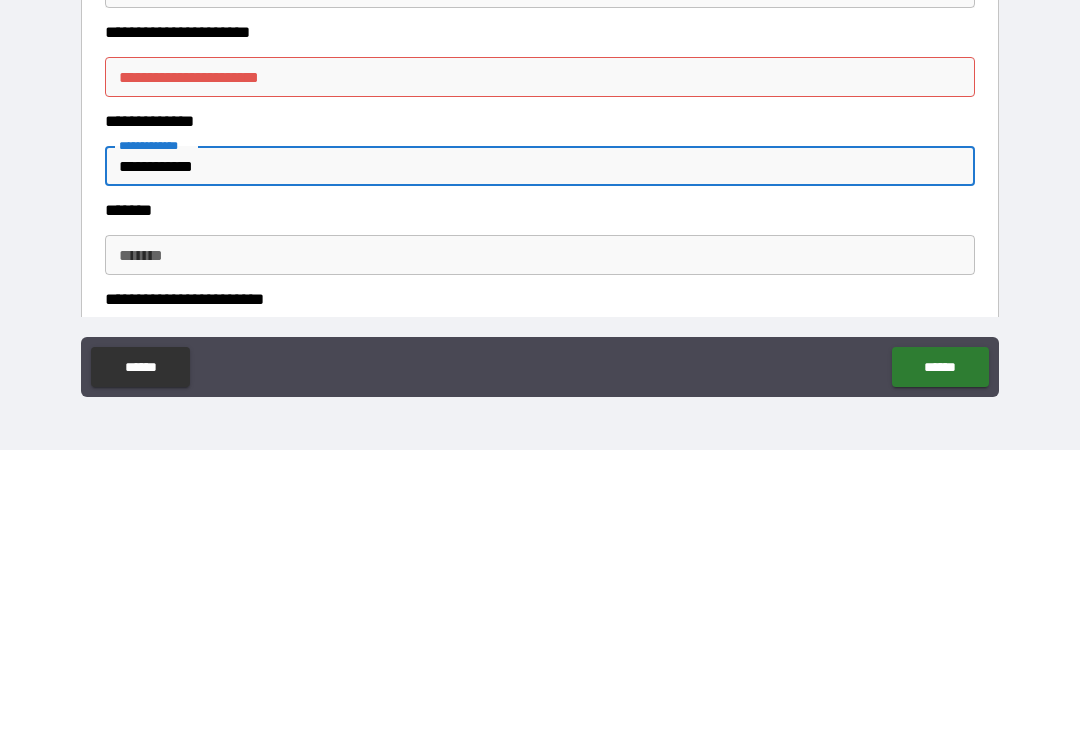 type on "**********" 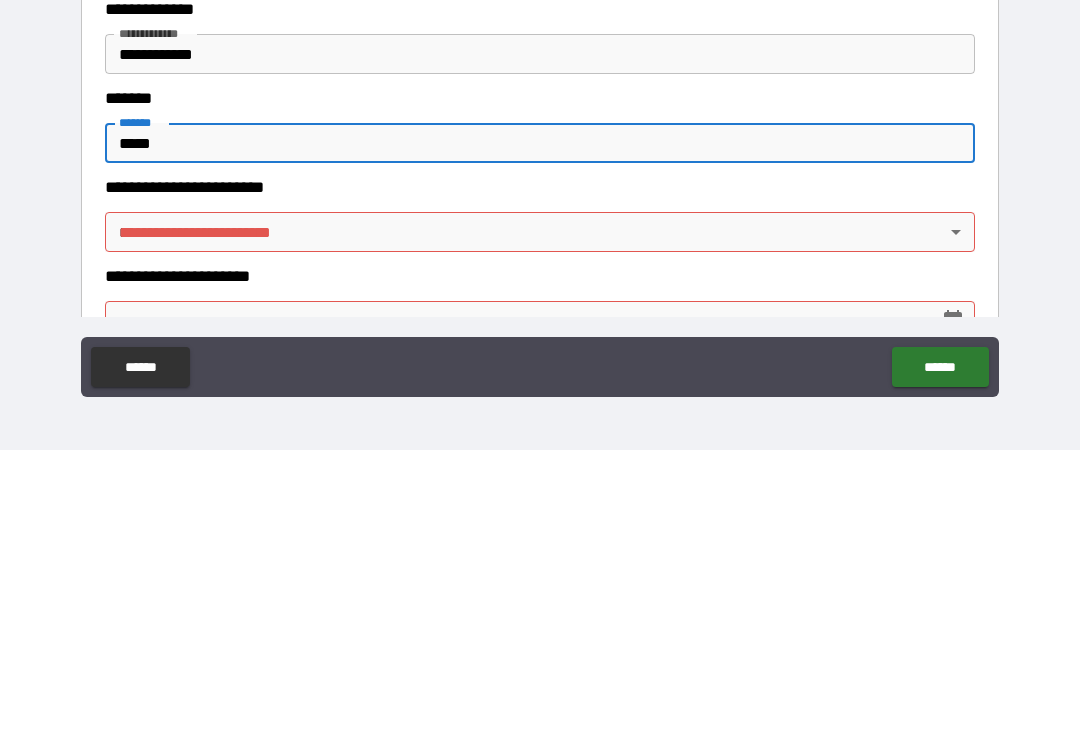scroll, scrollTop: 1201, scrollLeft: 0, axis: vertical 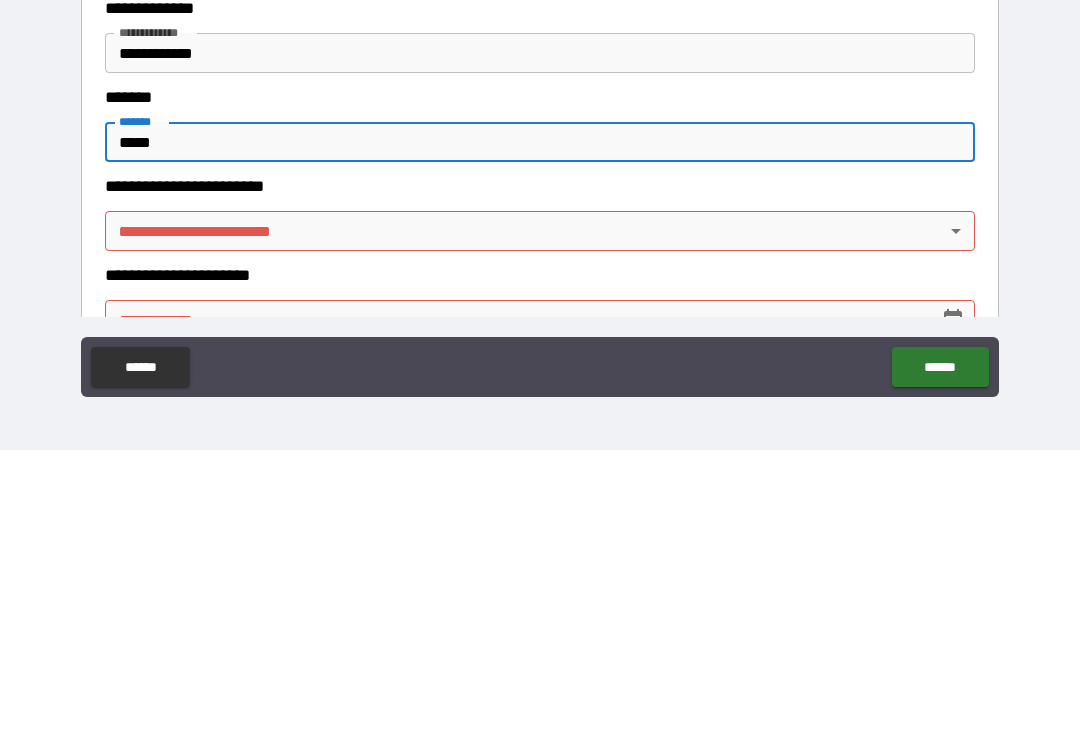 type on "*****" 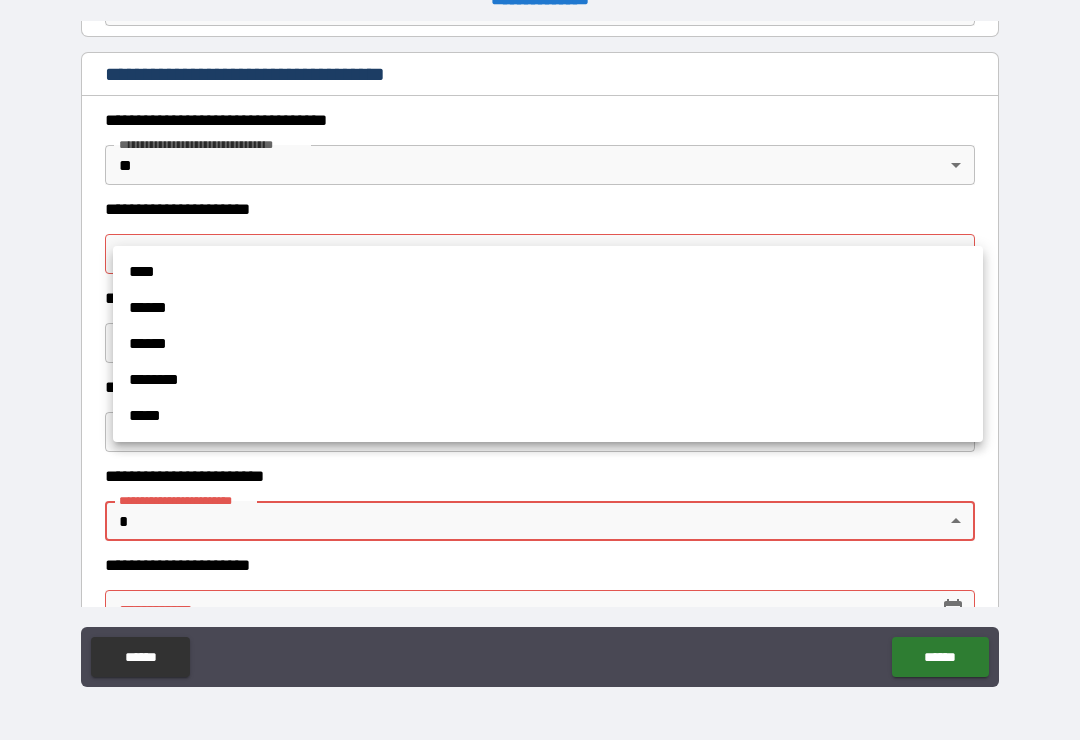 click on "****" at bounding box center (548, 272) 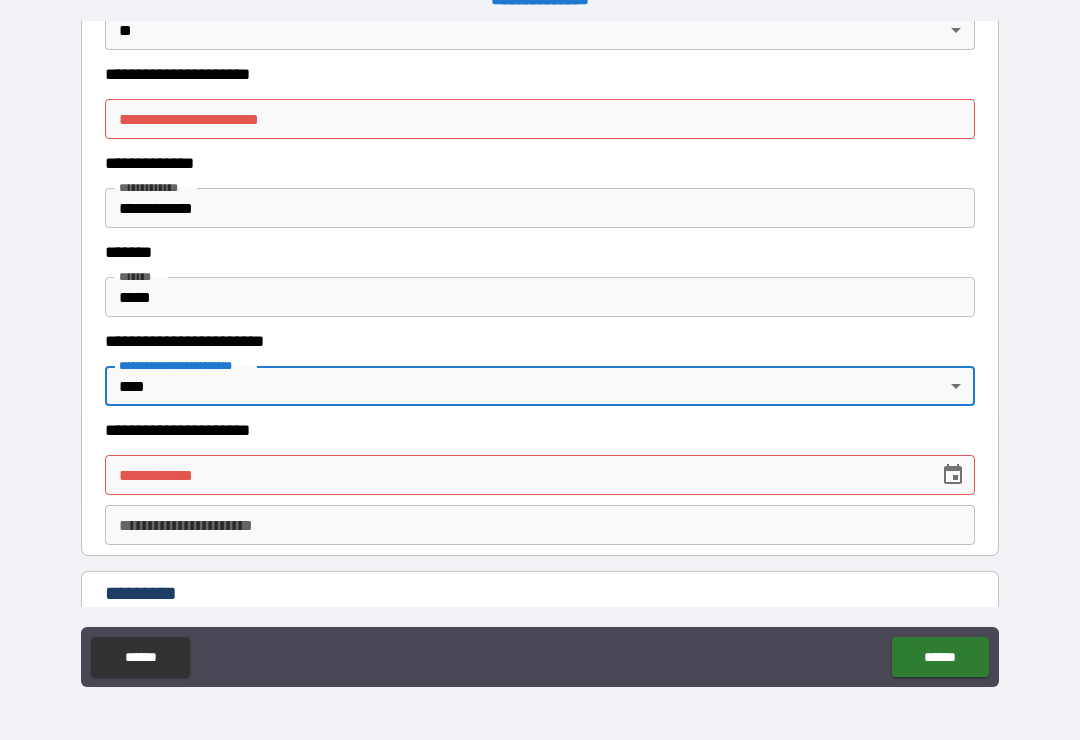 scroll, scrollTop: 1364, scrollLeft: 0, axis: vertical 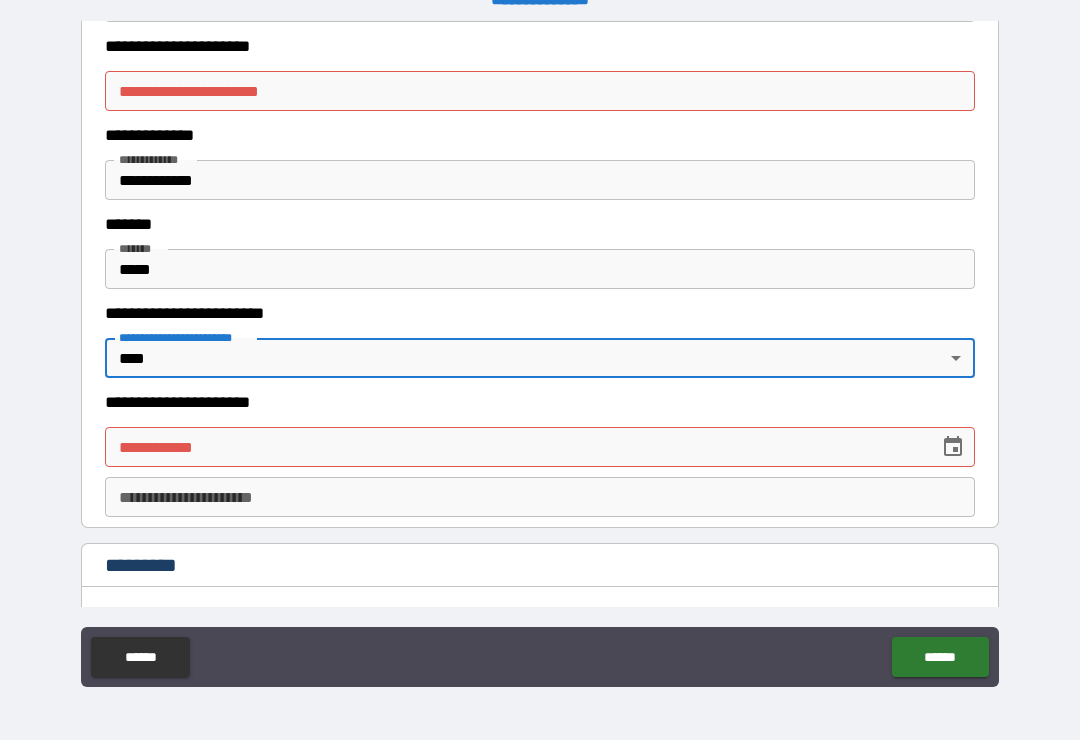 click on "**********" at bounding box center (515, 447) 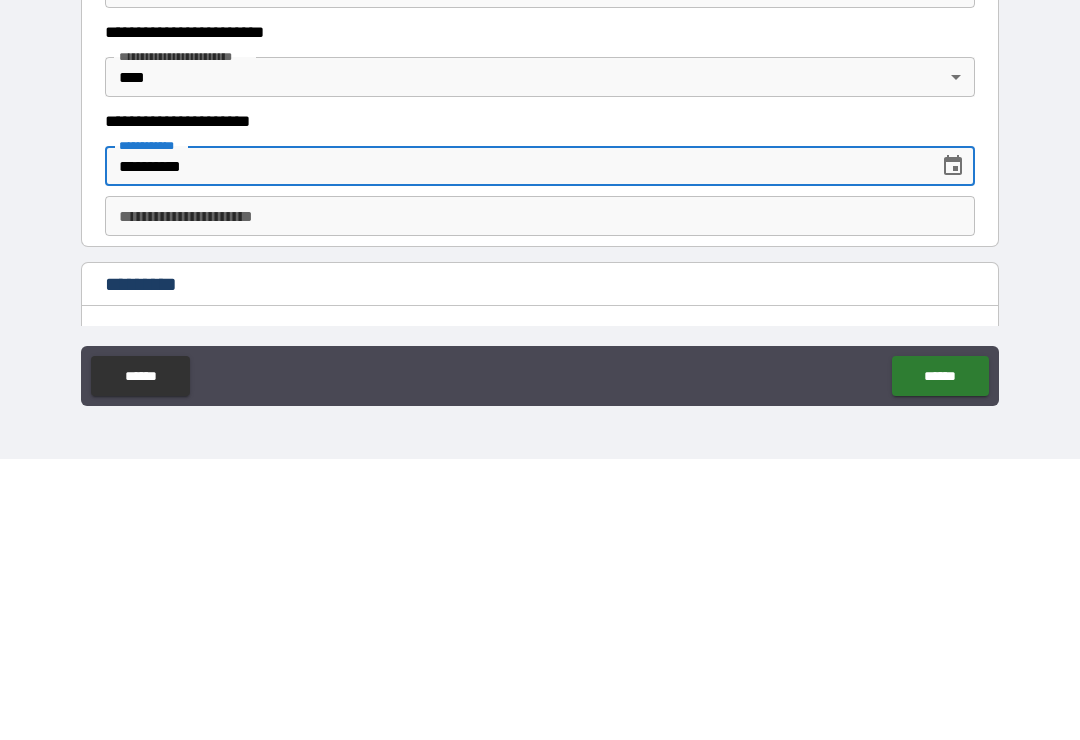 type on "**********" 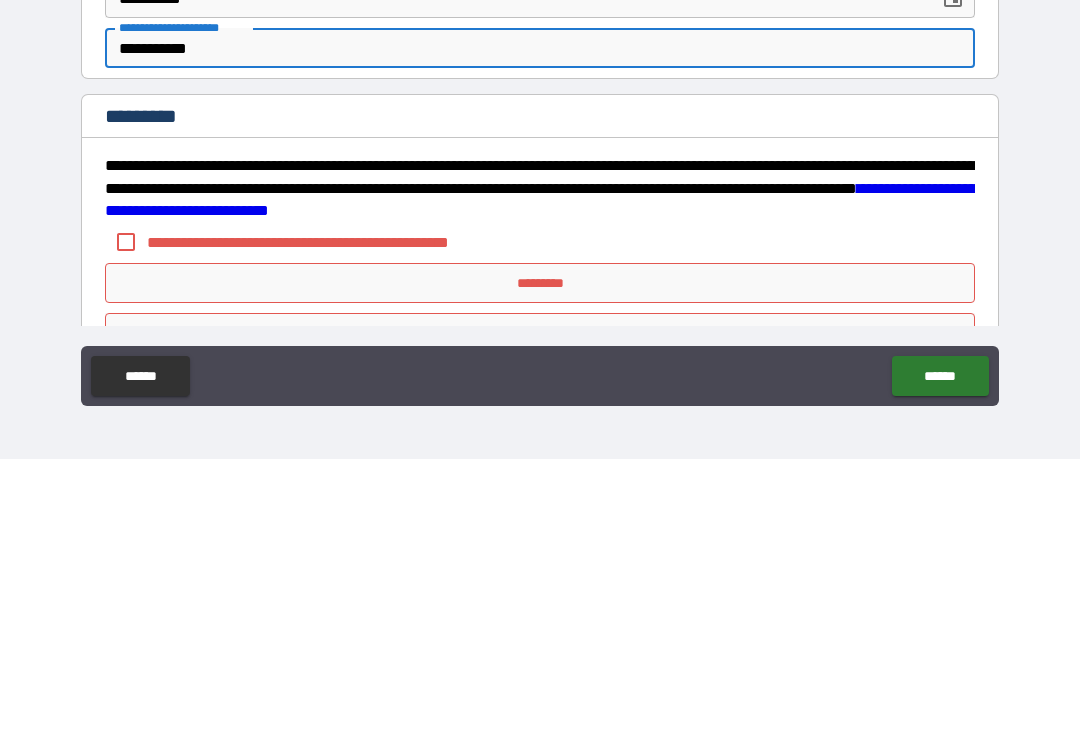 scroll, scrollTop: 1532, scrollLeft: 0, axis: vertical 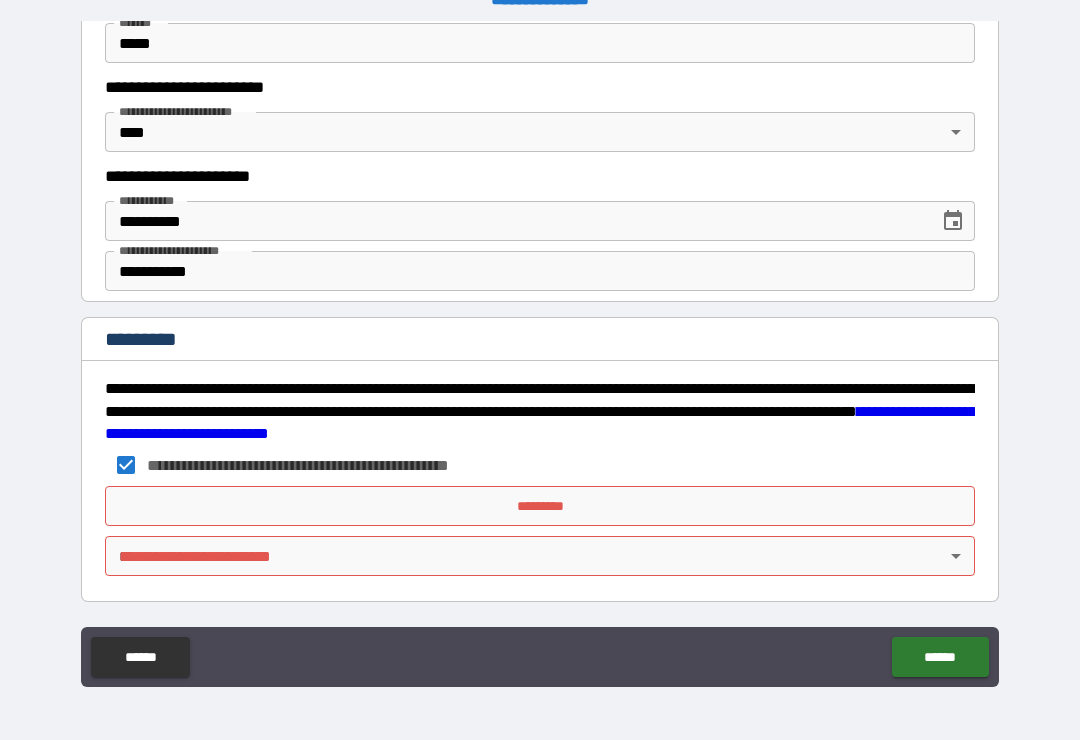click on "*********" at bounding box center [540, 506] 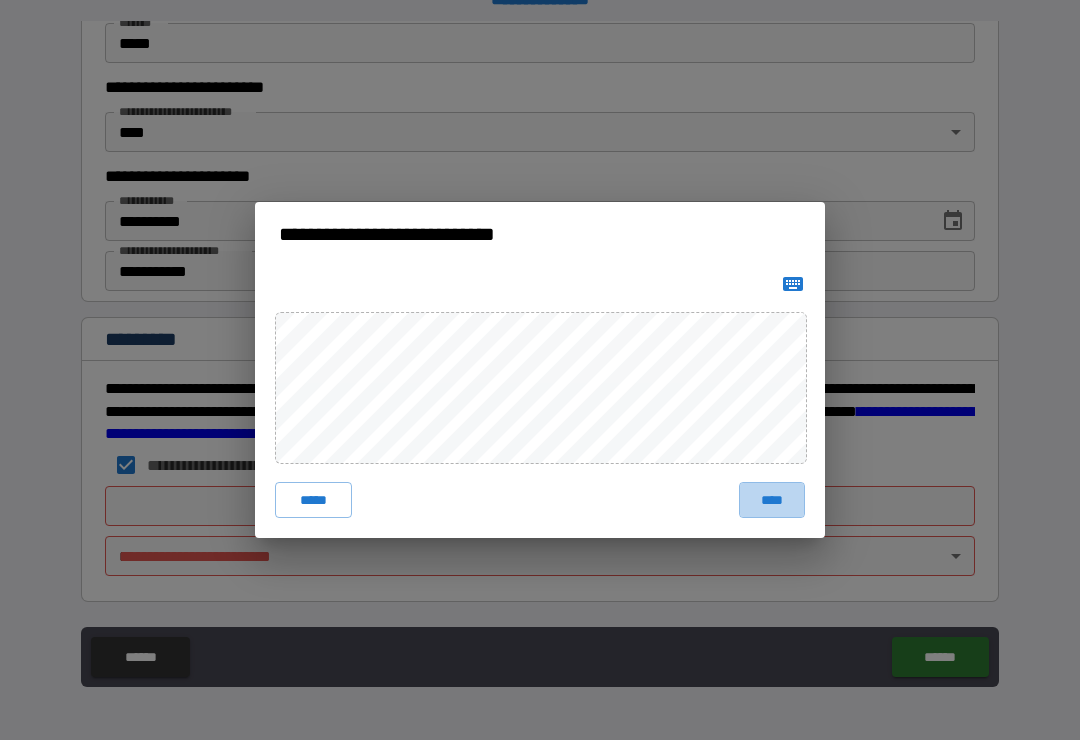 click on "****" at bounding box center [772, 500] 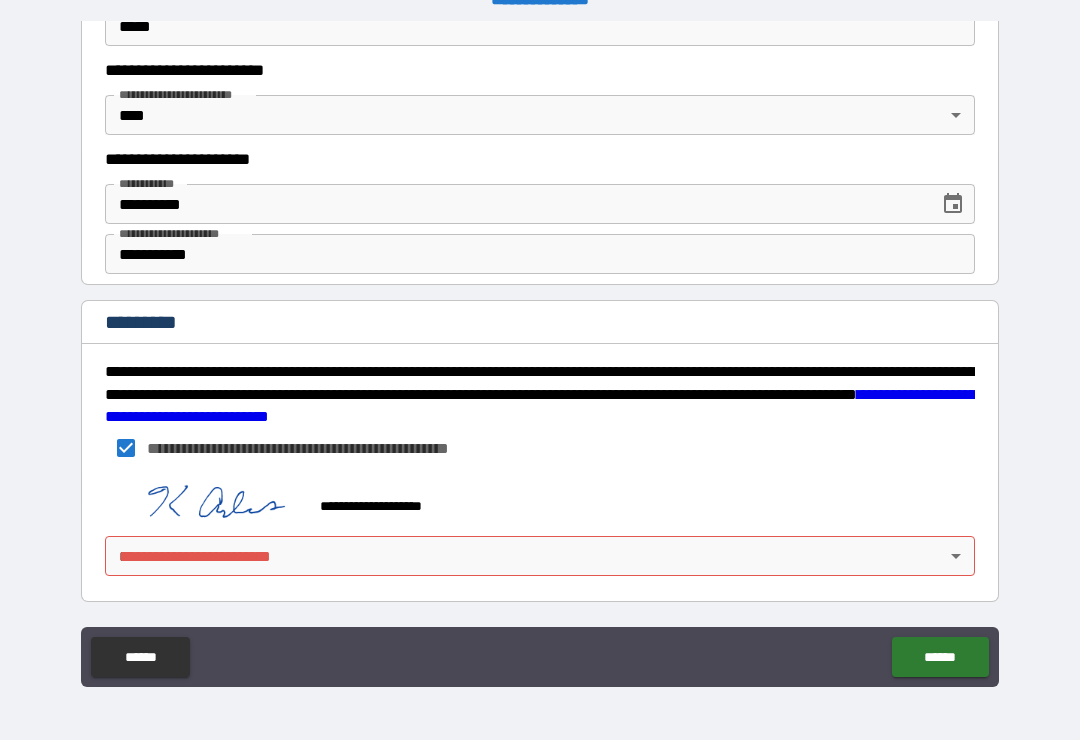 scroll, scrollTop: 1607, scrollLeft: 0, axis: vertical 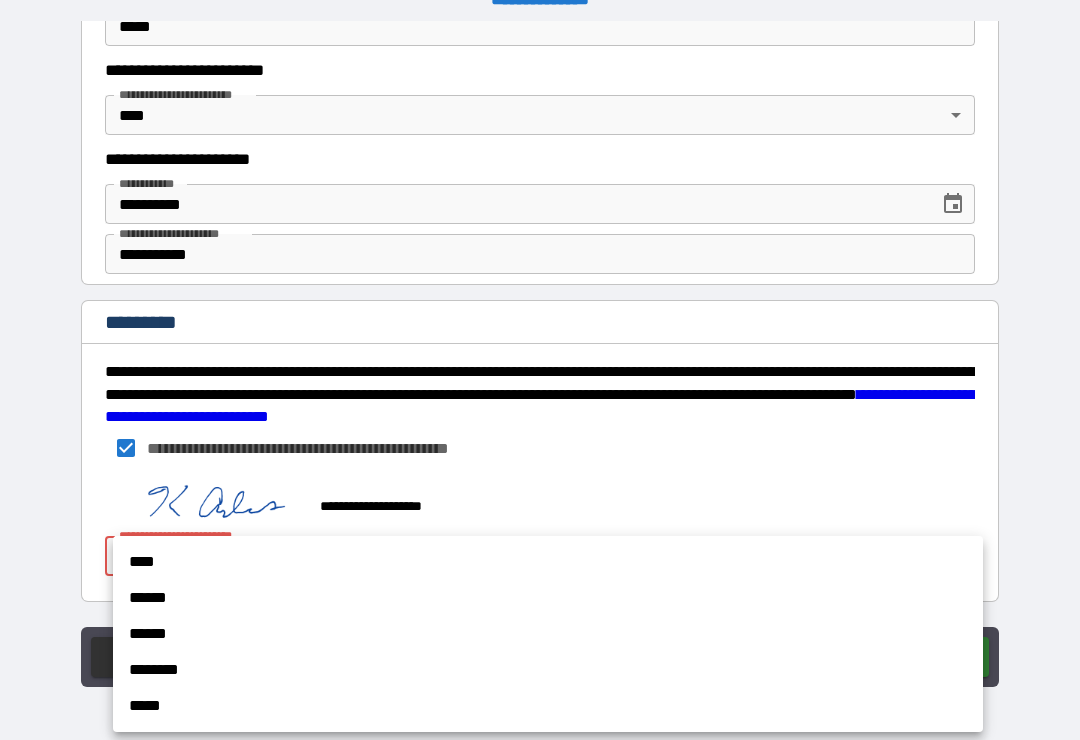 click on "****" at bounding box center (548, 562) 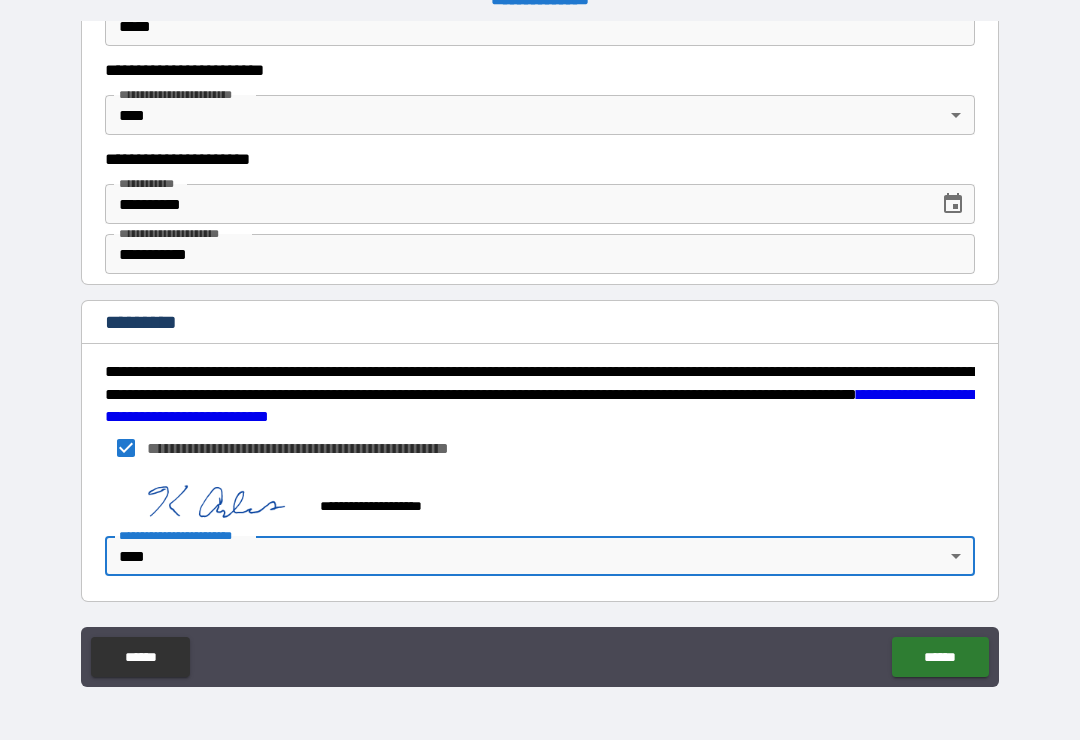 type on "*" 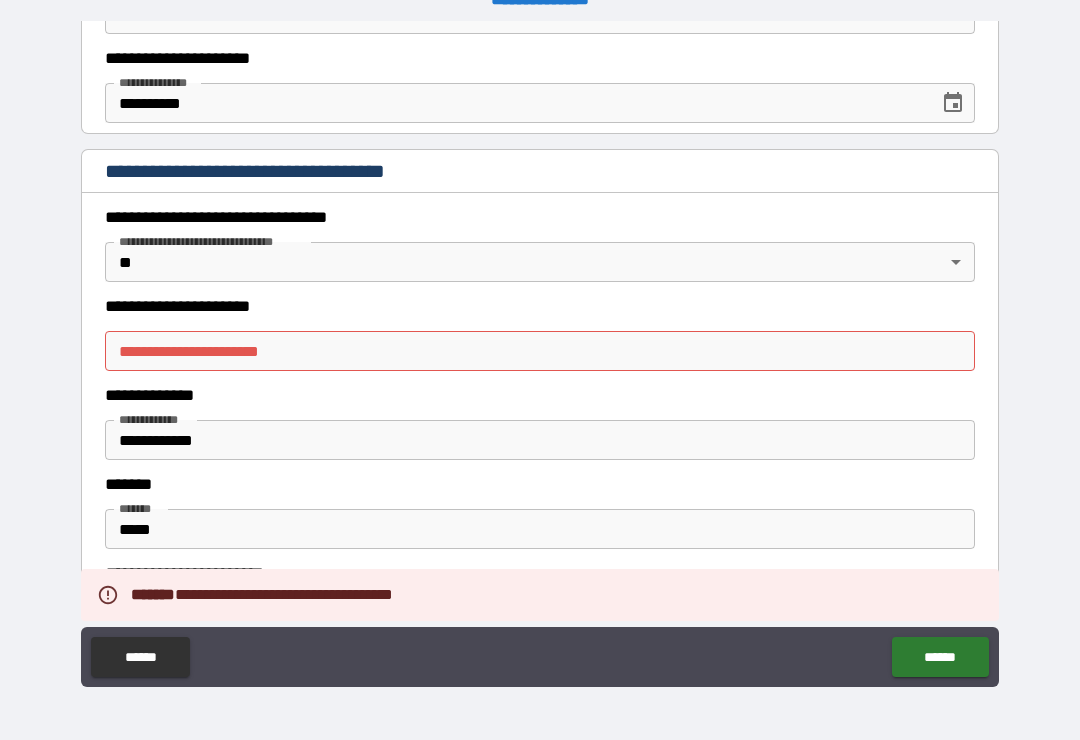 scroll, scrollTop: 1101, scrollLeft: 0, axis: vertical 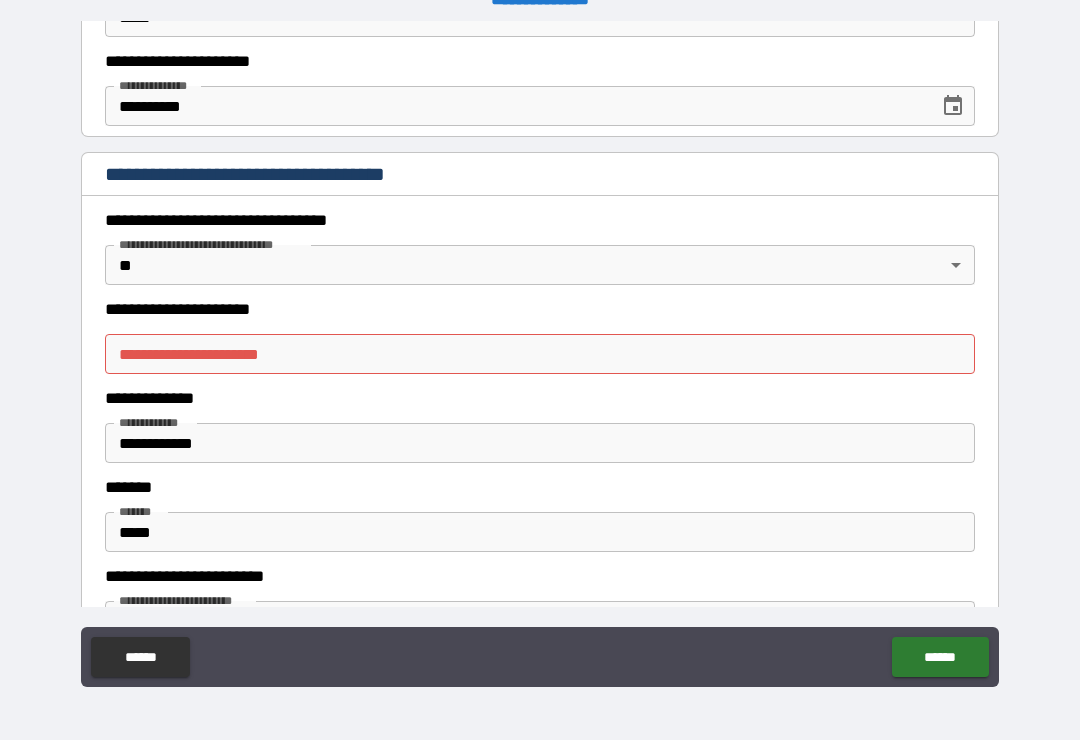 click on "**********" at bounding box center [540, 354] 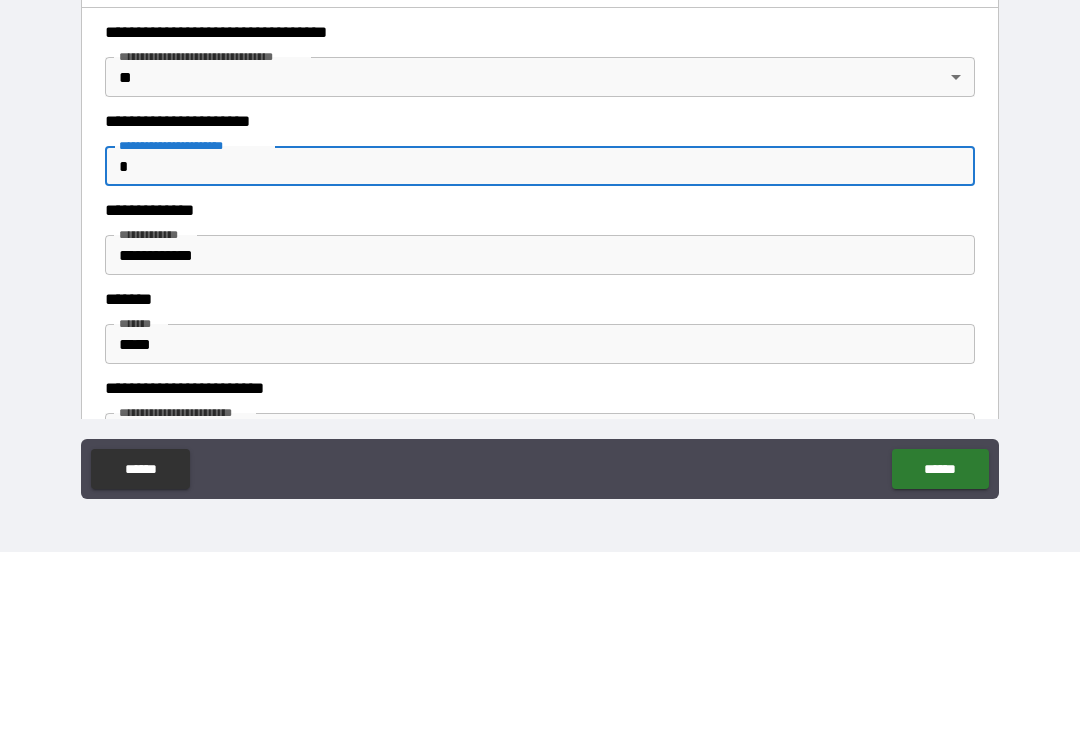 type on "**" 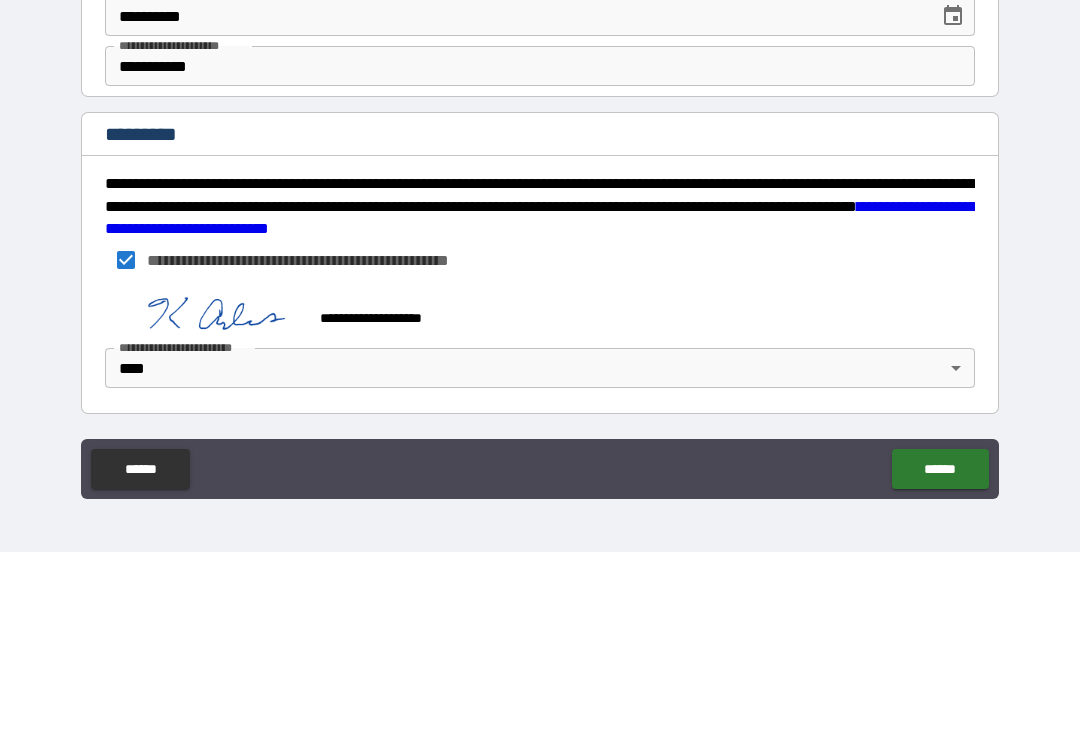 scroll, scrollTop: 1607, scrollLeft: 0, axis: vertical 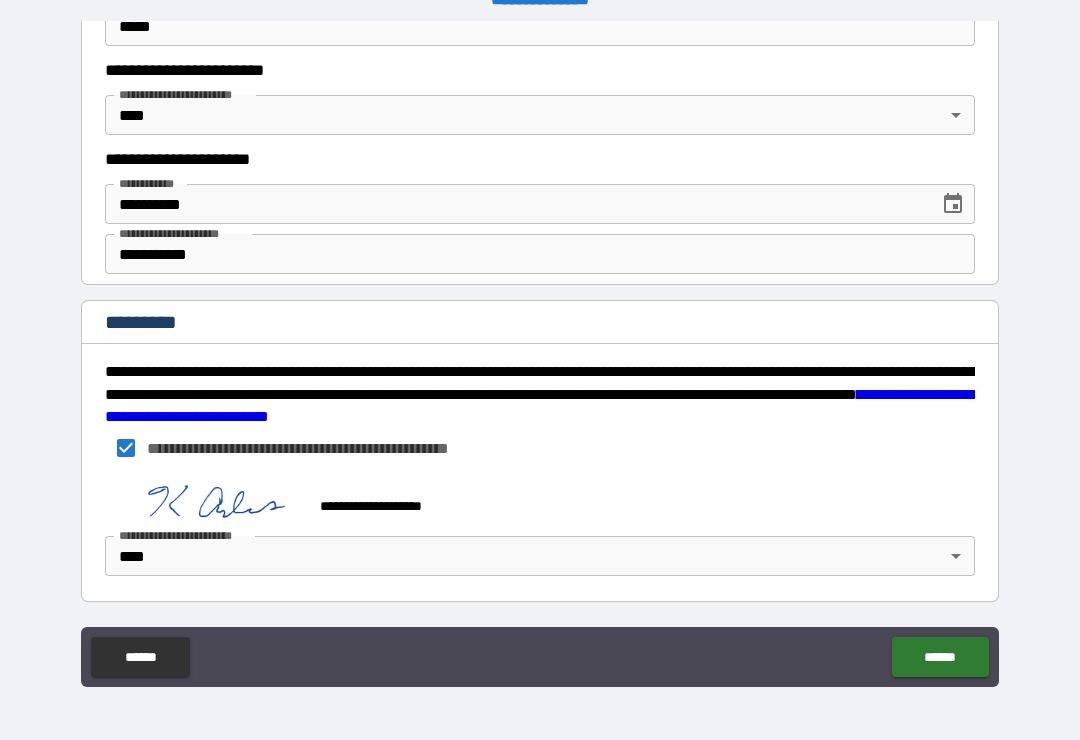 click on "******" at bounding box center (940, 657) 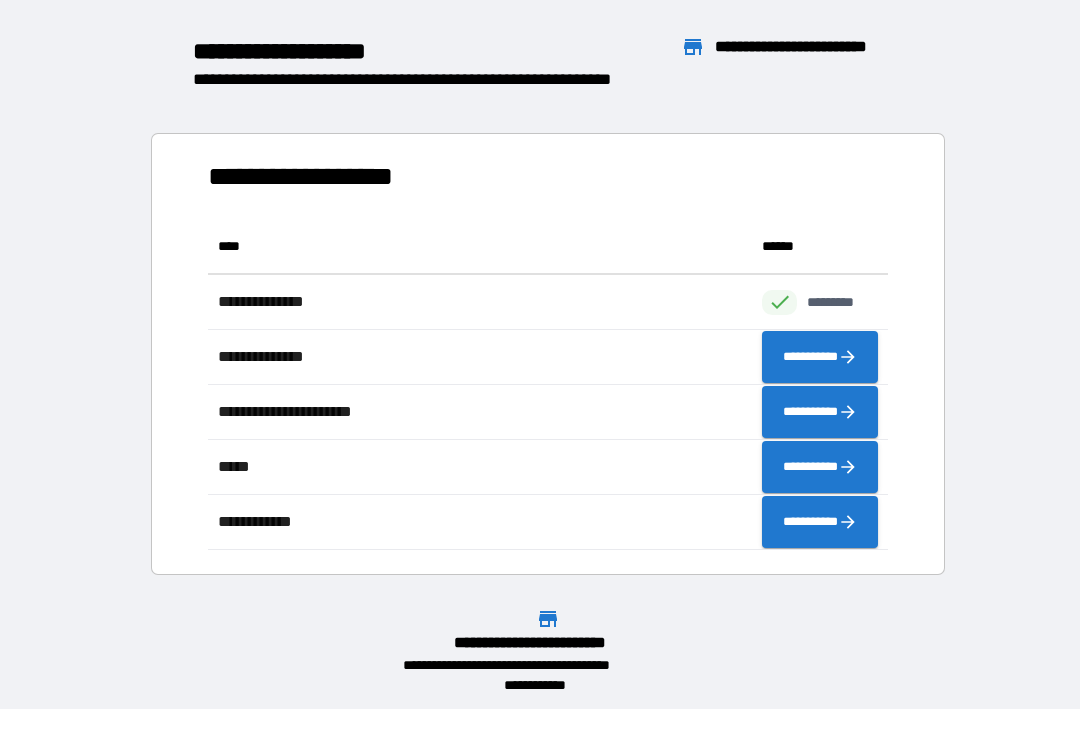 scroll, scrollTop: 1, scrollLeft: 1, axis: both 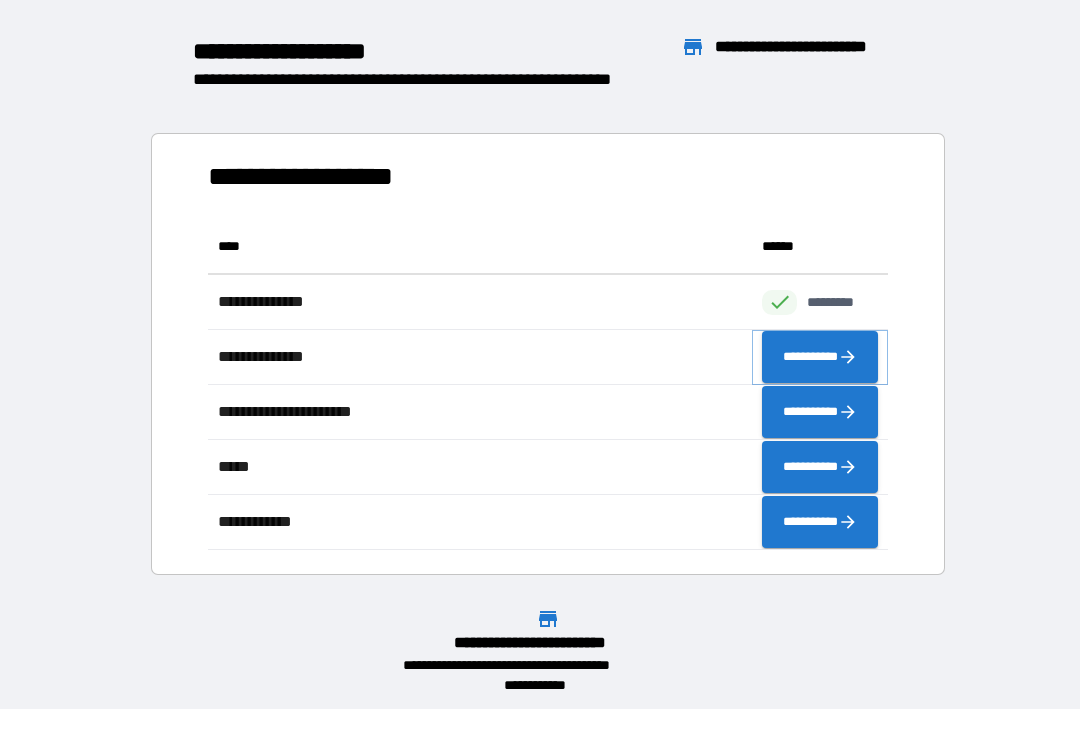 click on "**********" at bounding box center (820, 357) 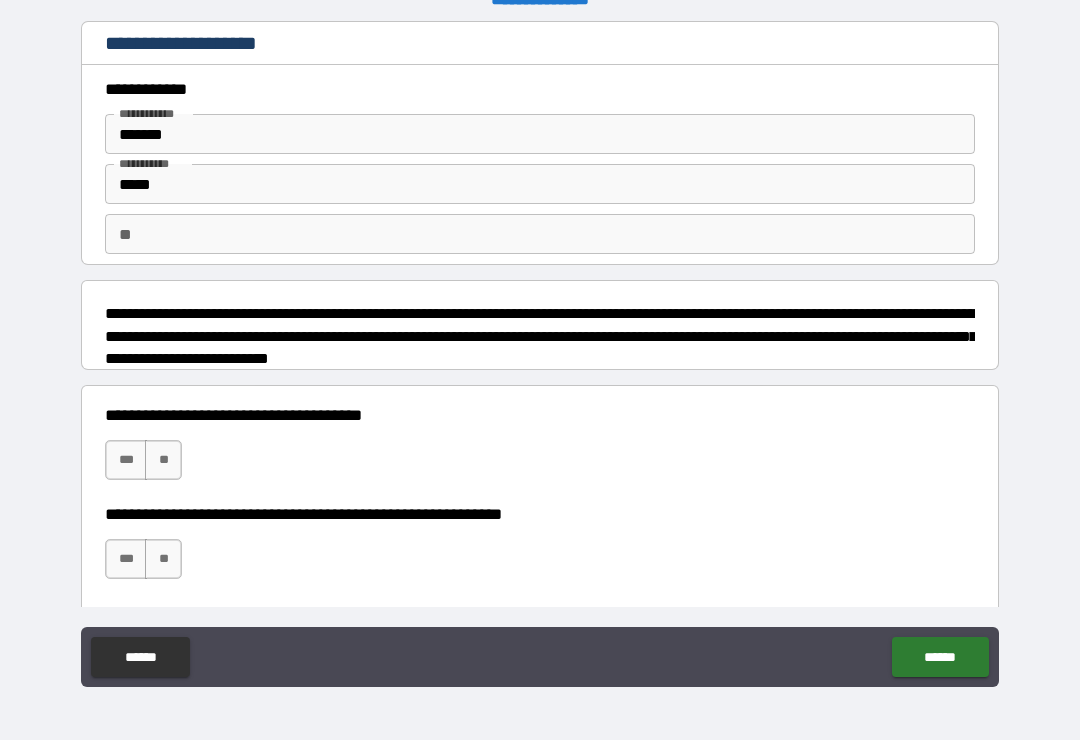 click on "**" at bounding box center (540, 234) 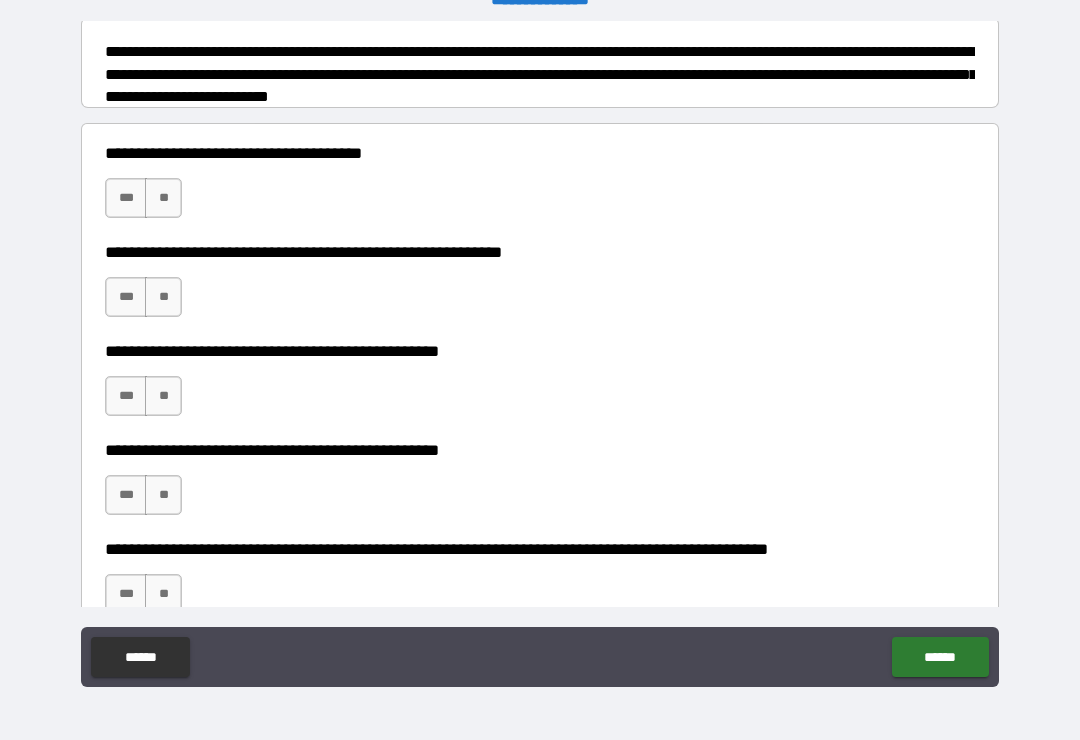 scroll, scrollTop: 267, scrollLeft: 0, axis: vertical 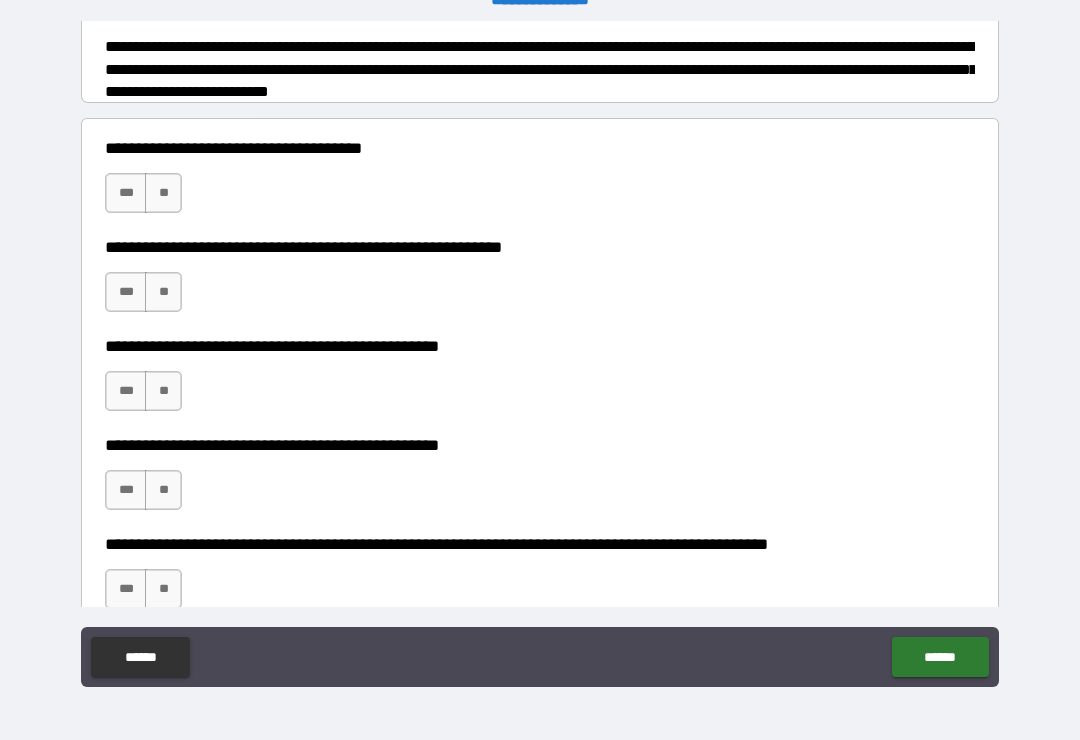 type on "****" 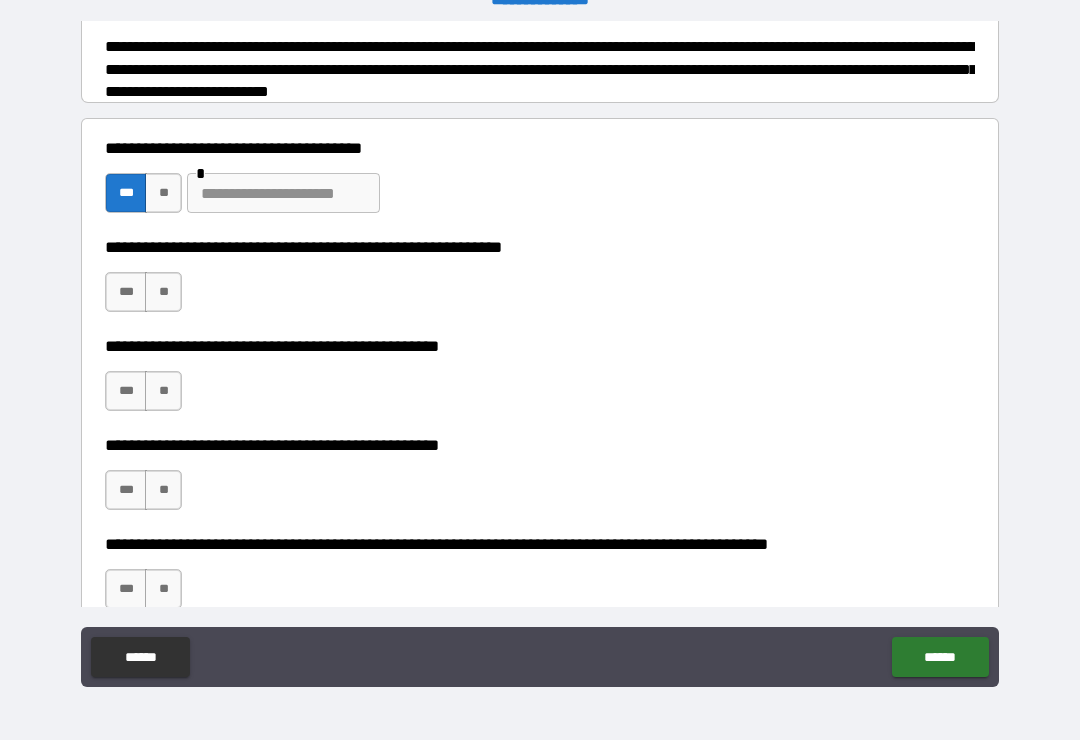 click on "**" at bounding box center (163, 292) 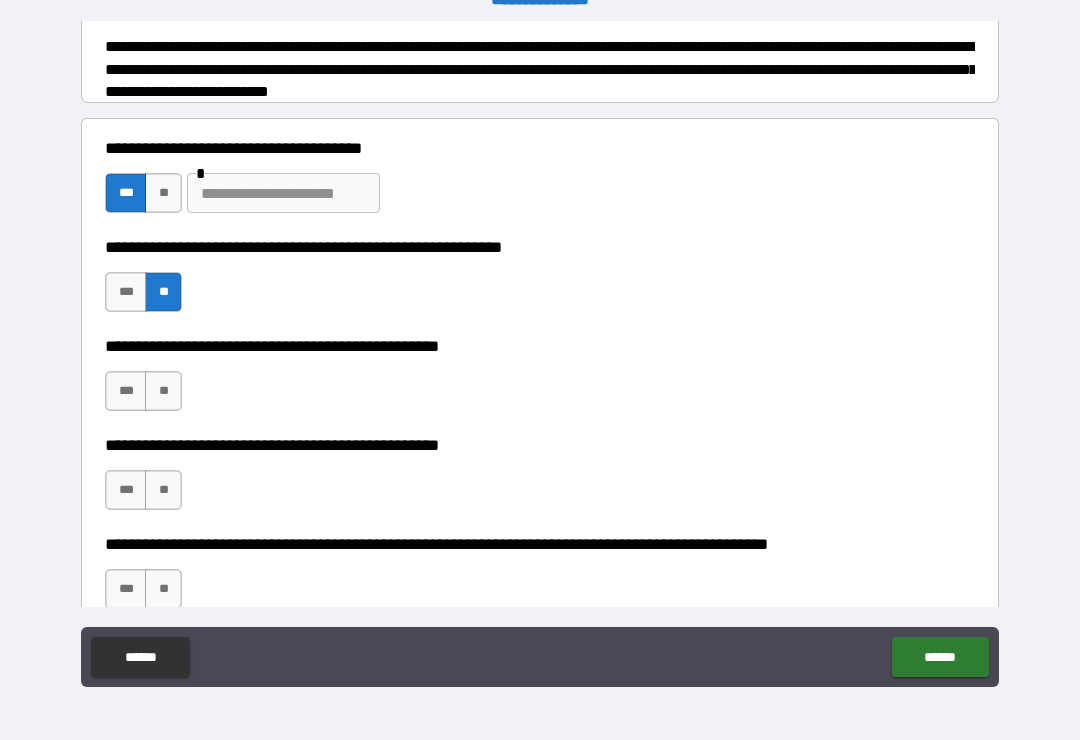 click on "**" at bounding box center (163, 391) 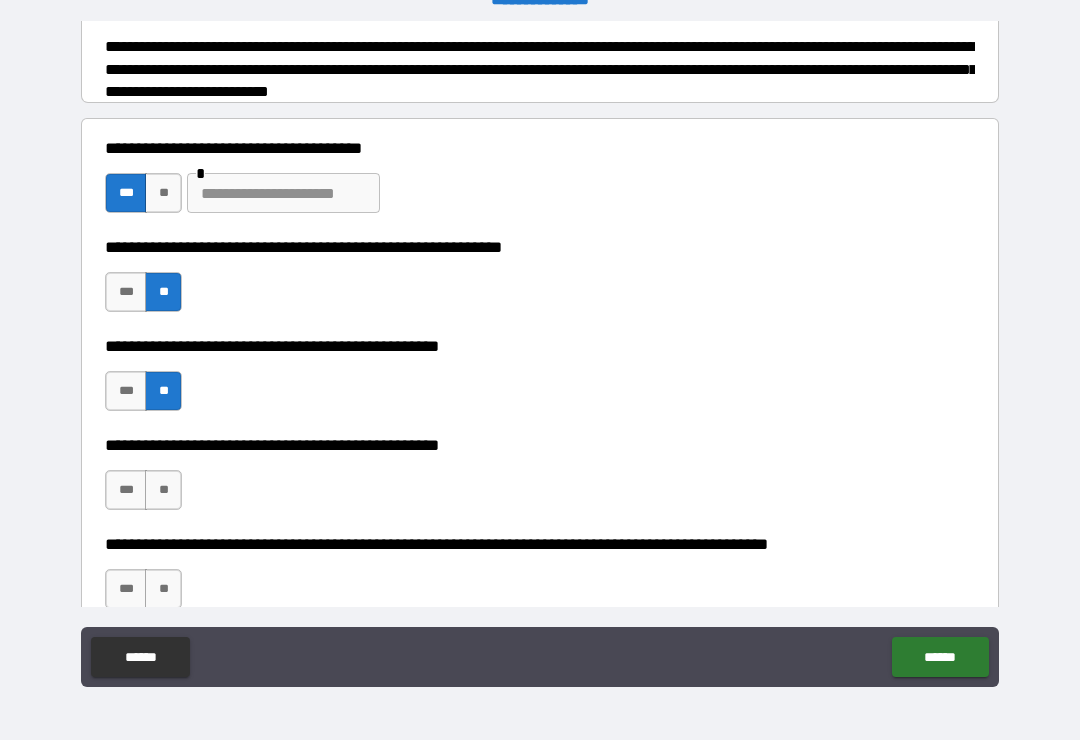 click on "**" at bounding box center [163, 490] 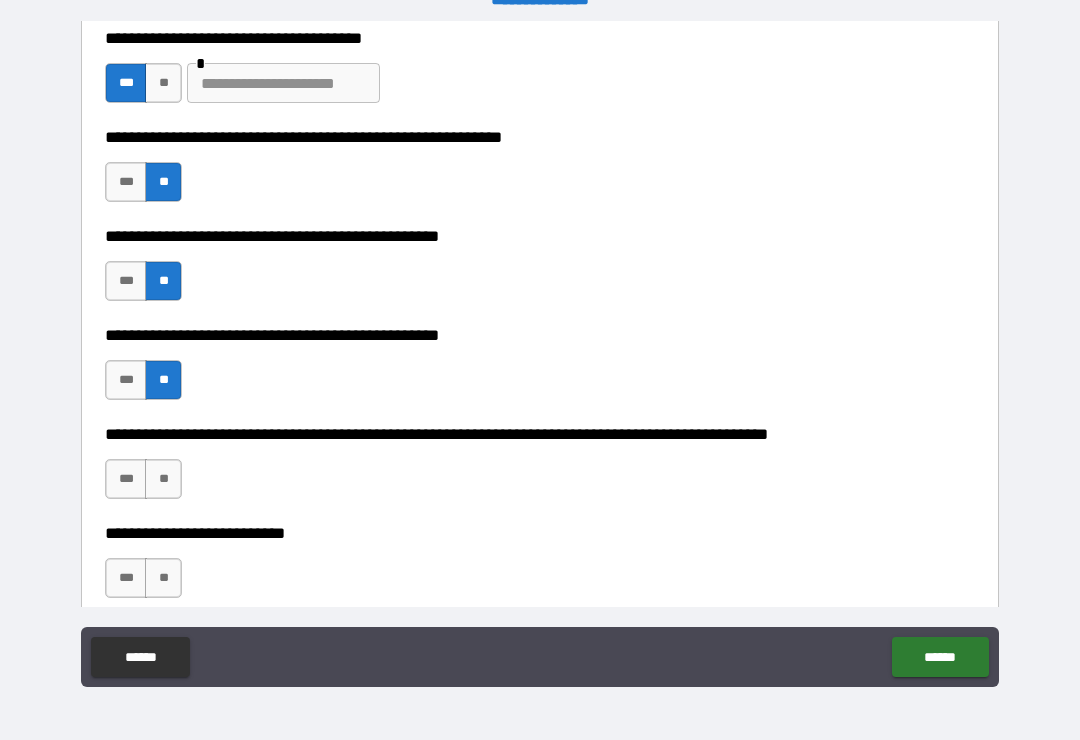 scroll, scrollTop: 381, scrollLeft: 0, axis: vertical 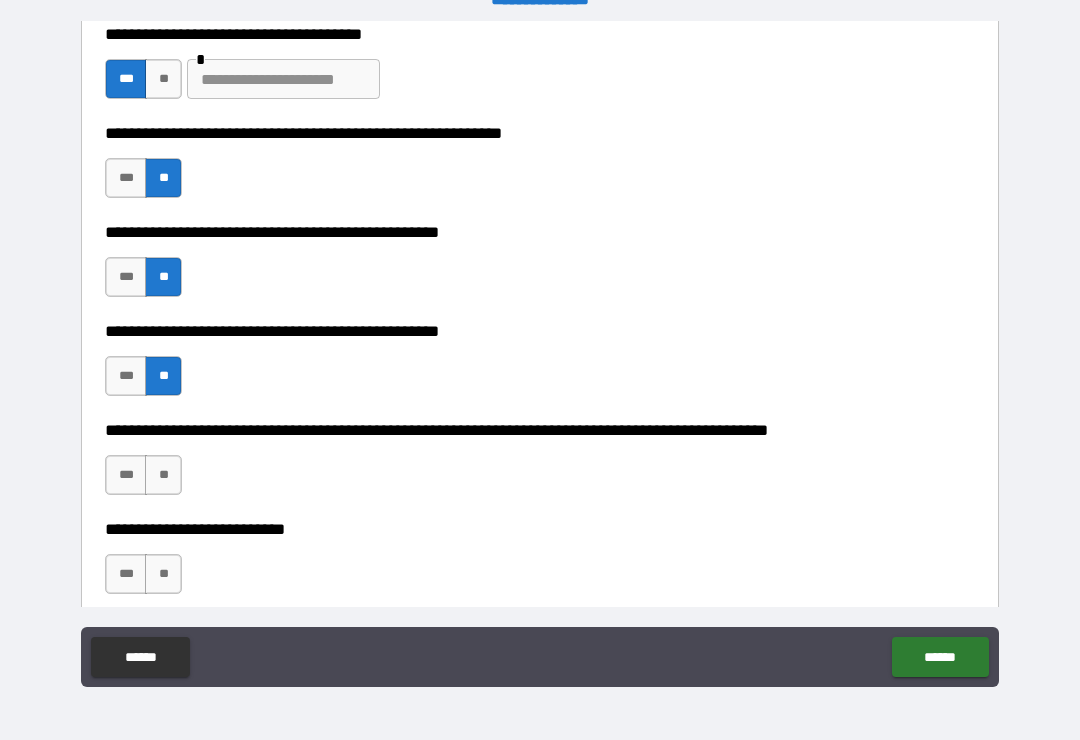 click on "**" at bounding box center [163, 475] 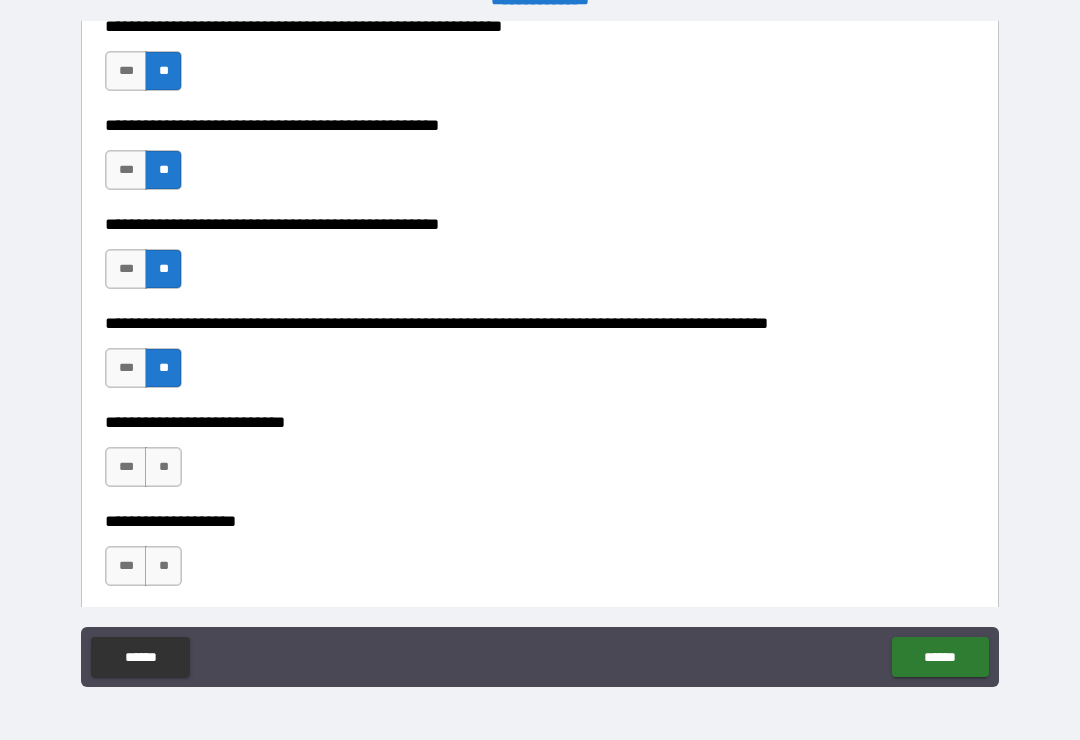scroll, scrollTop: 488, scrollLeft: 0, axis: vertical 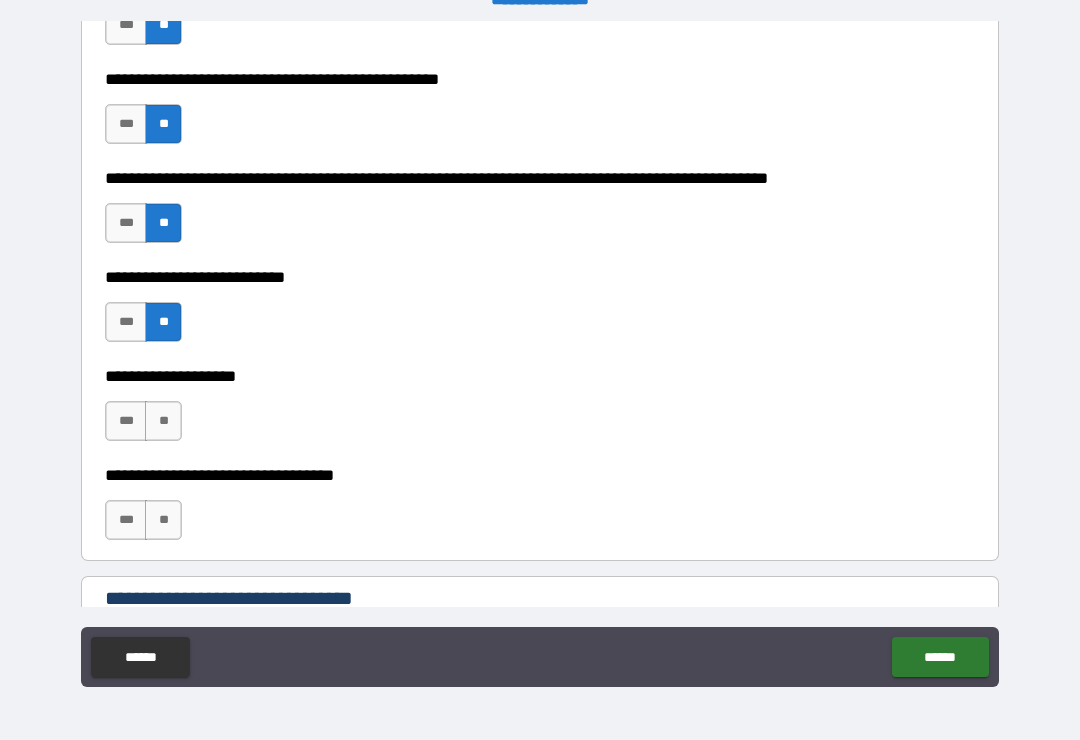 click on "**" at bounding box center [163, 421] 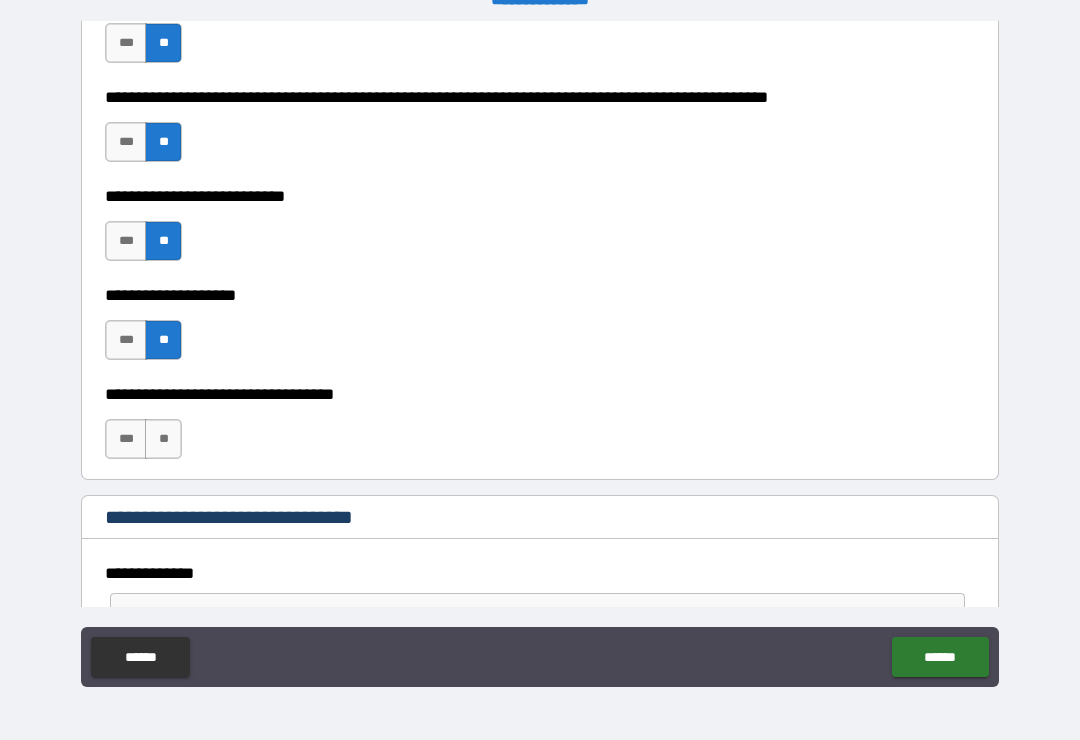 scroll, scrollTop: 716, scrollLeft: 0, axis: vertical 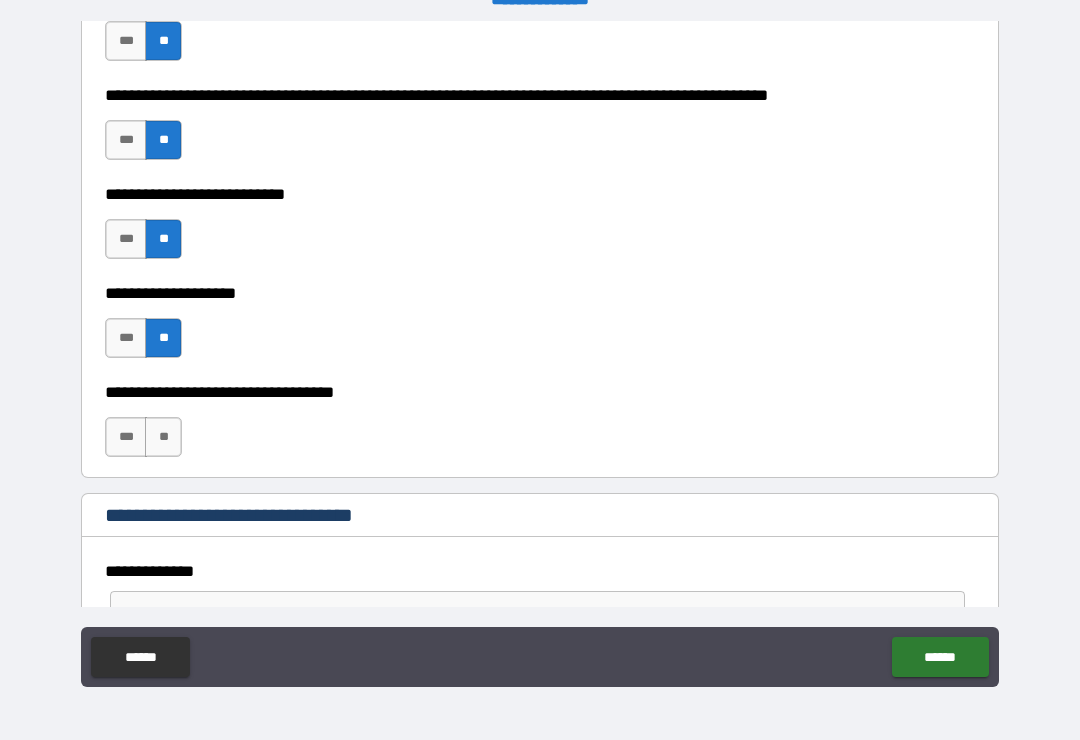 click on "**" at bounding box center [163, 437] 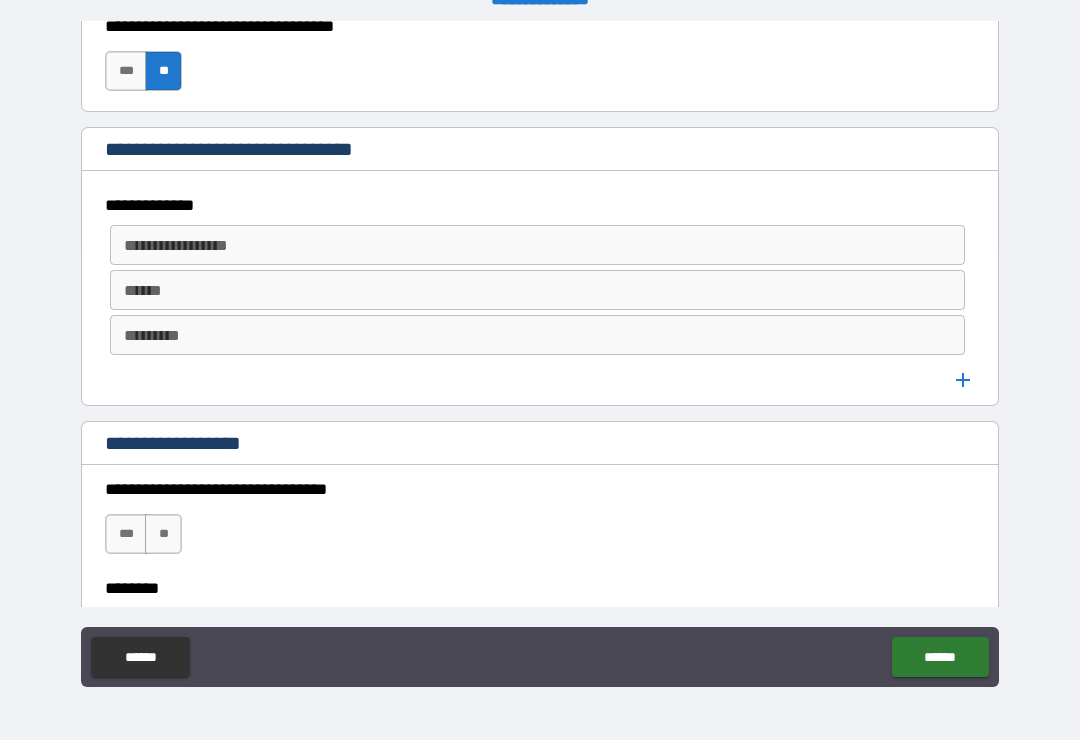 scroll, scrollTop: 1083, scrollLeft: 0, axis: vertical 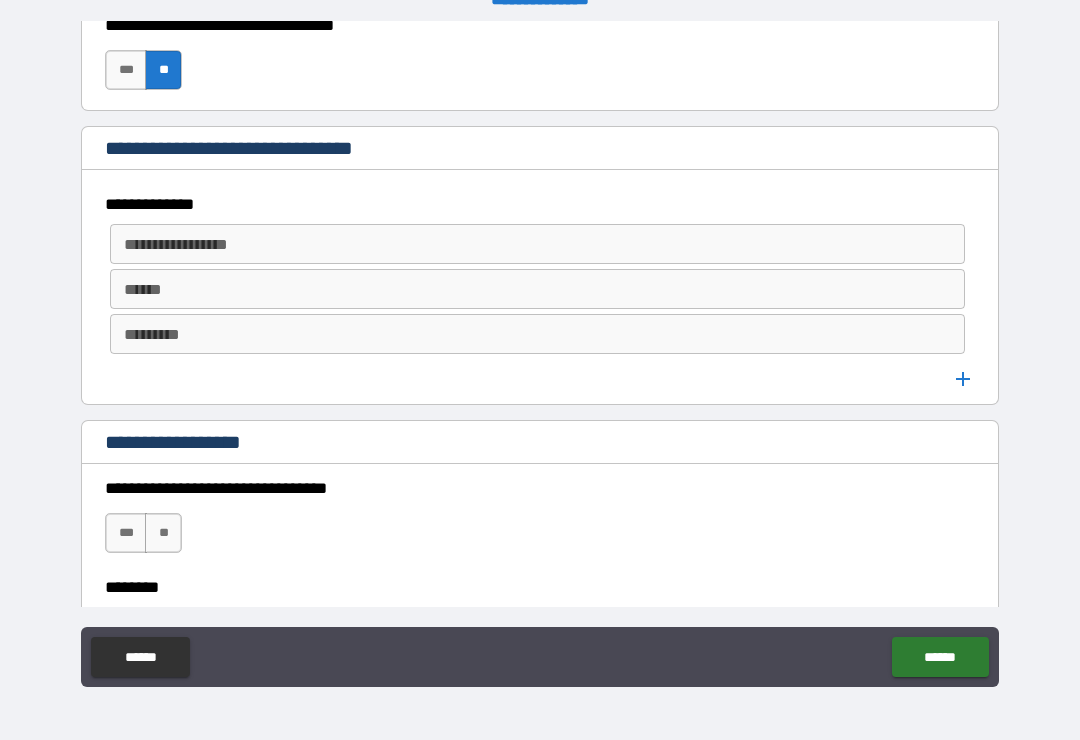 click on "**********" at bounding box center (536, 244) 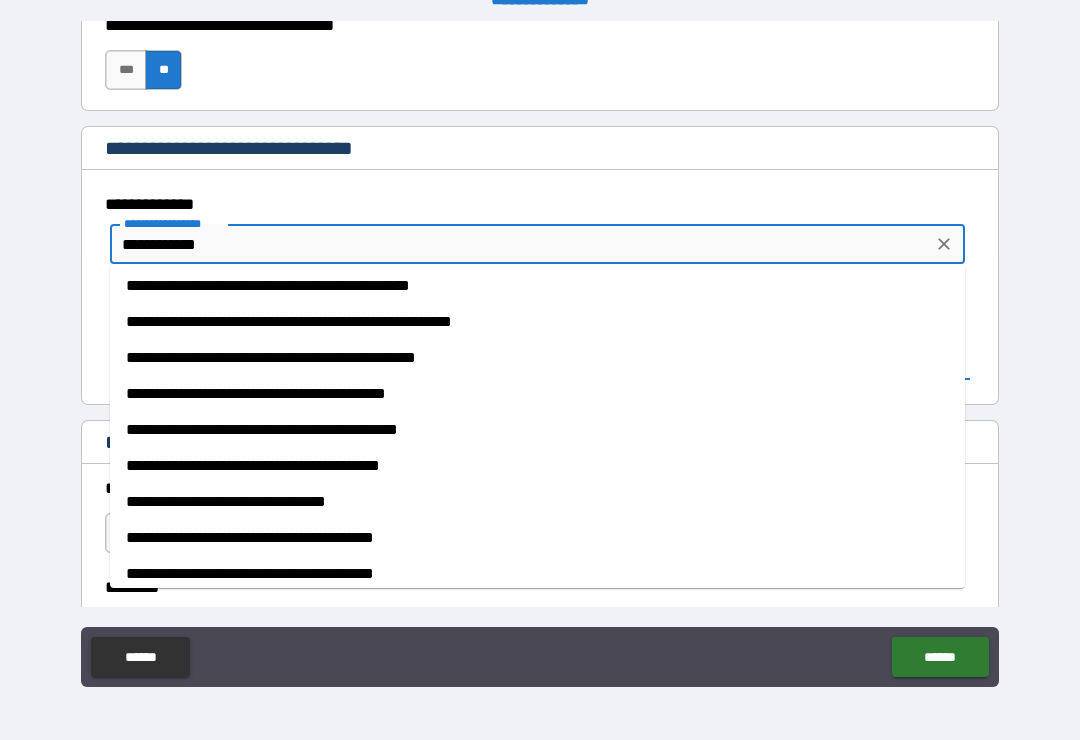 scroll, scrollTop: 0, scrollLeft: 0, axis: both 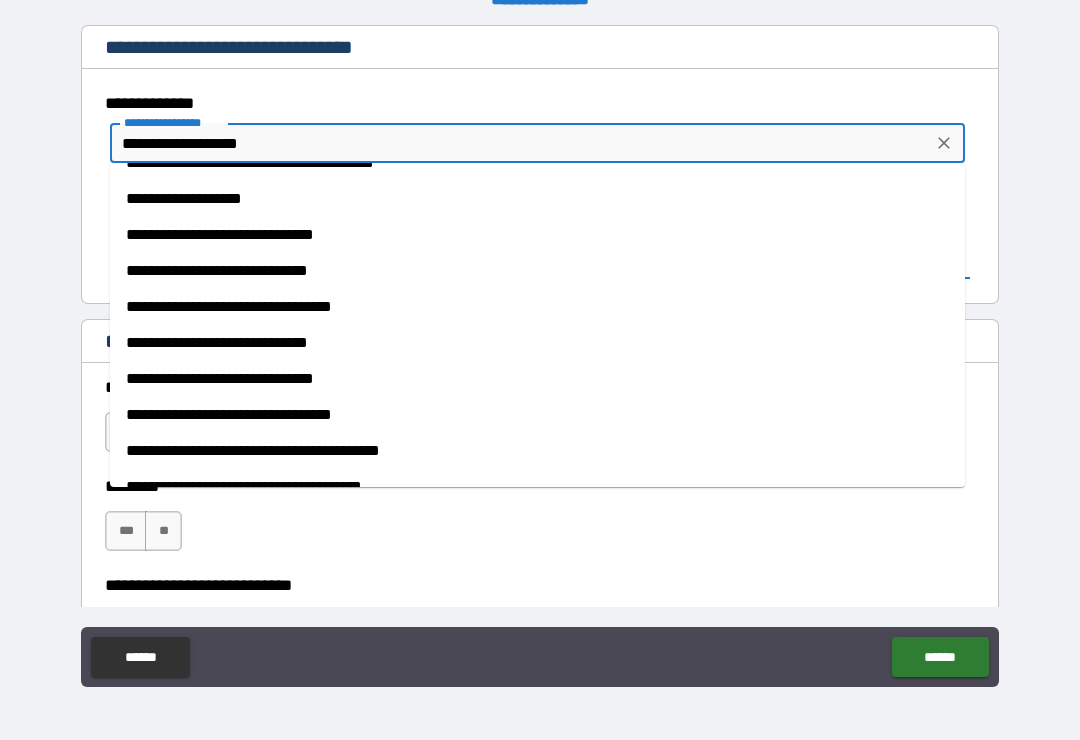type on "**********" 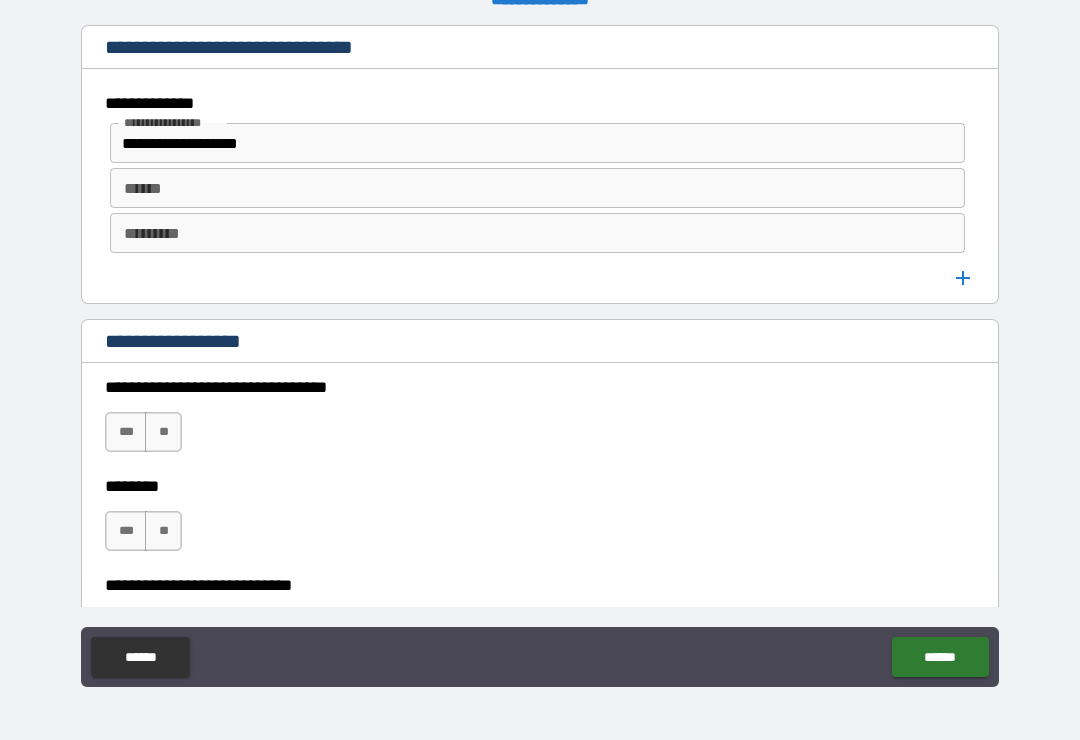 click on "******" at bounding box center (537, 188) 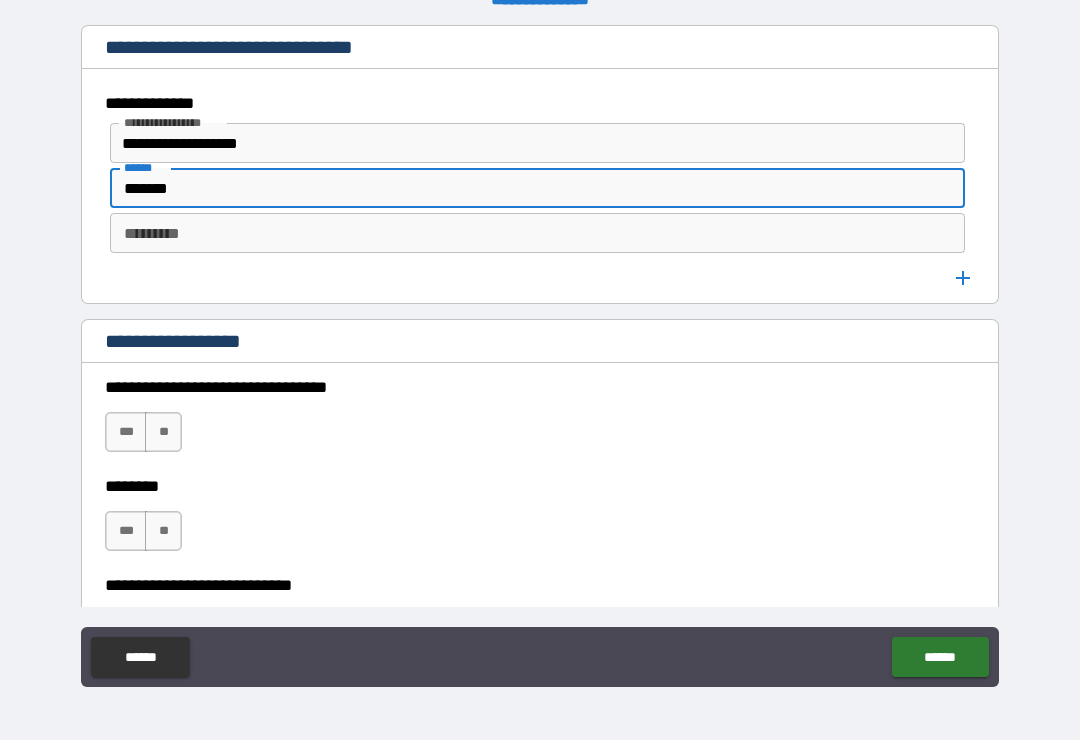 type on "*******" 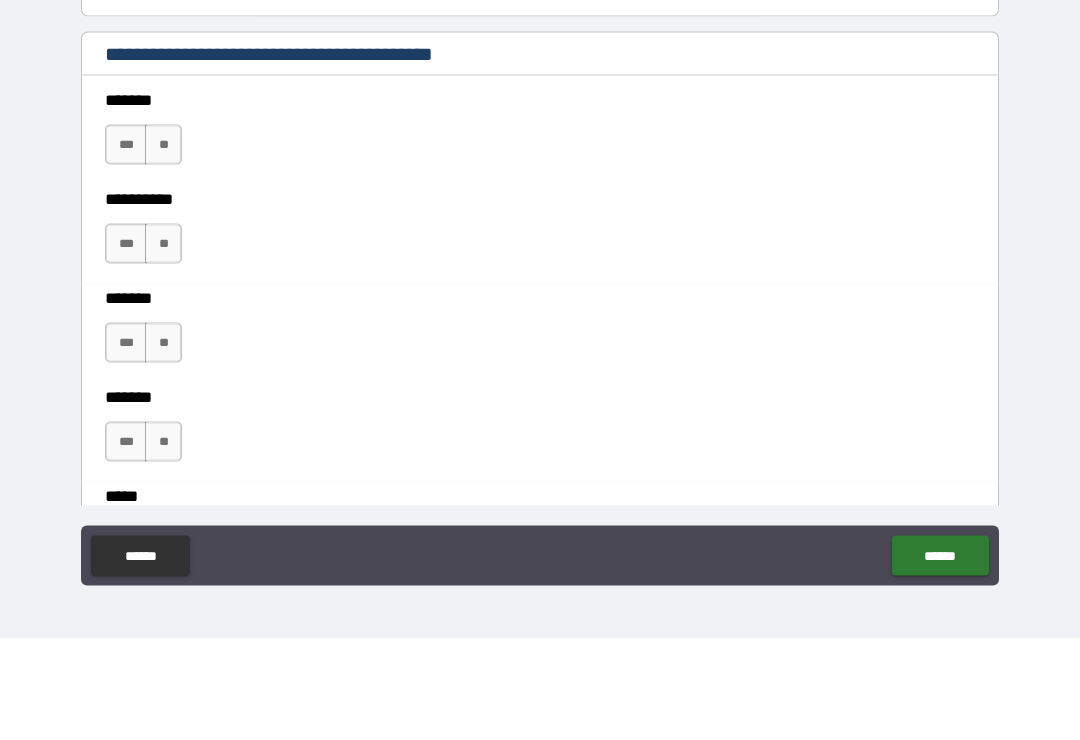 scroll, scrollTop: 1747, scrollLeft: 0, axis: vertical 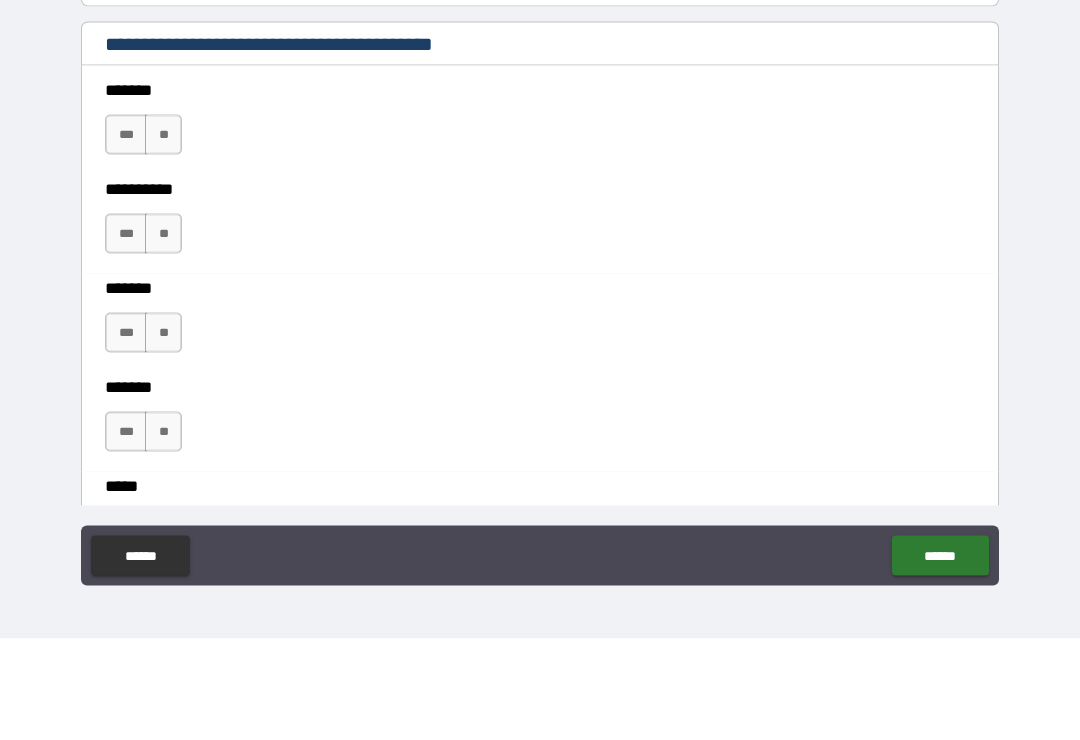 type on "*********" 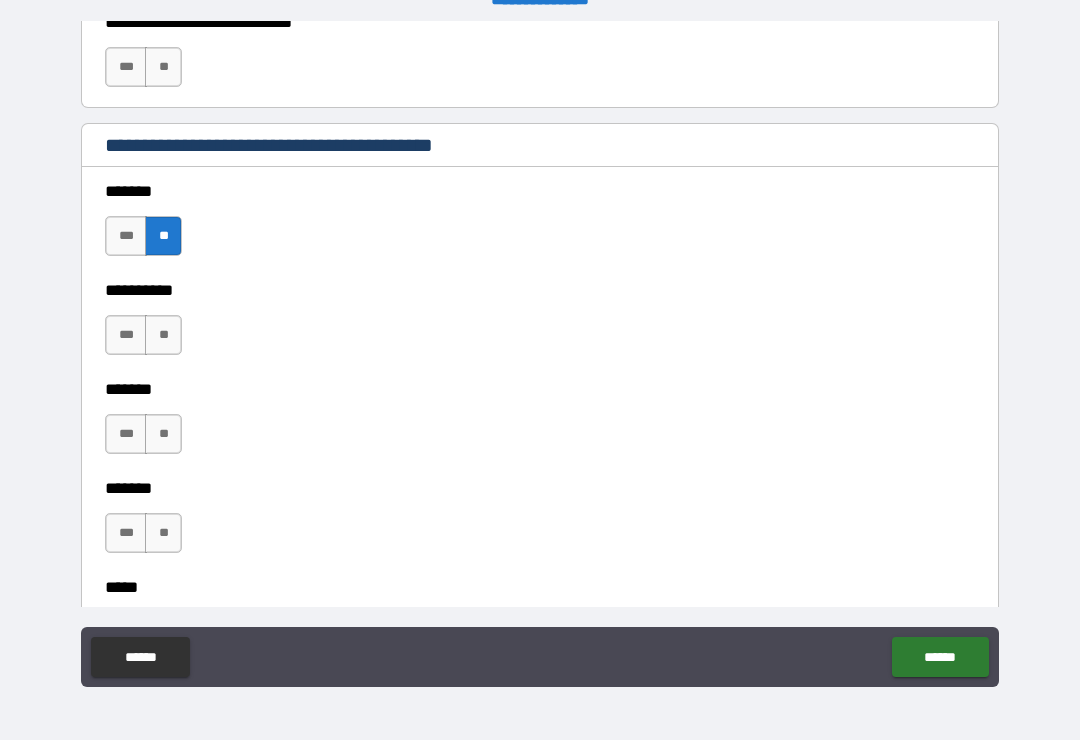 click on "**" at bounding box center [163, 335] 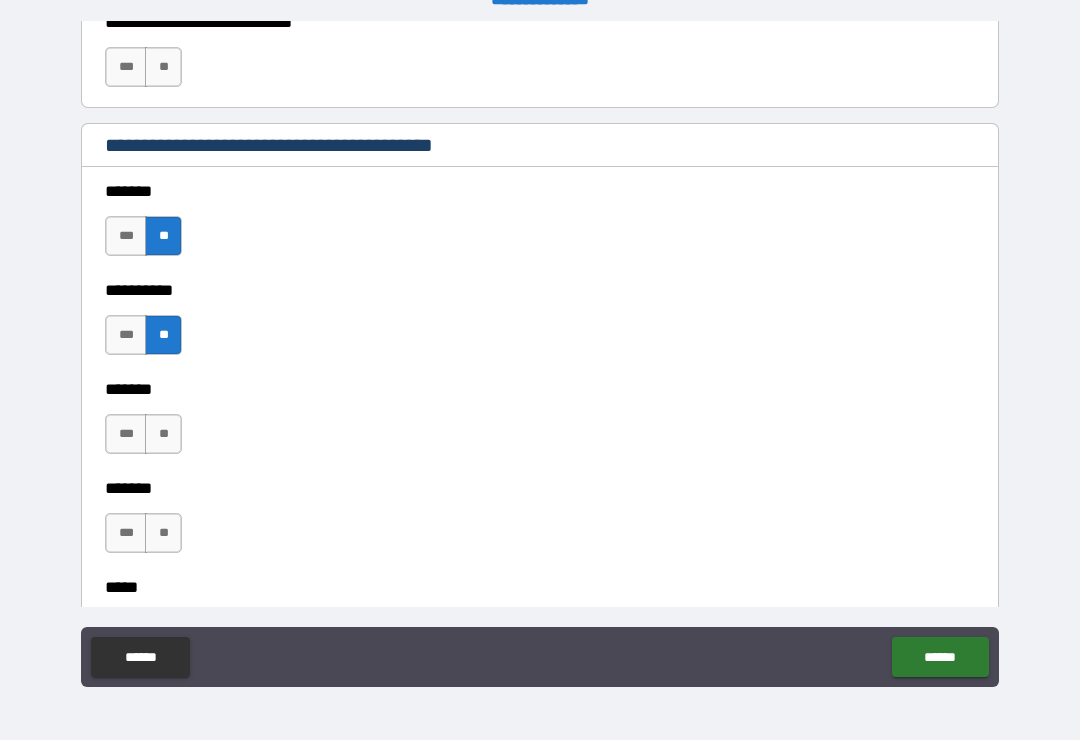 click on "**" at bounding box center (163, 434) 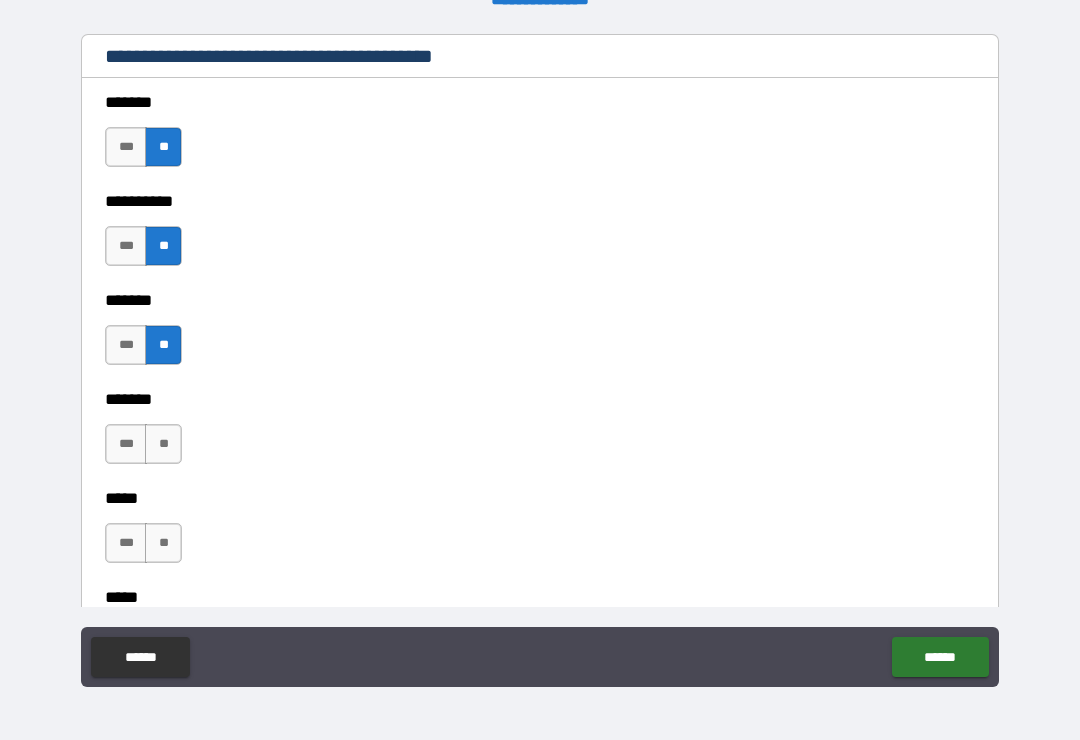 scroll, scrollTop: 1854, scrollLeft: 0, axis: vertical 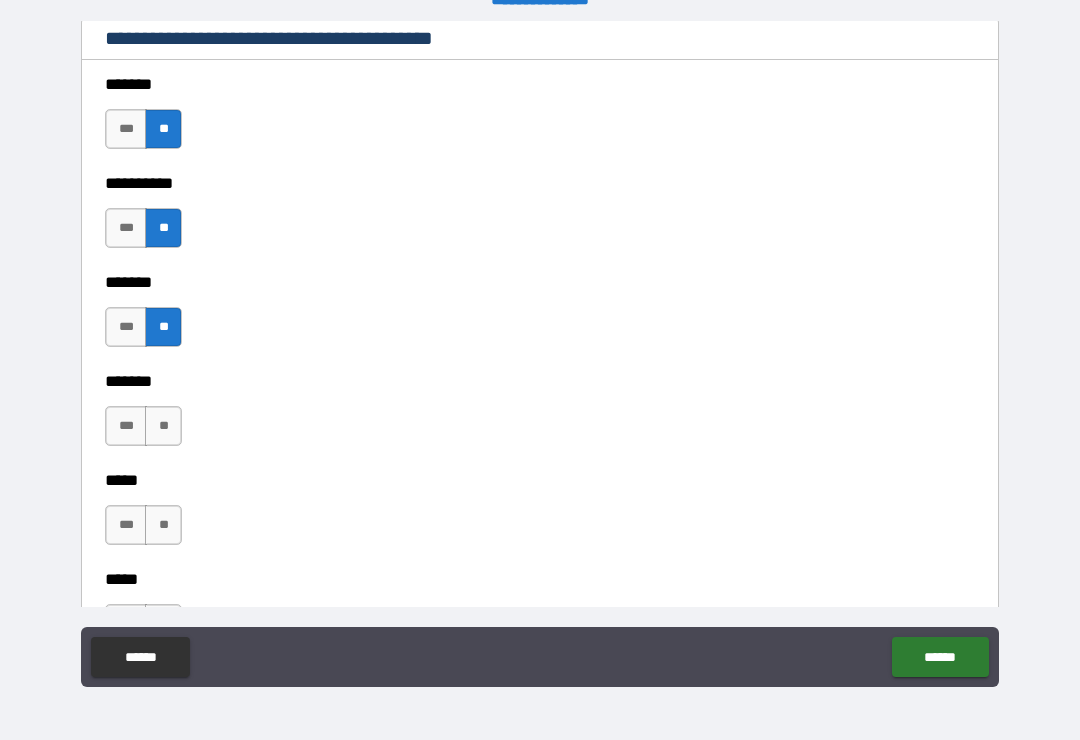 click on "**" at bounding box center (163, 426) 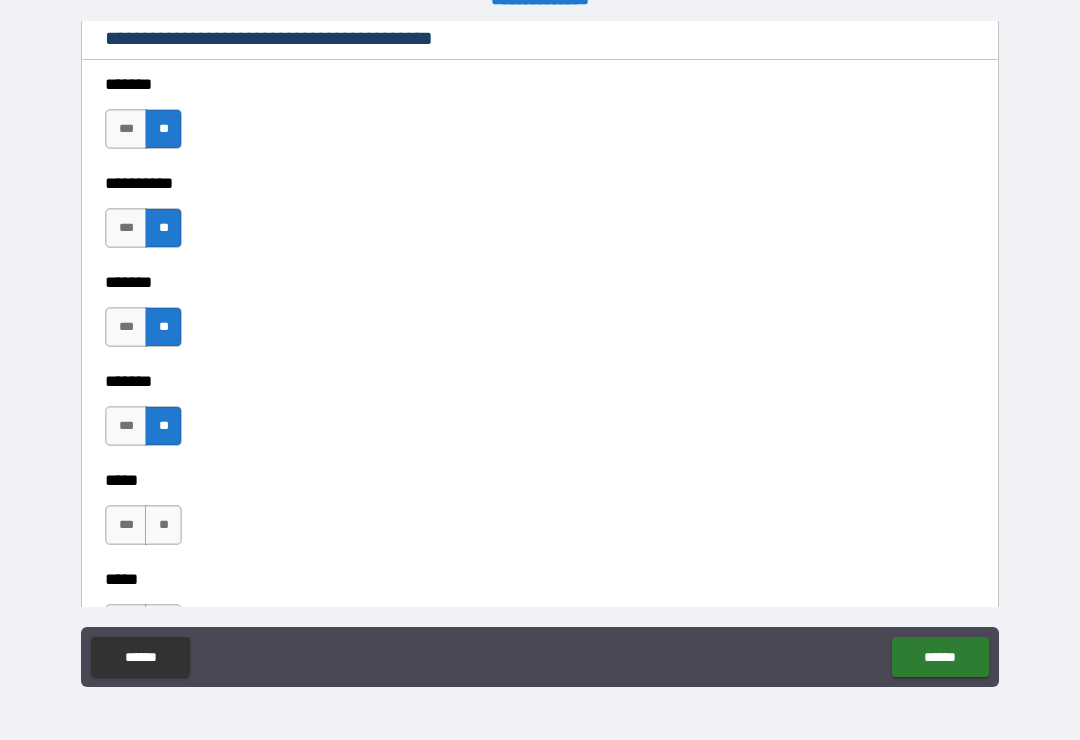 scroll, scrollTop: 1916, scrollLeft: 0, axis: vertical 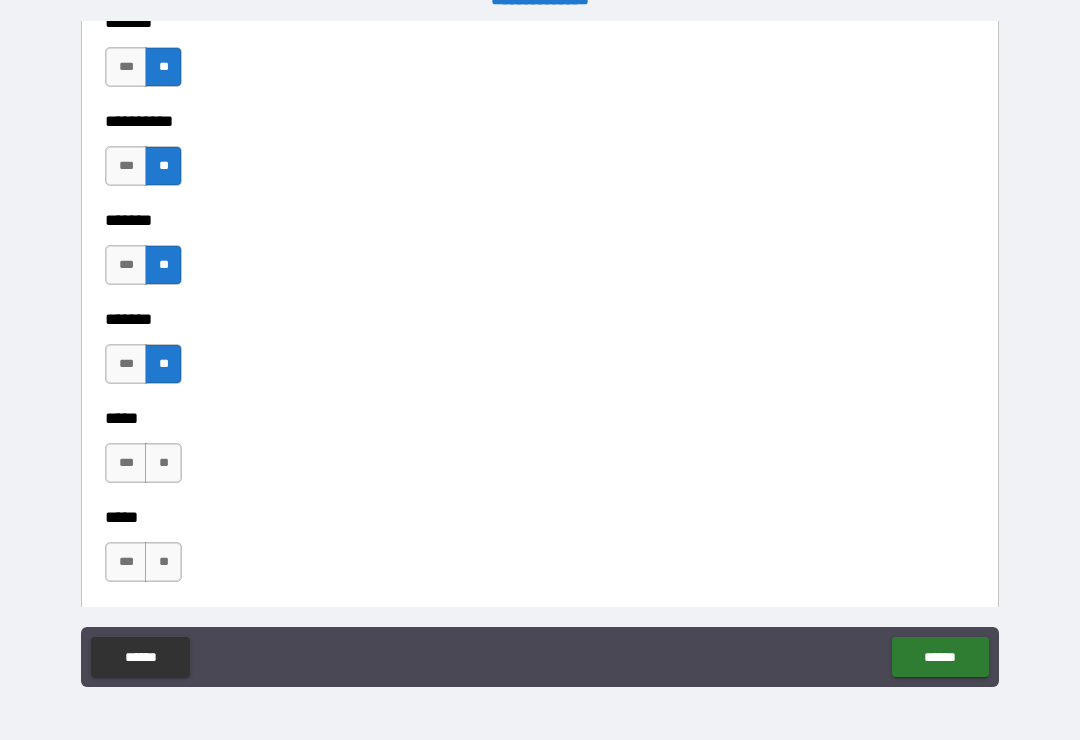 click on "**" at bounding box center [163, 463] 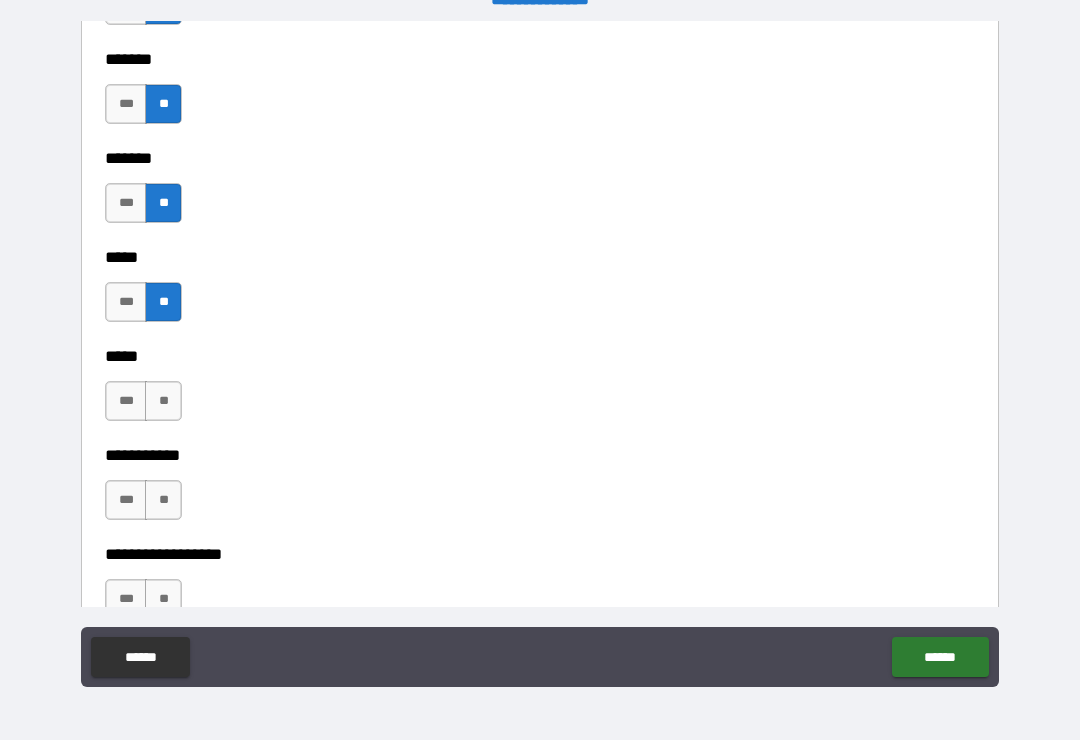 scroll, scrollTop: 2092, scrollLeft: 0, axis: vertical 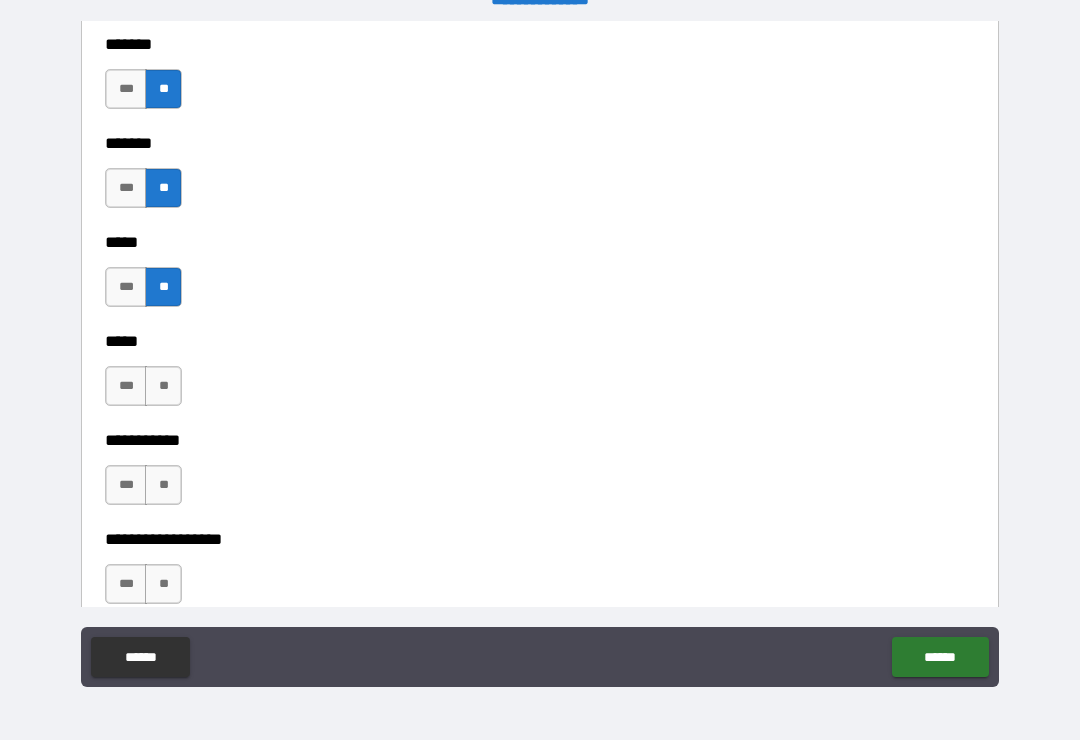 click on "**" at bounding box center (163, 386) 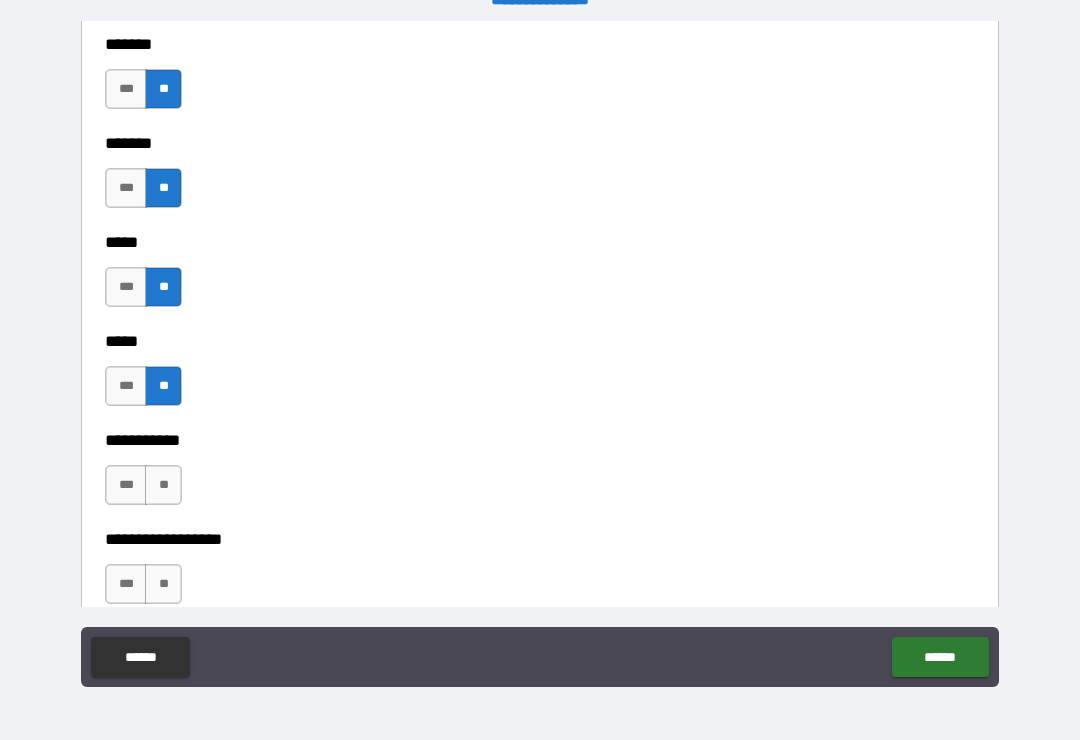 click on "**" at bounding box center [163, 485] 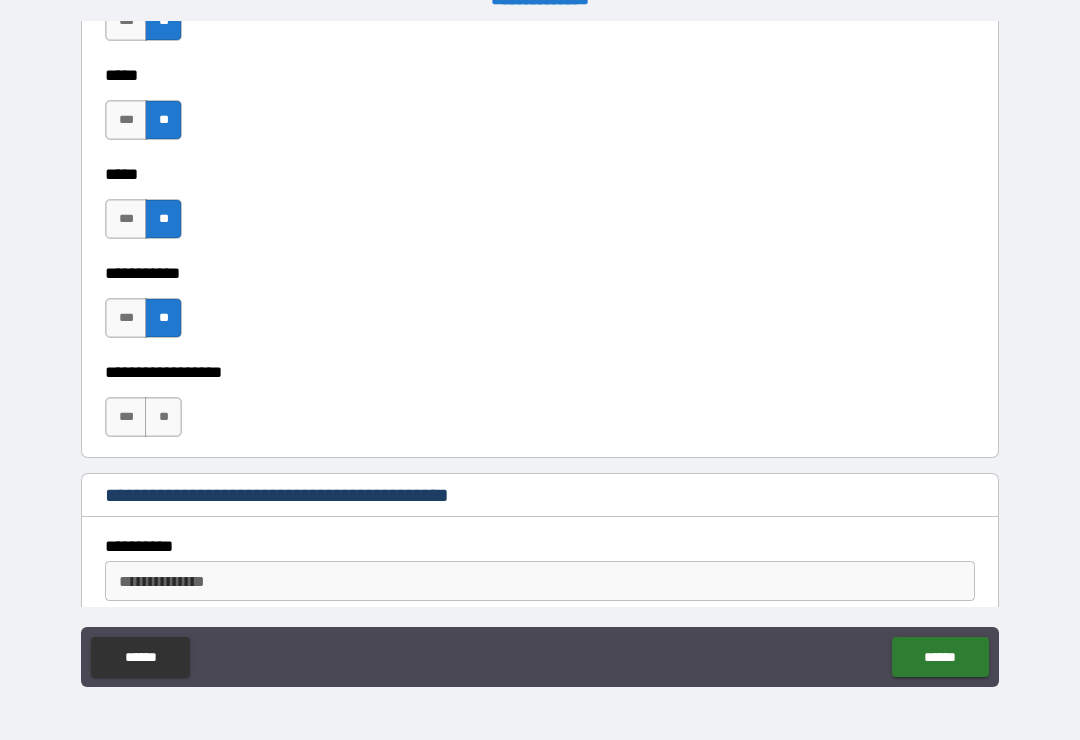 scroll, scrollTop: 2286, scrollLeft: 0, axis: vertical 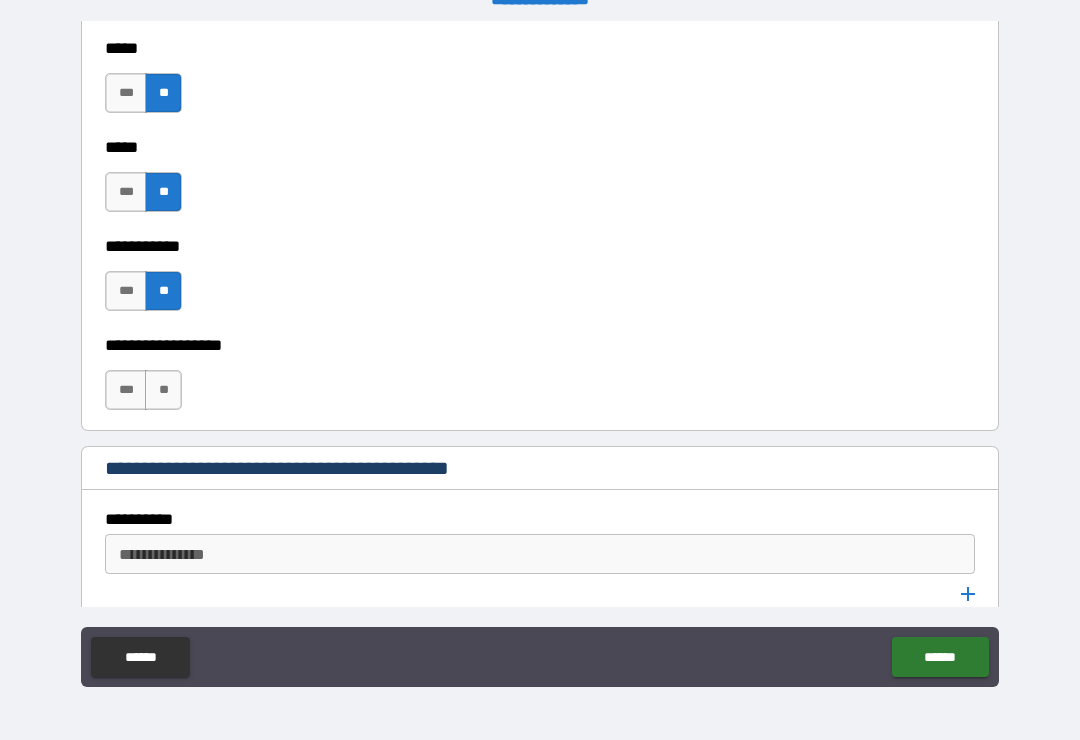 click on "**" at bounding box center (163, 390) 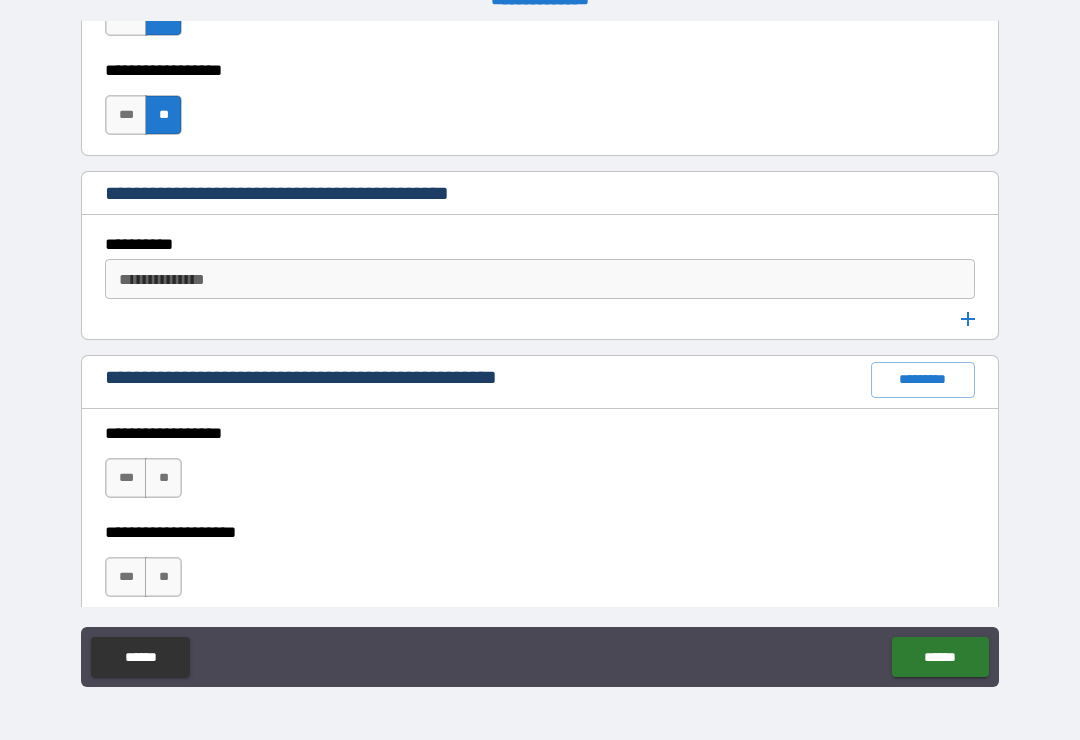 scroll, scrollTop: 2563, scrollLeft: 0, axis: vertical 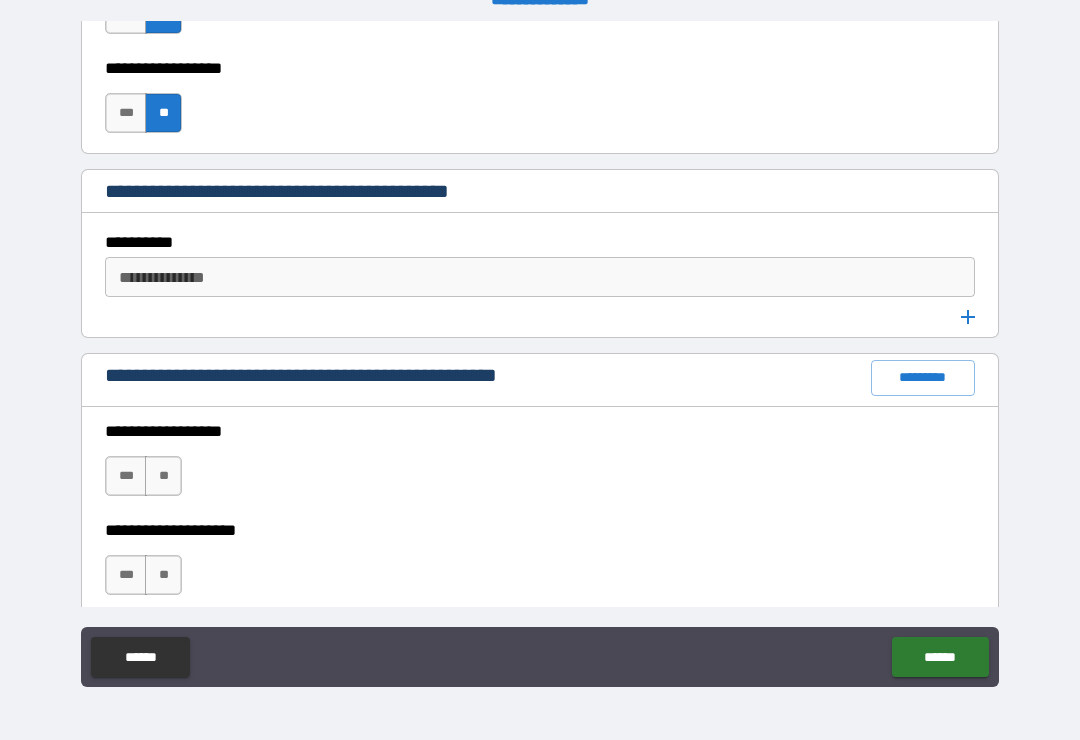 click on "**" at bounding box center (163, 476) 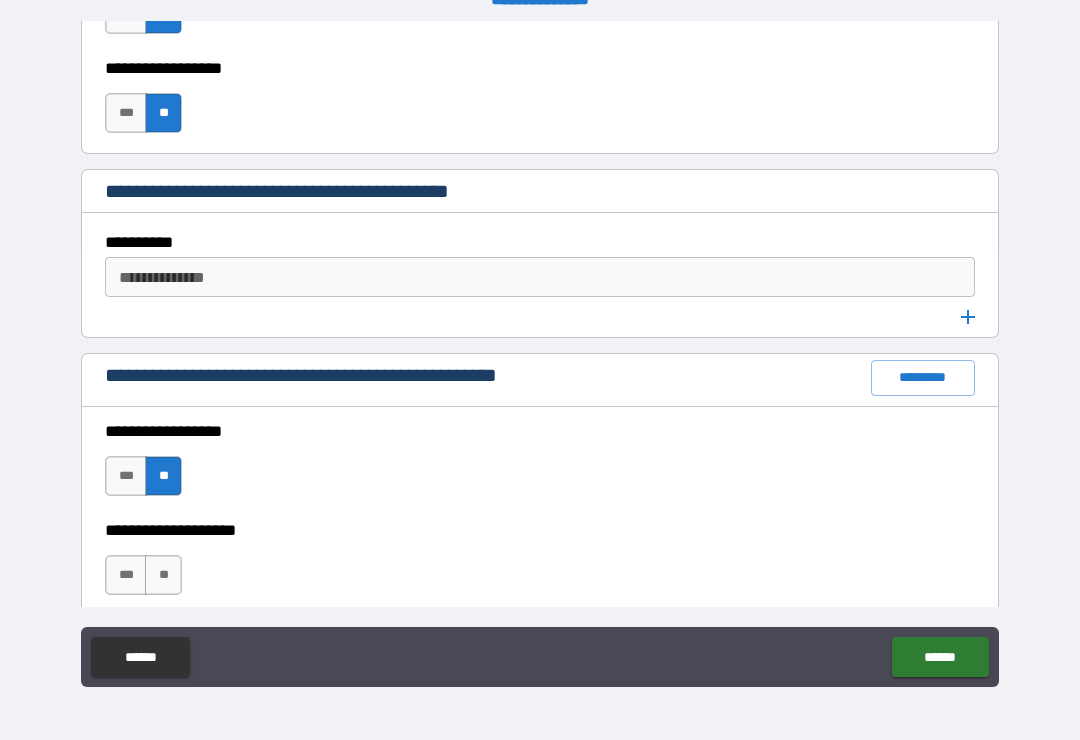 click on "**" at bounding box center (163, 575) 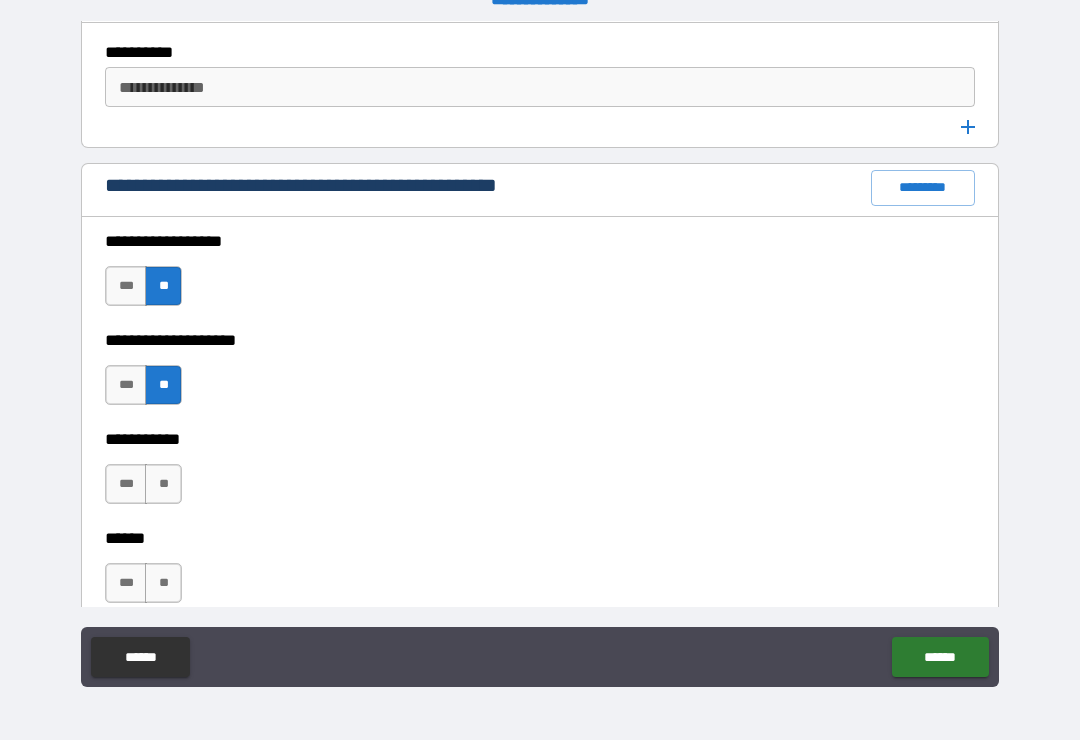 scroll, scrollTop: 2779, scrollLeft: 0, axis: vertical 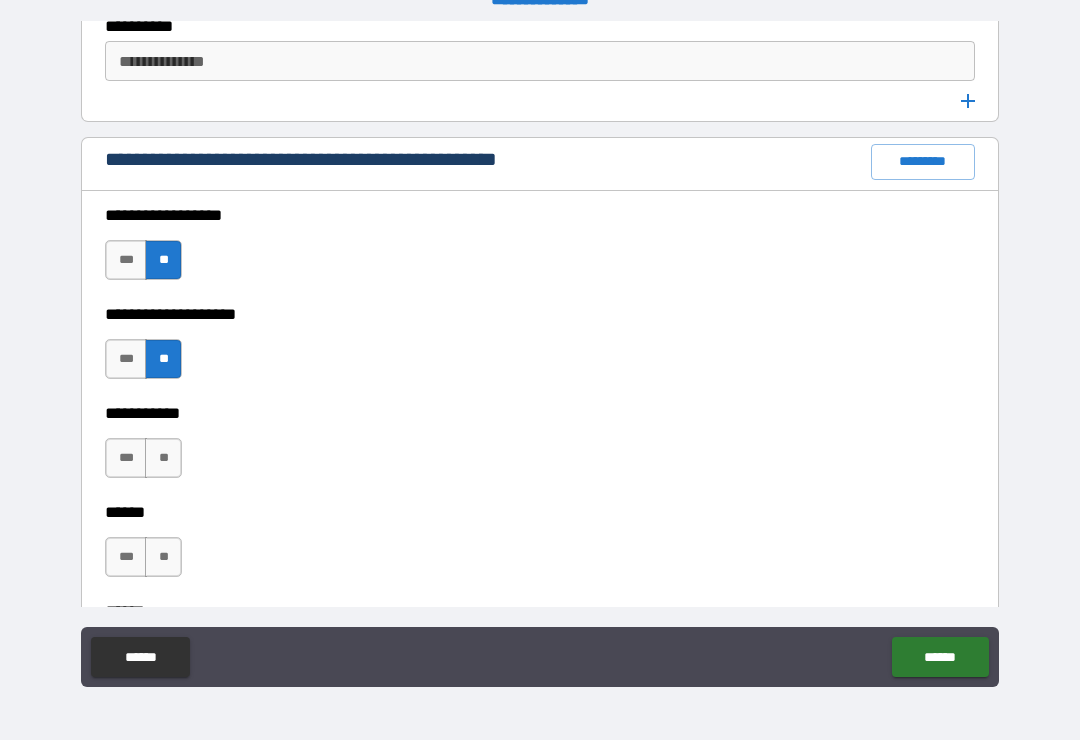 click on "**" at bounding box center (163, 458) 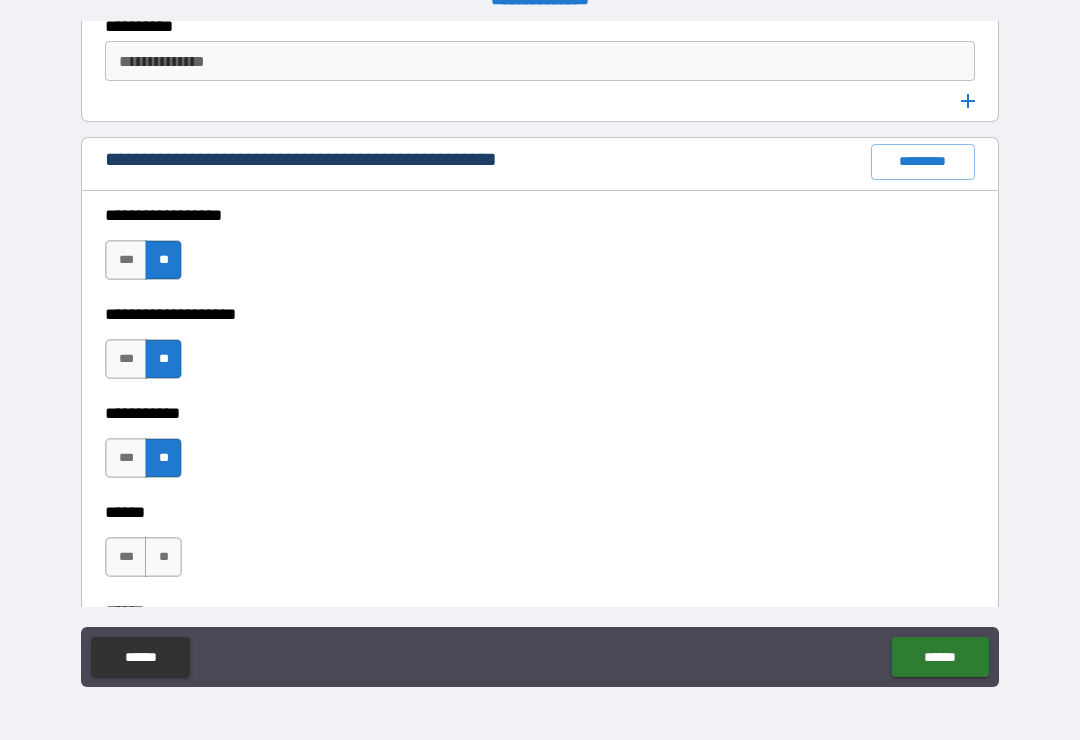 click on "**" at bounding box center (163, 557) 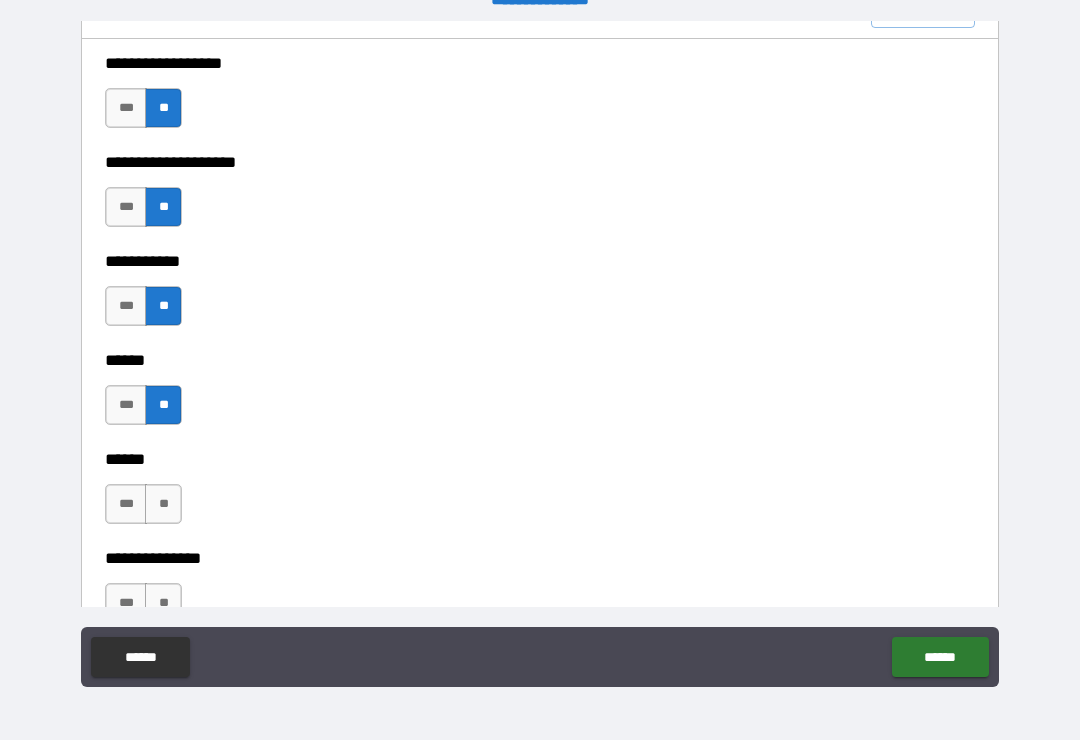 scroll, scrollTop: 2931, scrollLeft: 0, axis: vertical 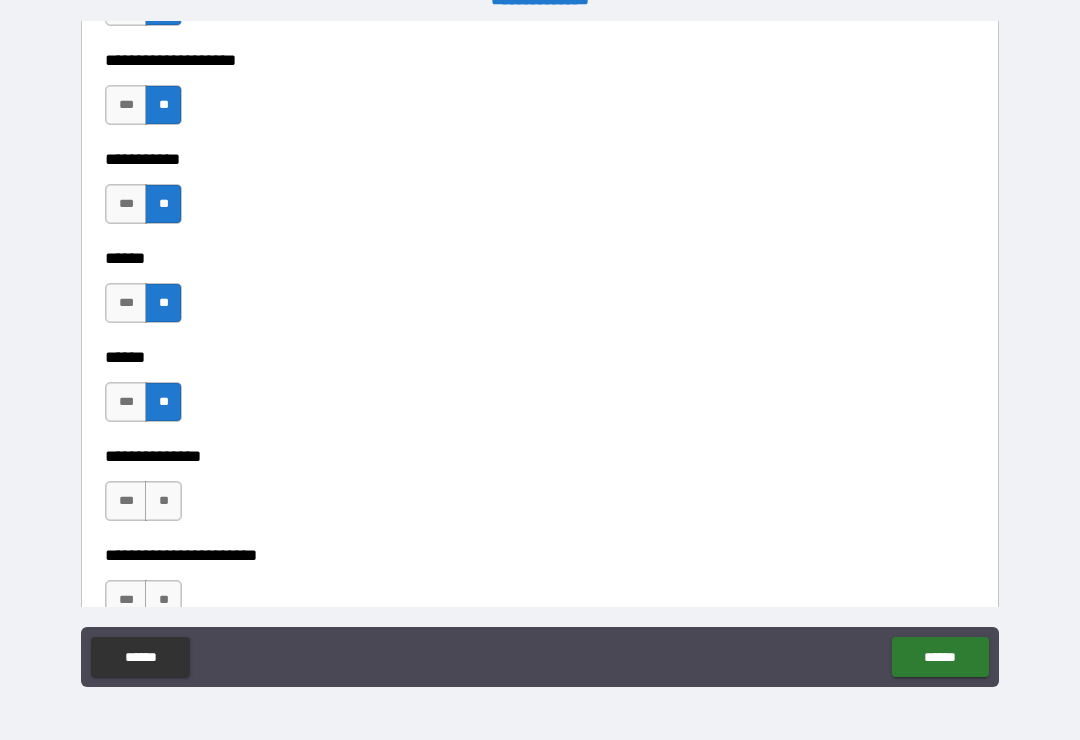 click on "**" at bounding box center [163, 501] 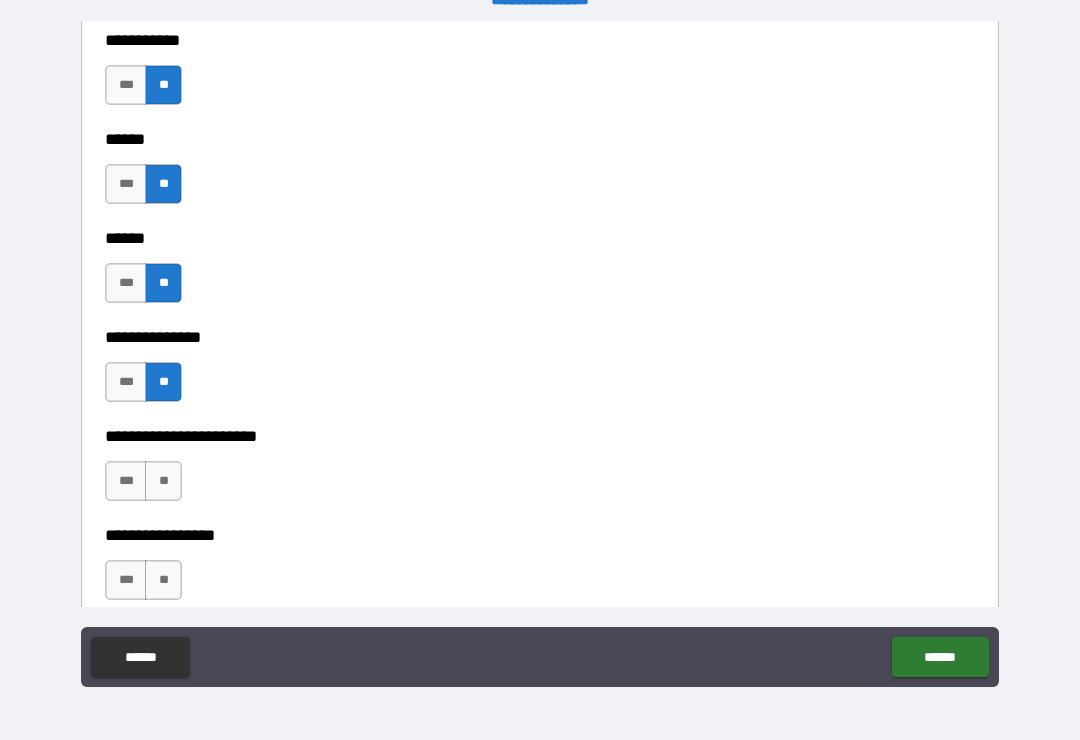 scroll, scrollTop: 3180, scrollLeft: 0, axis: vertical 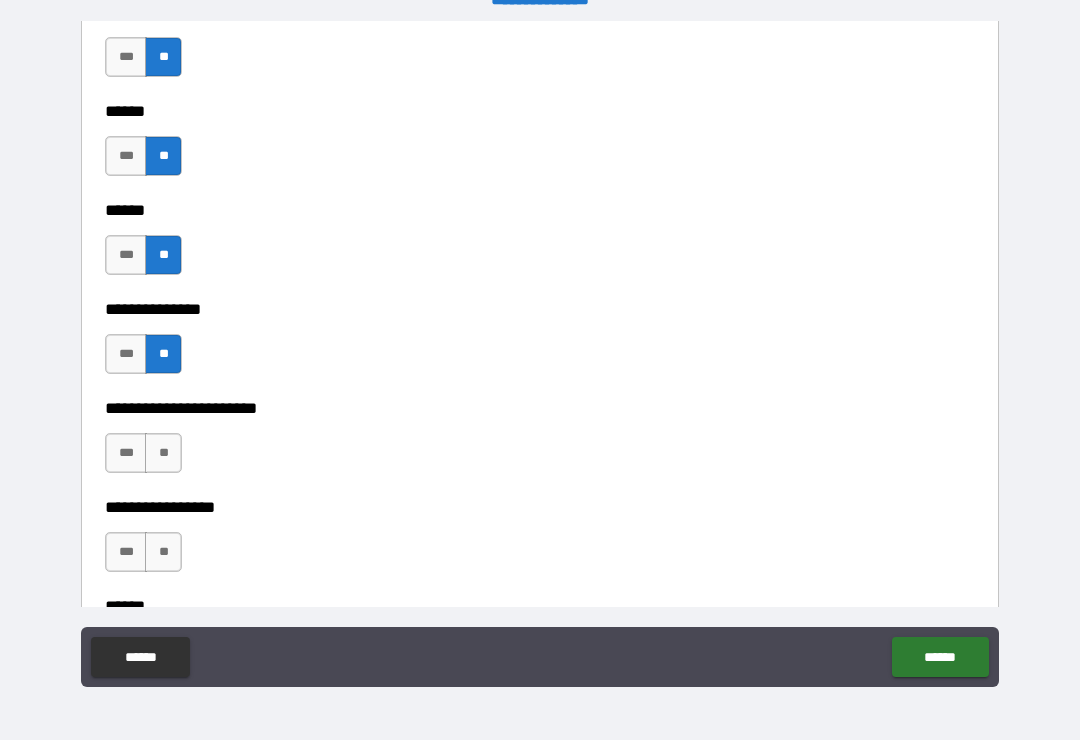 click on "**" at bounding box center [163, 453] 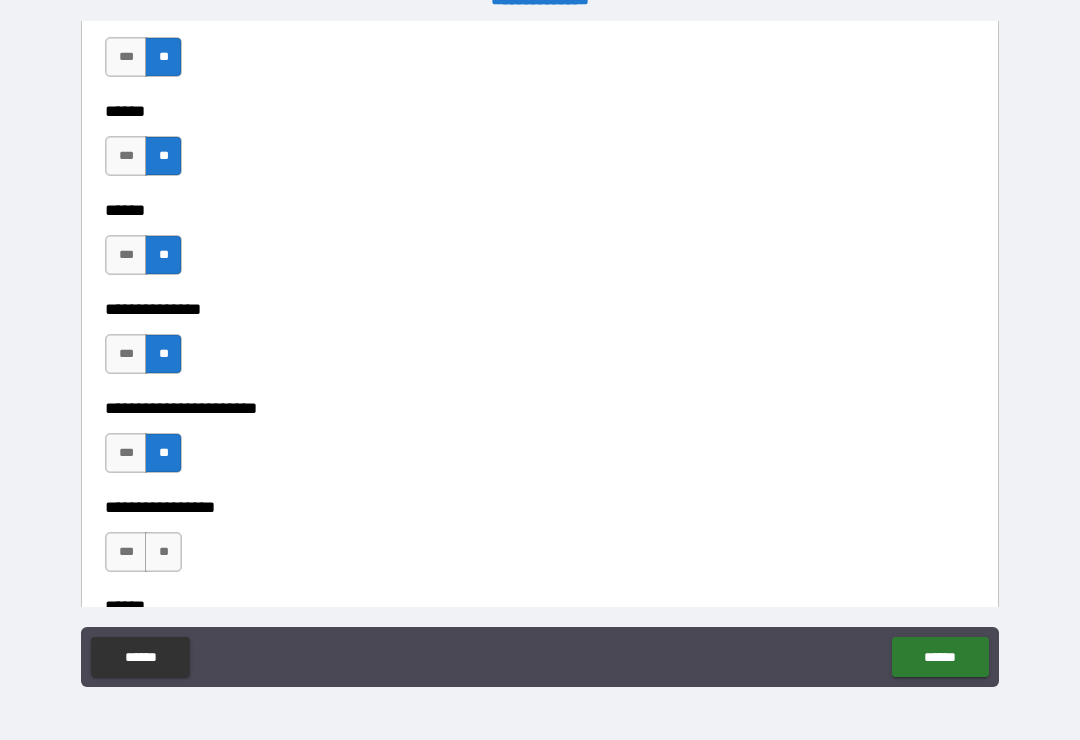 click on "**" at bounding box center (163, 552) 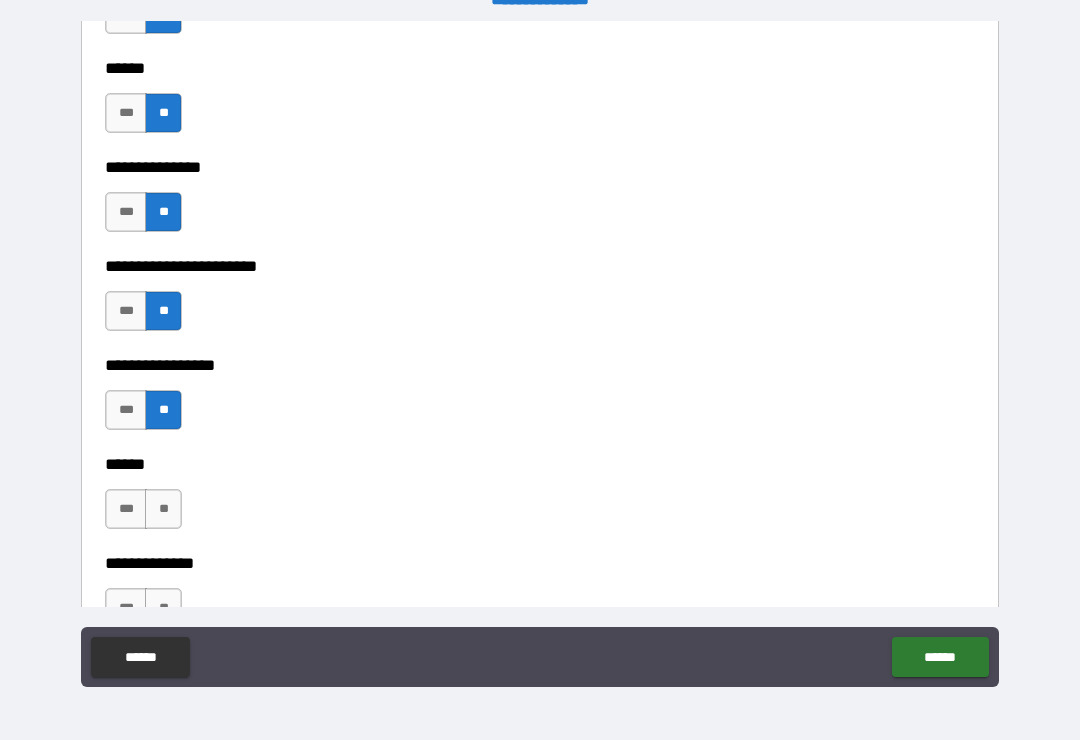 scroll, scrollTop: 3332, scrollLeft: 0, axis: vertical 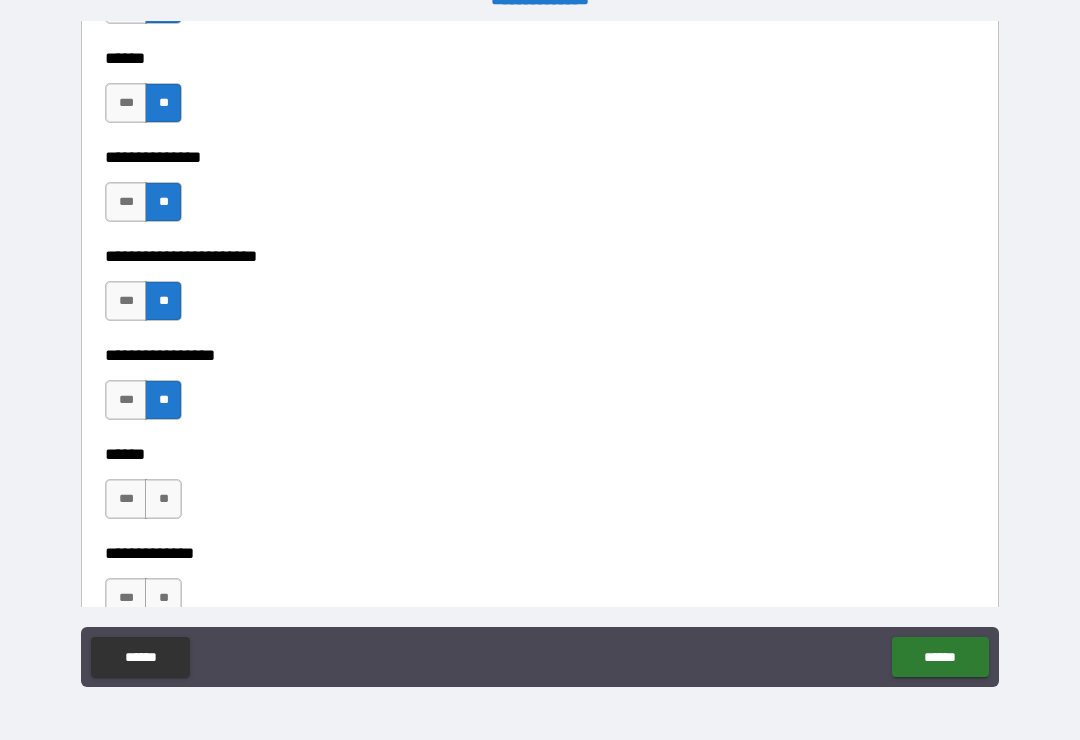 click on "**" at bounding box center [163, 499] 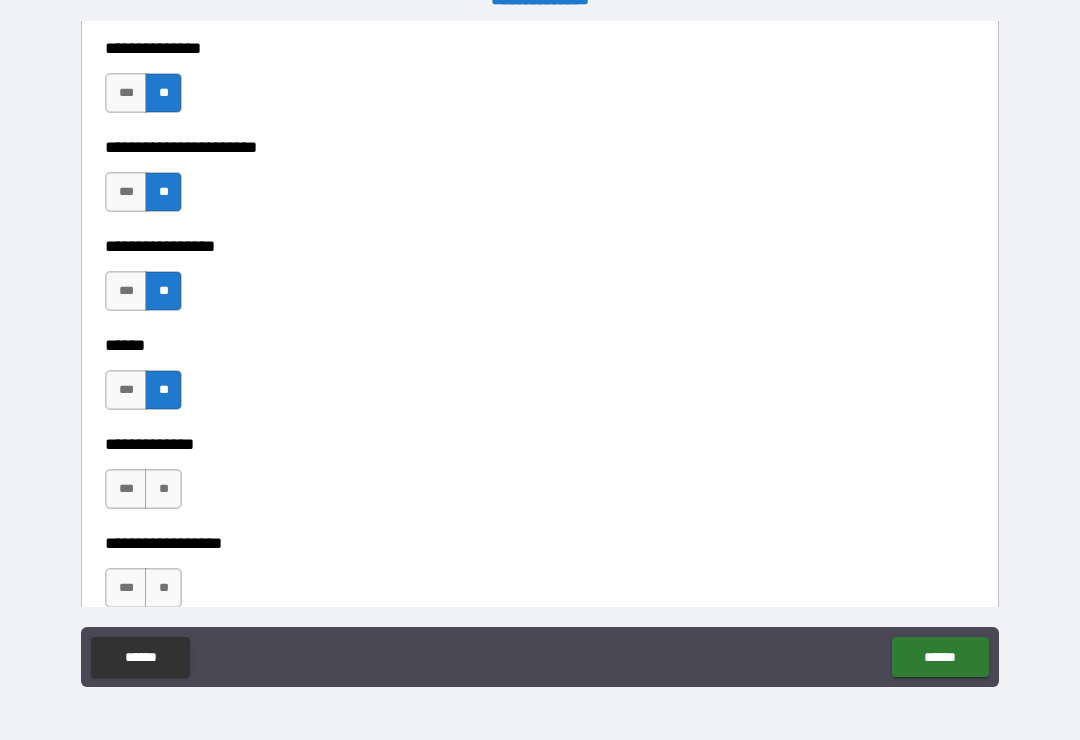 scroll, scrollTop: 3460, scrollLeft: 0, axis: vertical 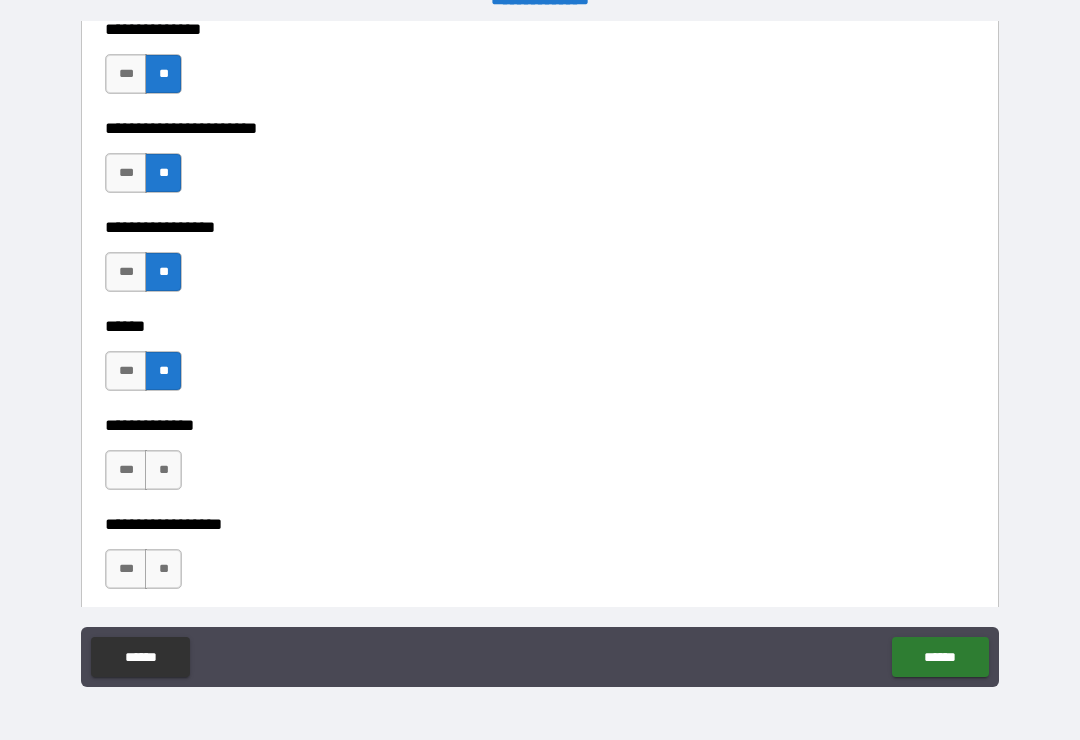 click on "**" at bounding box center (163, 470) 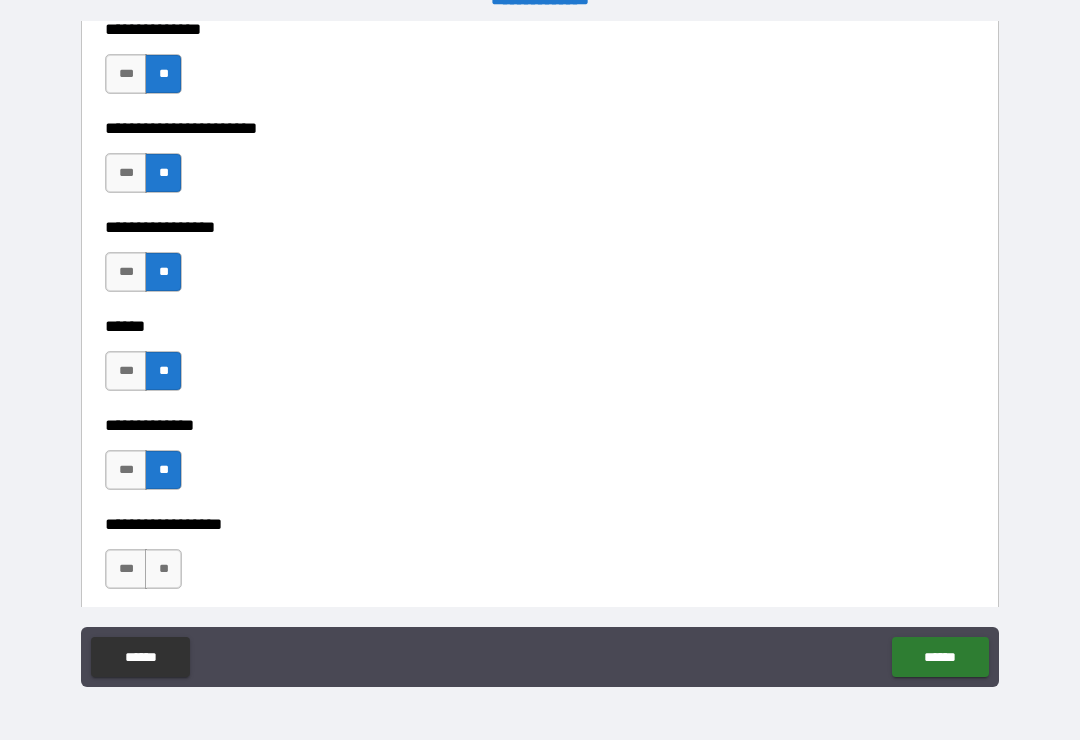 click on "**" at bounding box center (163, 569) 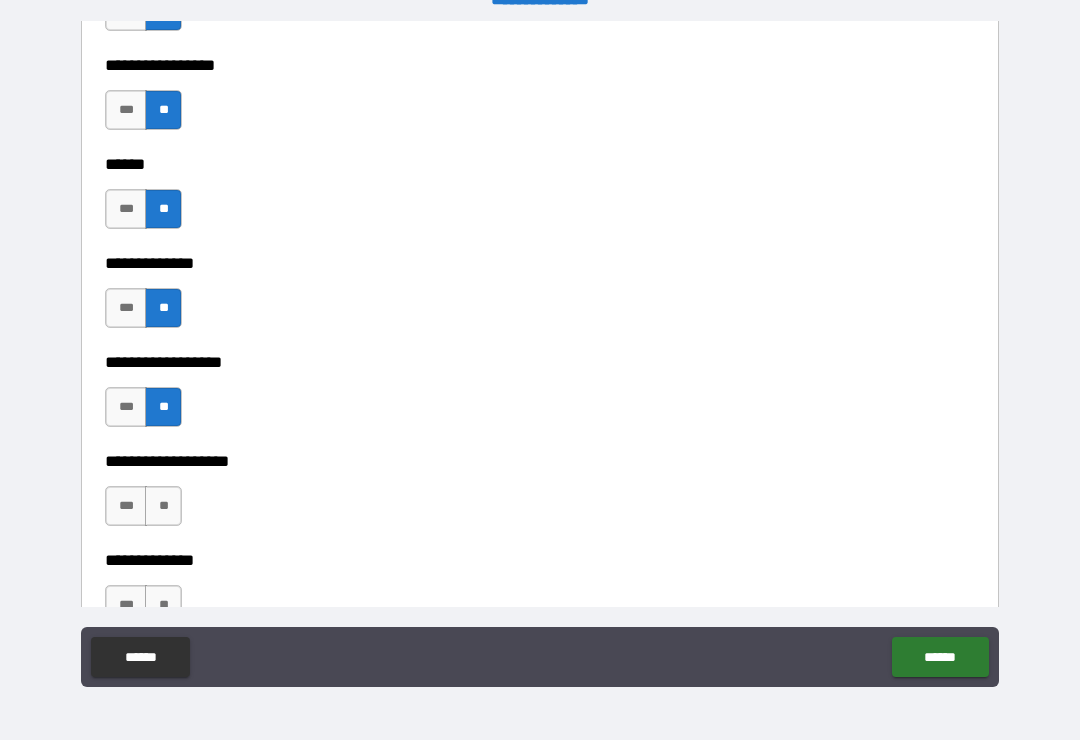 scroll, scrollTop: 3636, scrollLeft: 0, axis: vertical 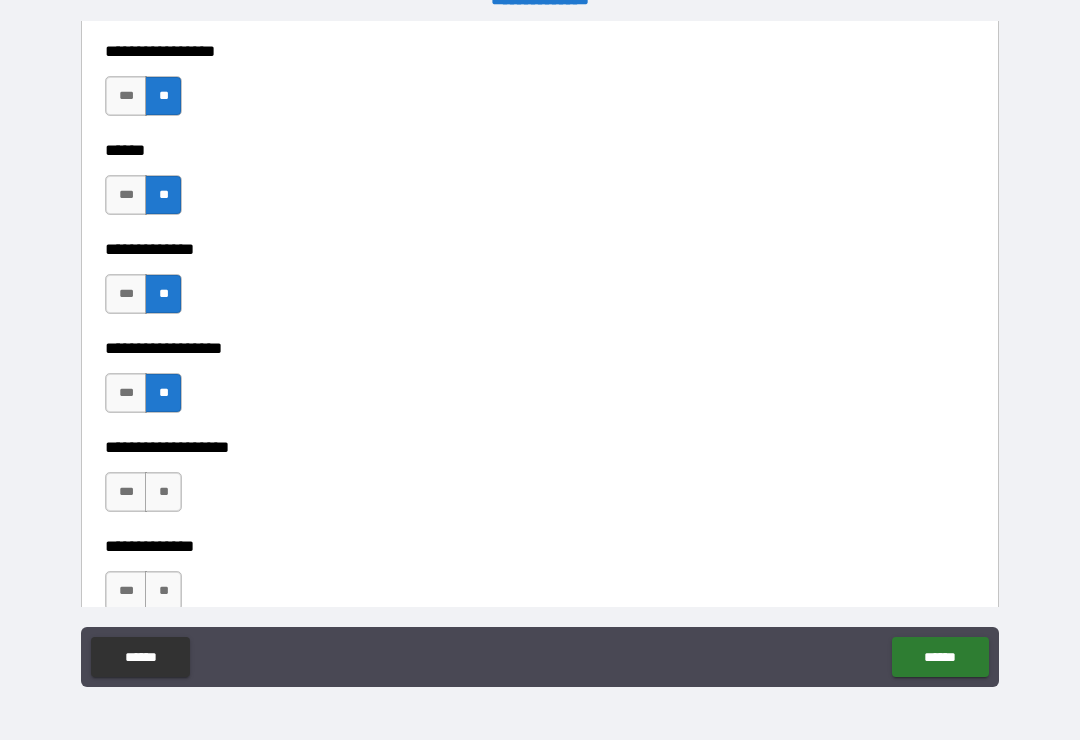 click on "**" at bounding box center (163, 492) 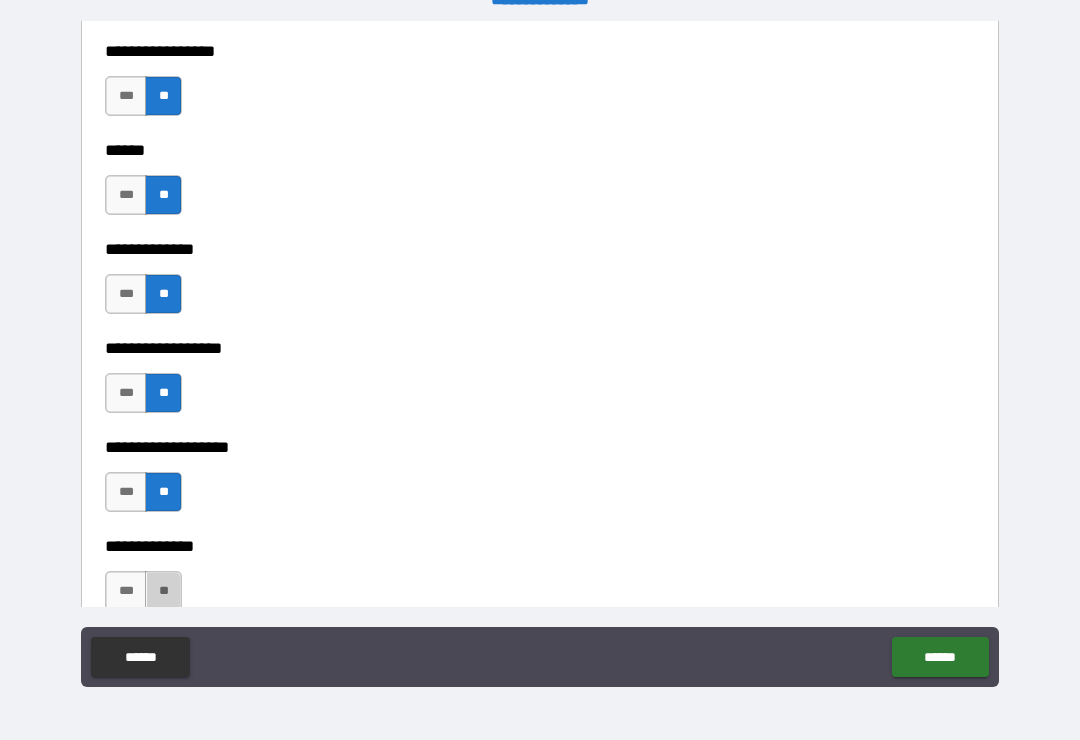click on "**" at bounding box center (163, 591) 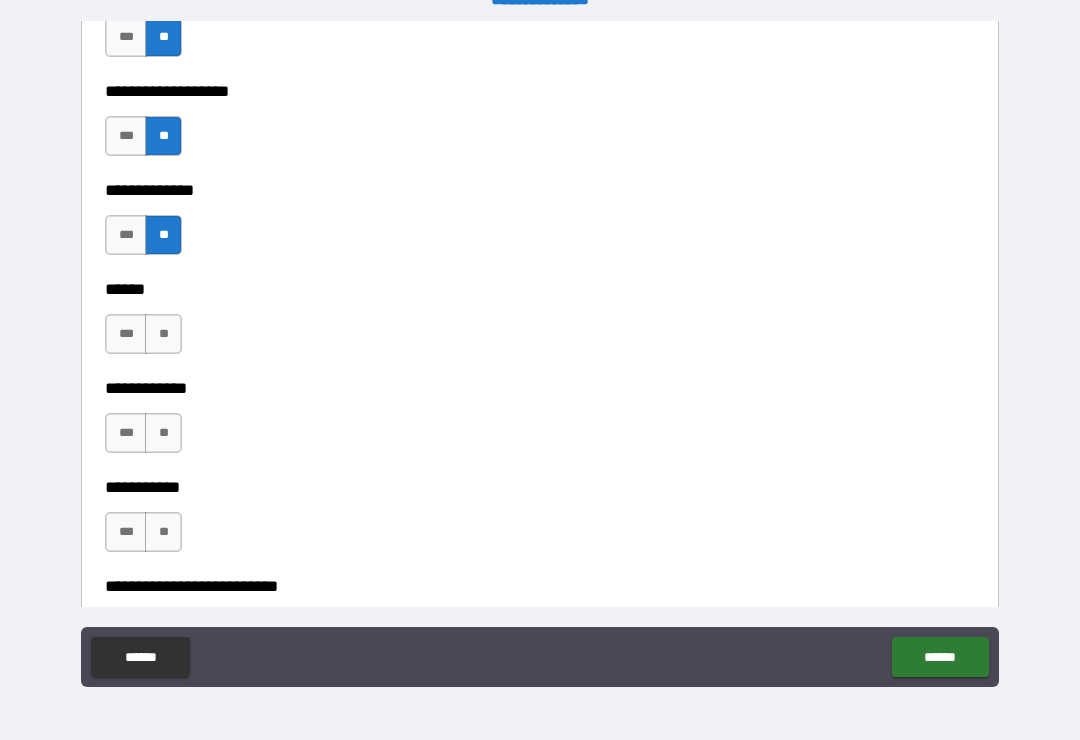 scroll, scrollTop: 3993, scrollLeft: 0, axis: vertical 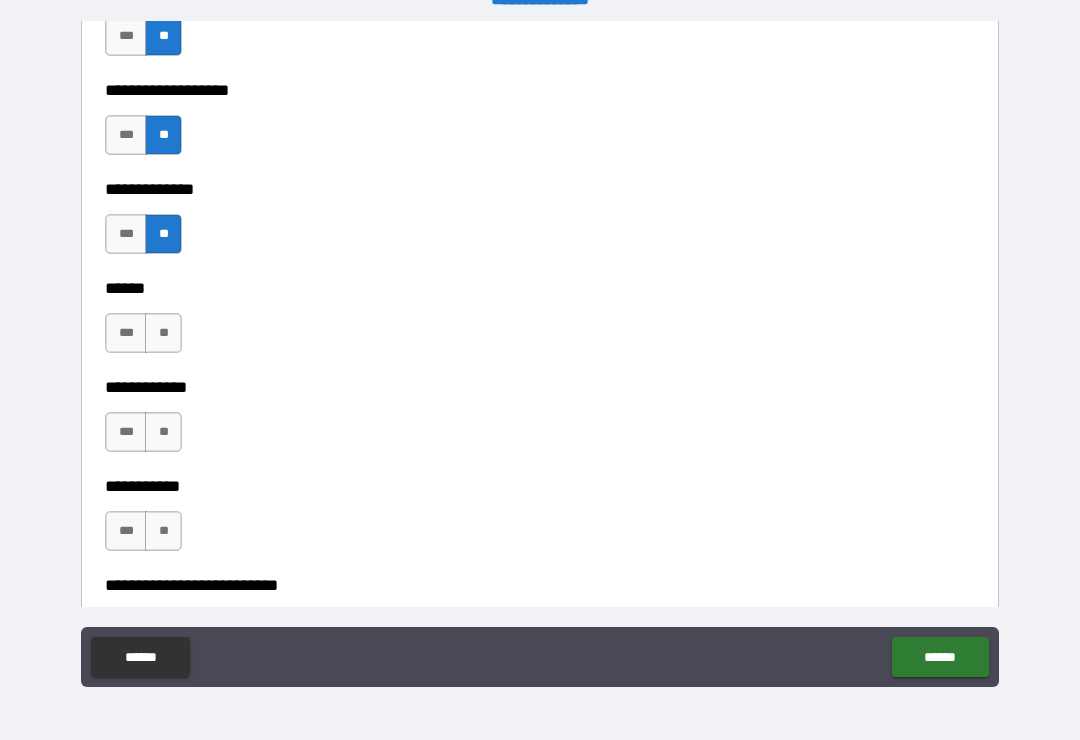 click on "**" at bounding box center [163, 333] 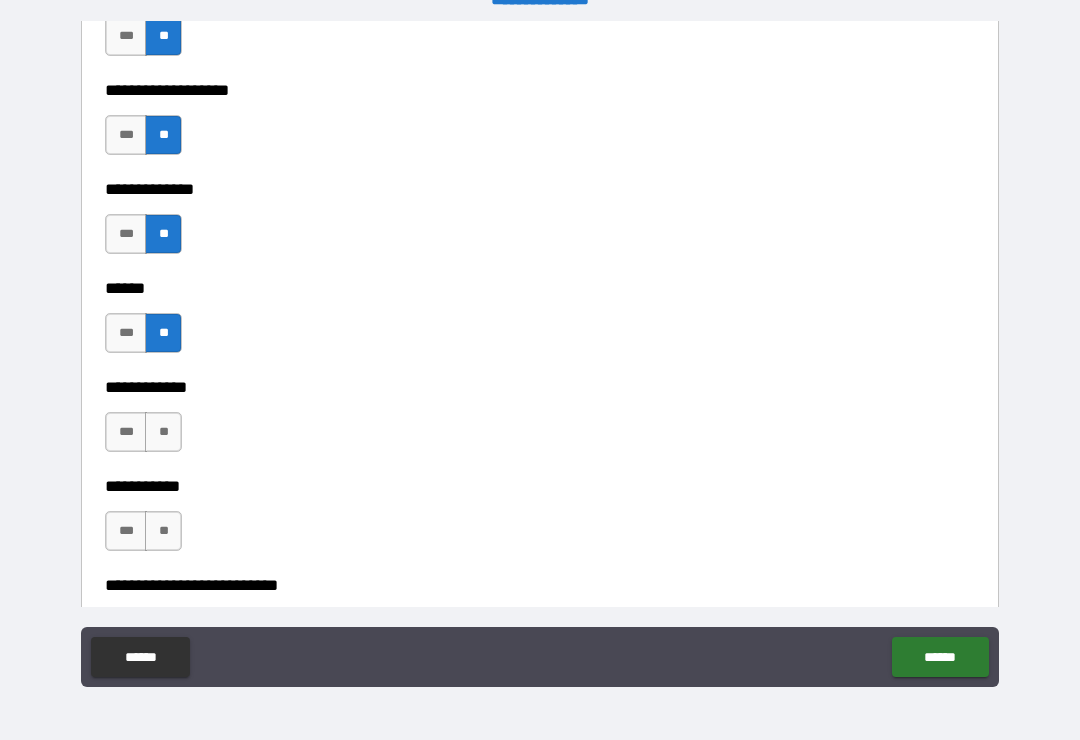 click on "**" at bounding box center (163, 432) 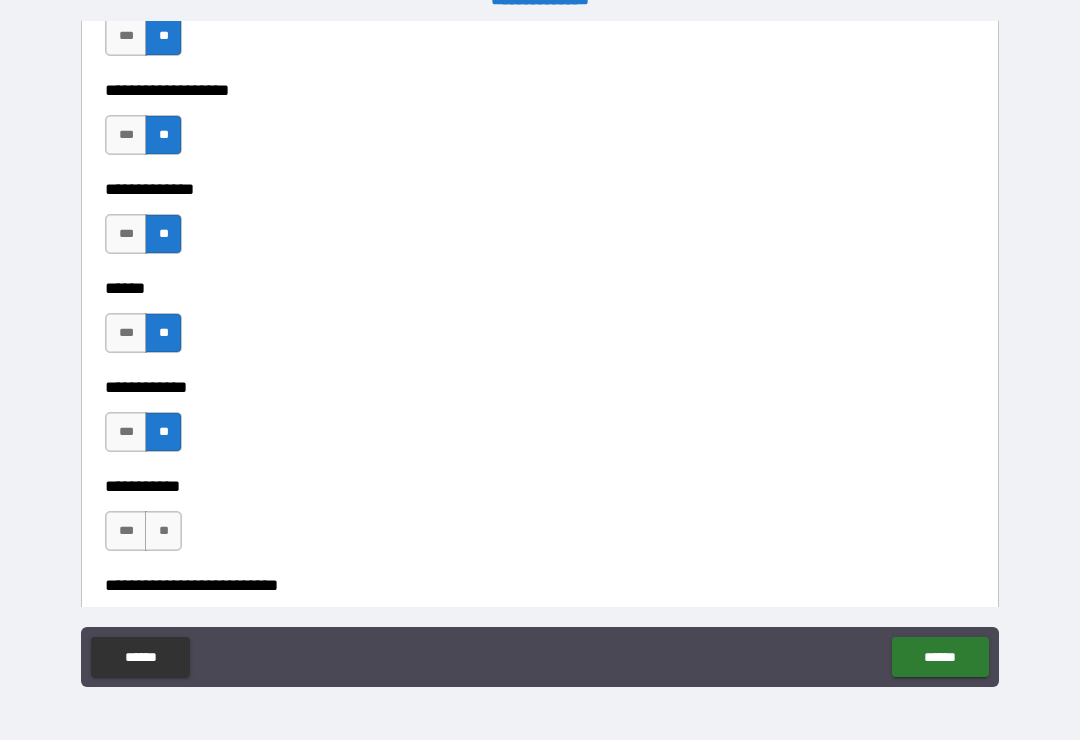 click on "**" at bounding box center (163, 531) 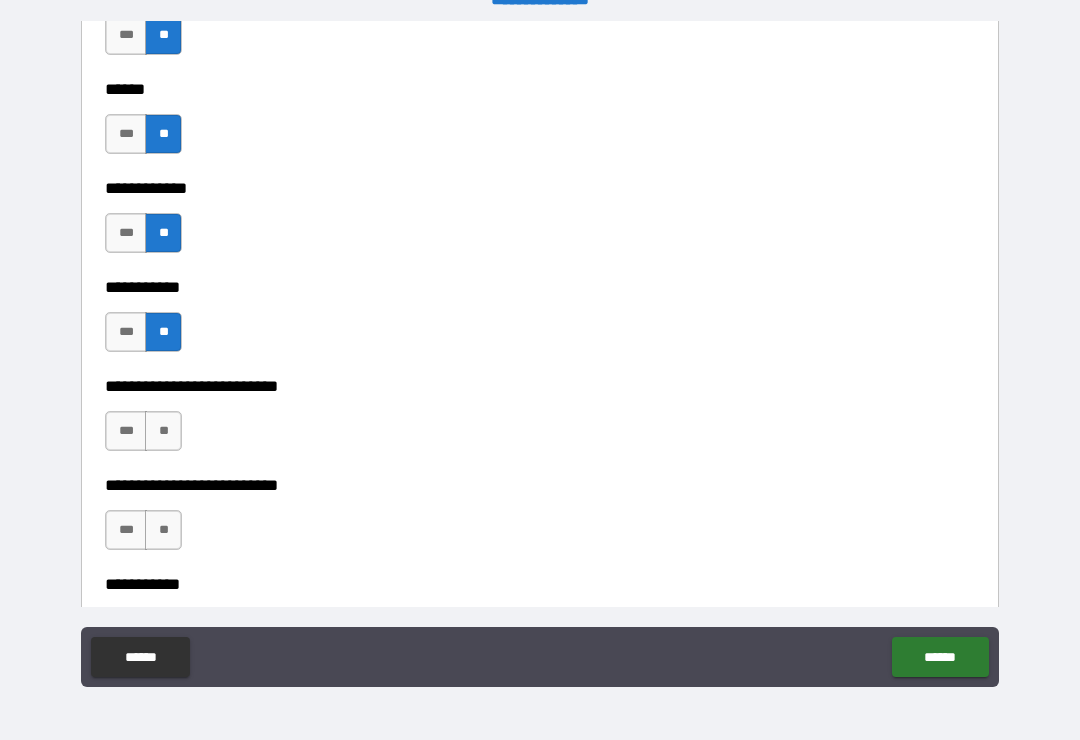 scroll, scrollTop: 4218, scrollLeft: 0, axis: vertical 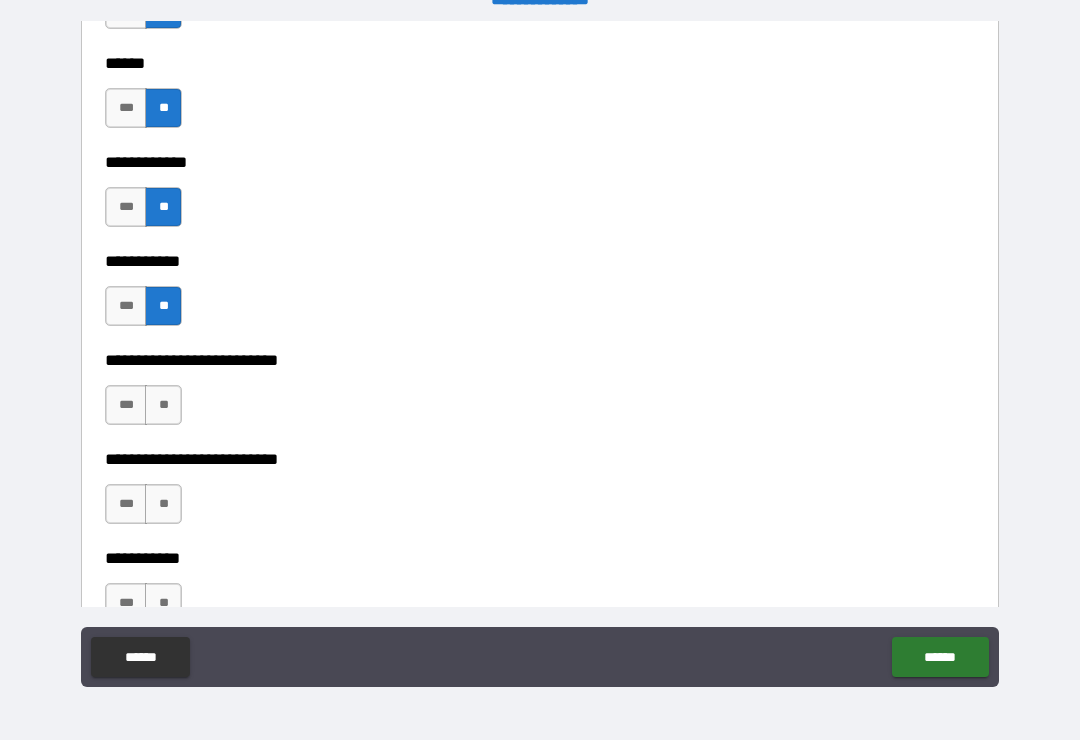 click on "**" at bounding box center [163, 405] 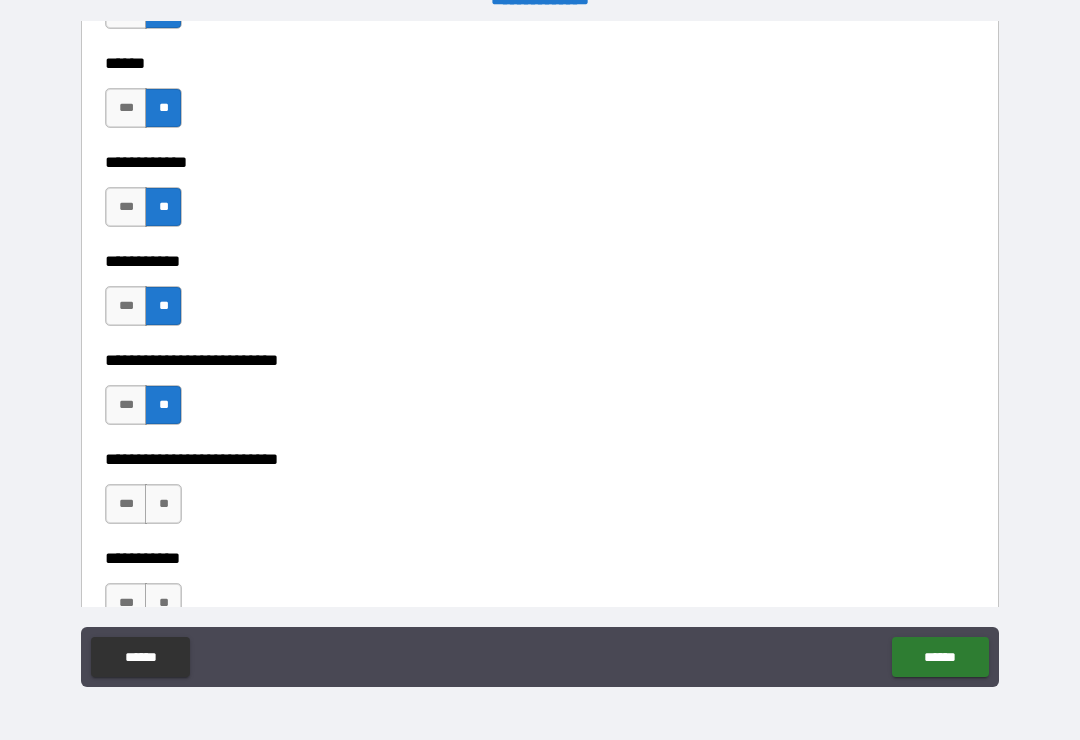 click on "**" at bounding box center (163, 504) 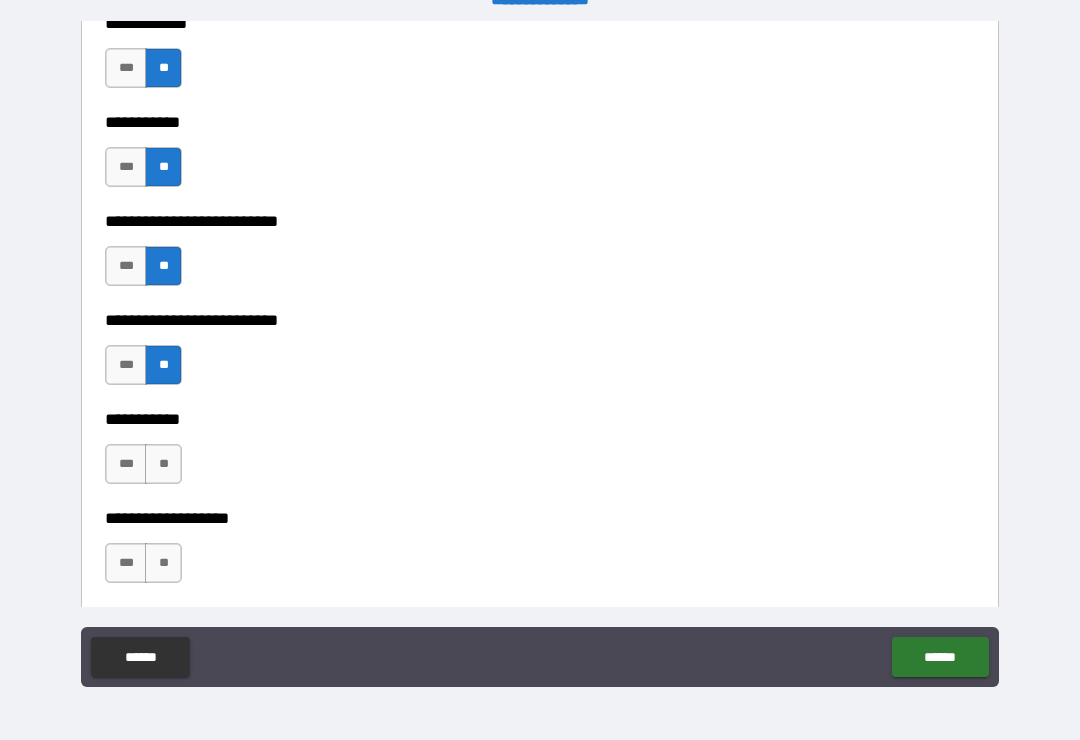scroll, scrollTop: 4369, scrollLeft: 0, axis: vertical 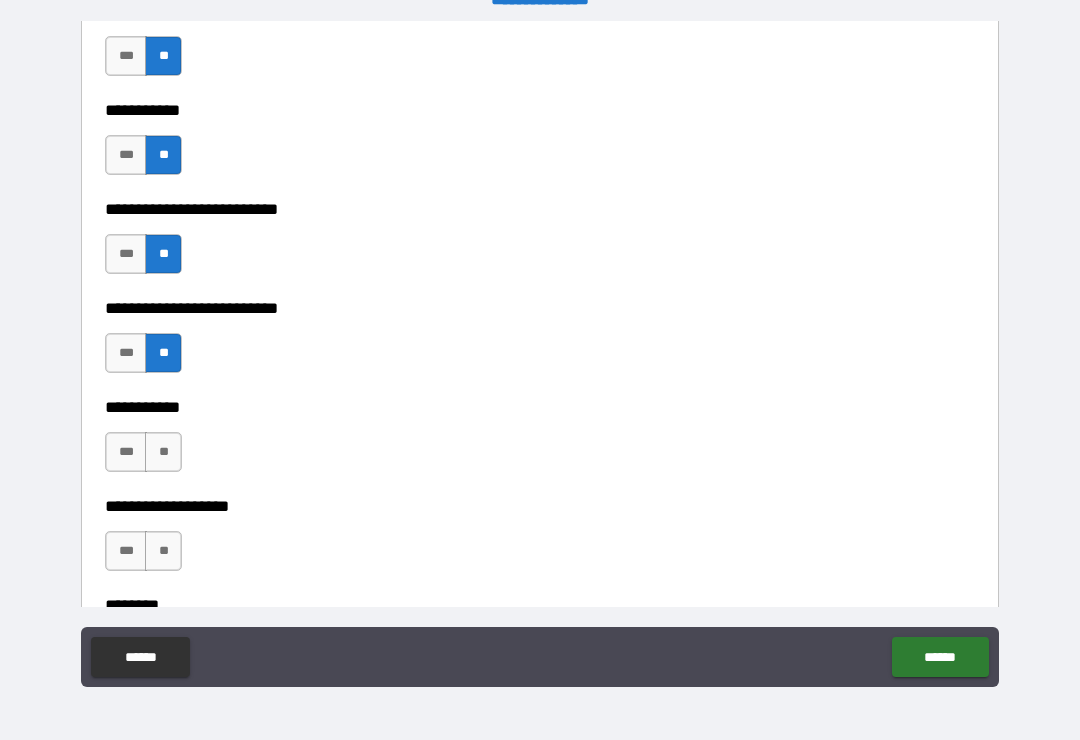 click on "**" at bounding box center (163, 452) 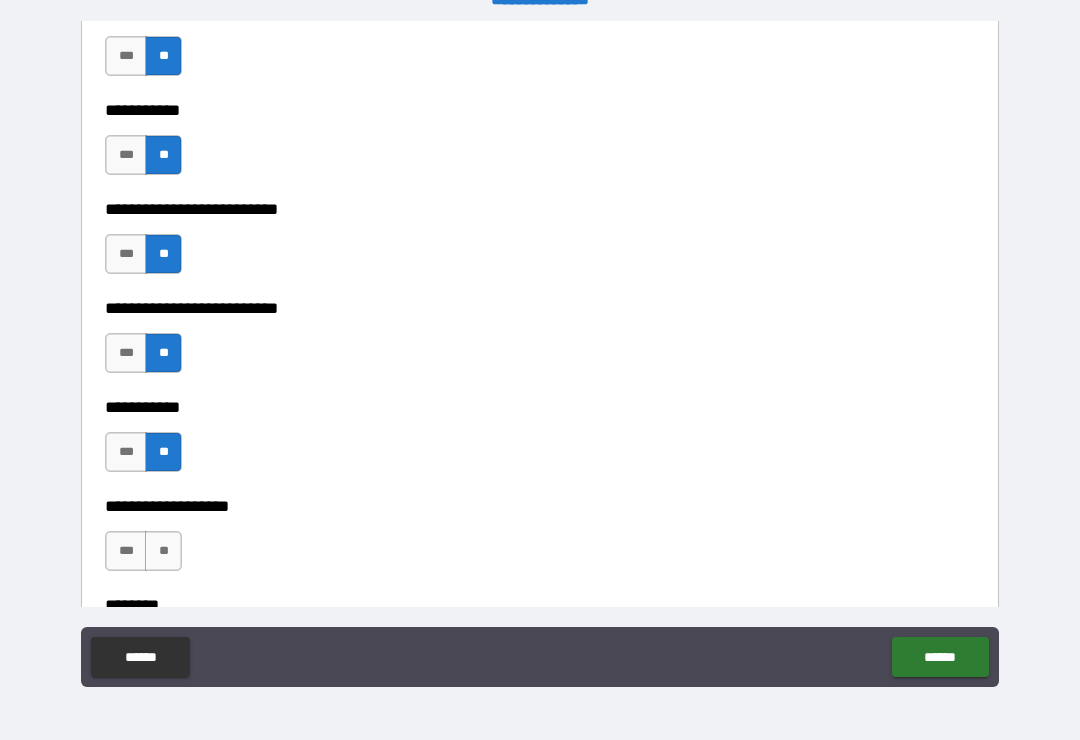 click on "**" at bounding box center [163, 551] 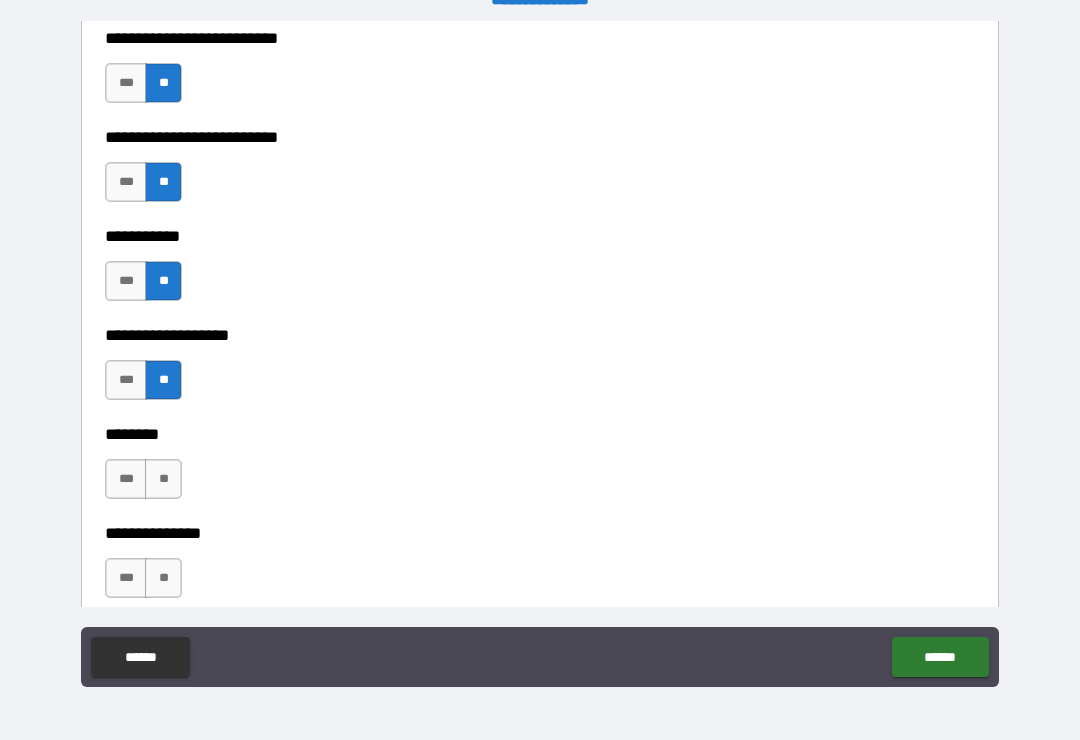 scroll, scrollTop: 4544, scrollLeft: 0, axis: vertical 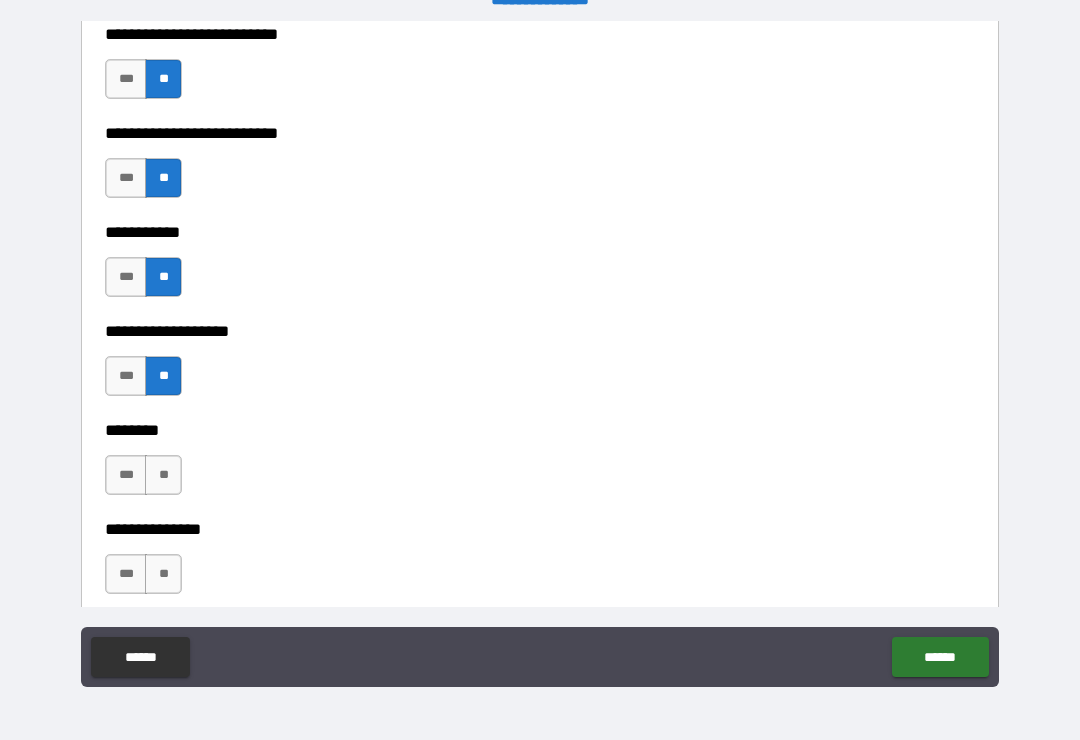 click on "**" at bounding box center [163, 475] 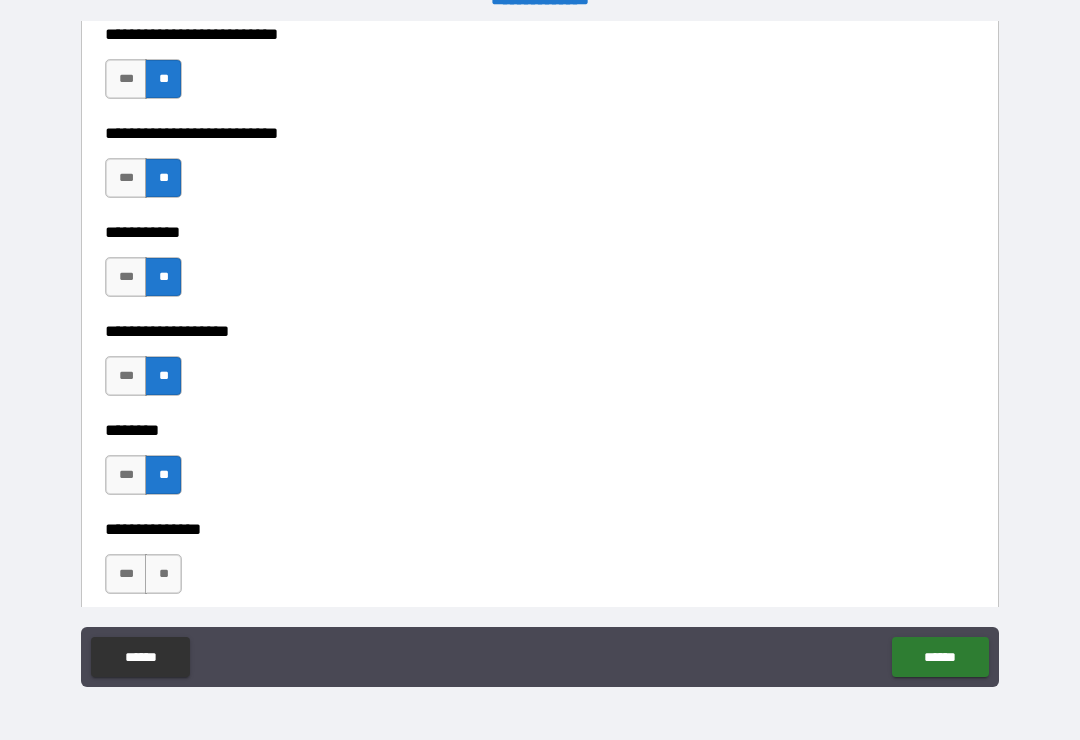 click on "**" at bounding box center [163, 574] 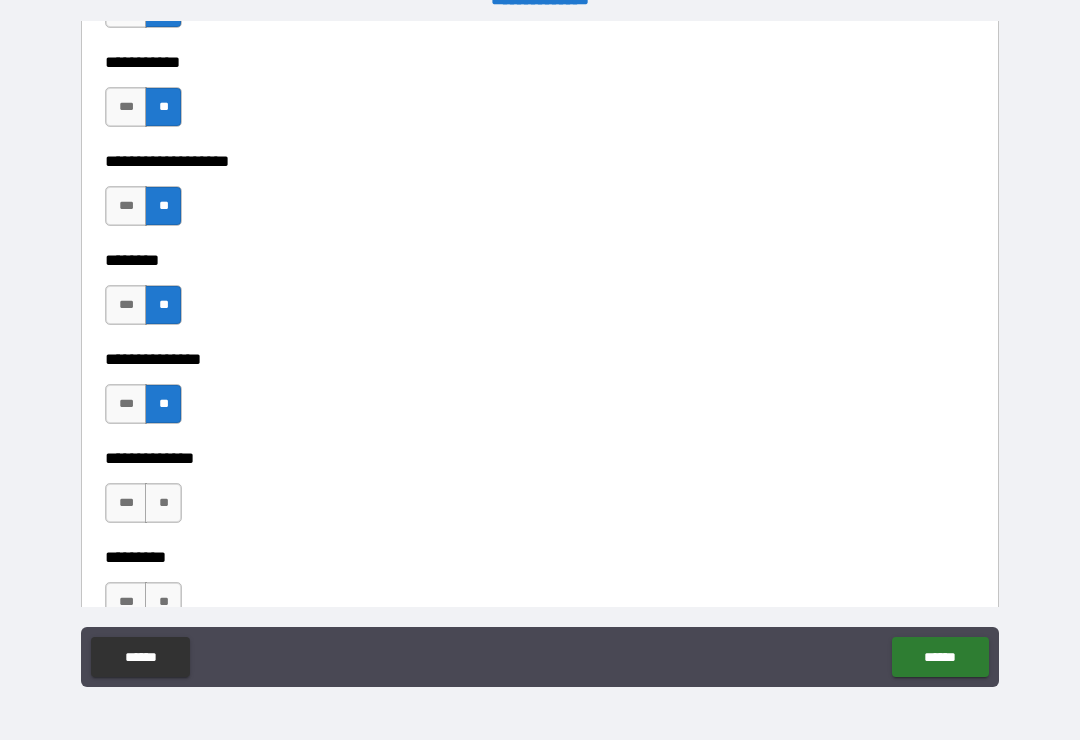 scroll, scrollTop: 4728, scrollLeft: 0, axis: vertical 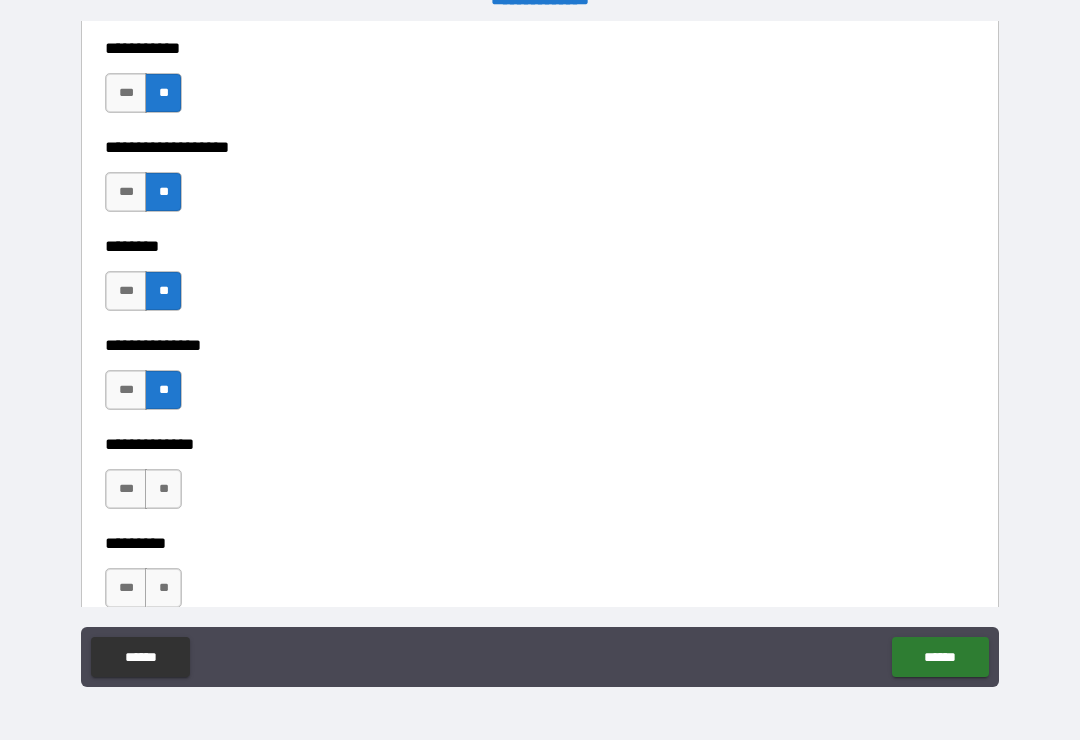 click on "**" at bounding box center (163, 489) 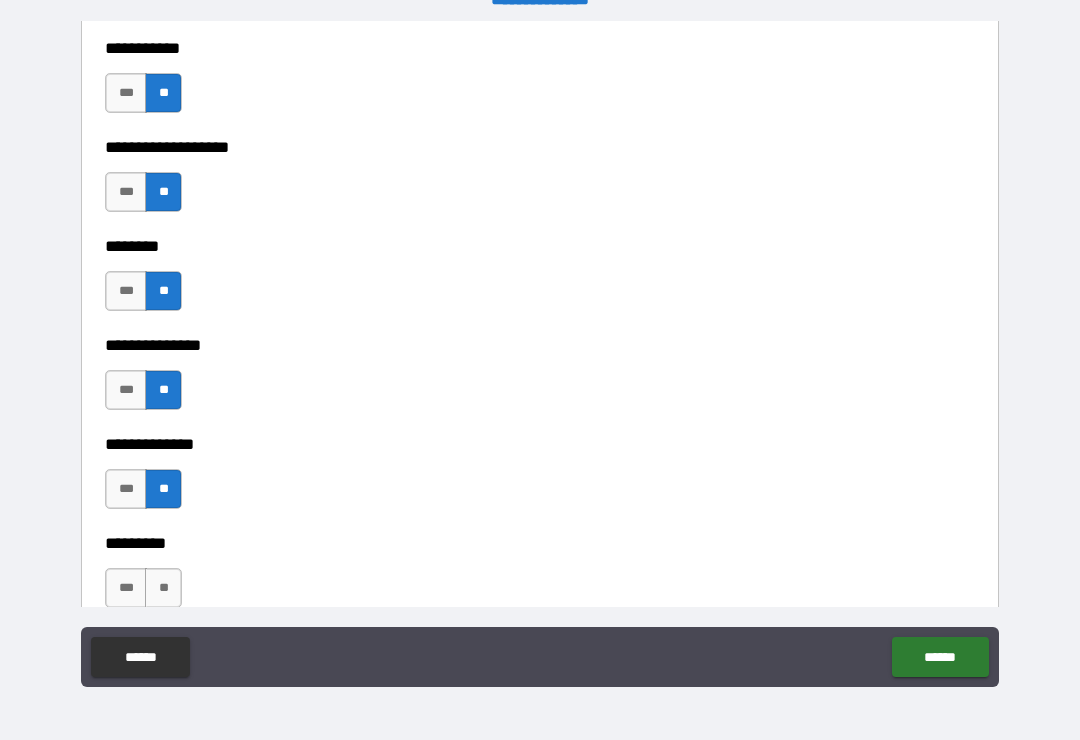 click on "**" at bounding box center (163, 588) 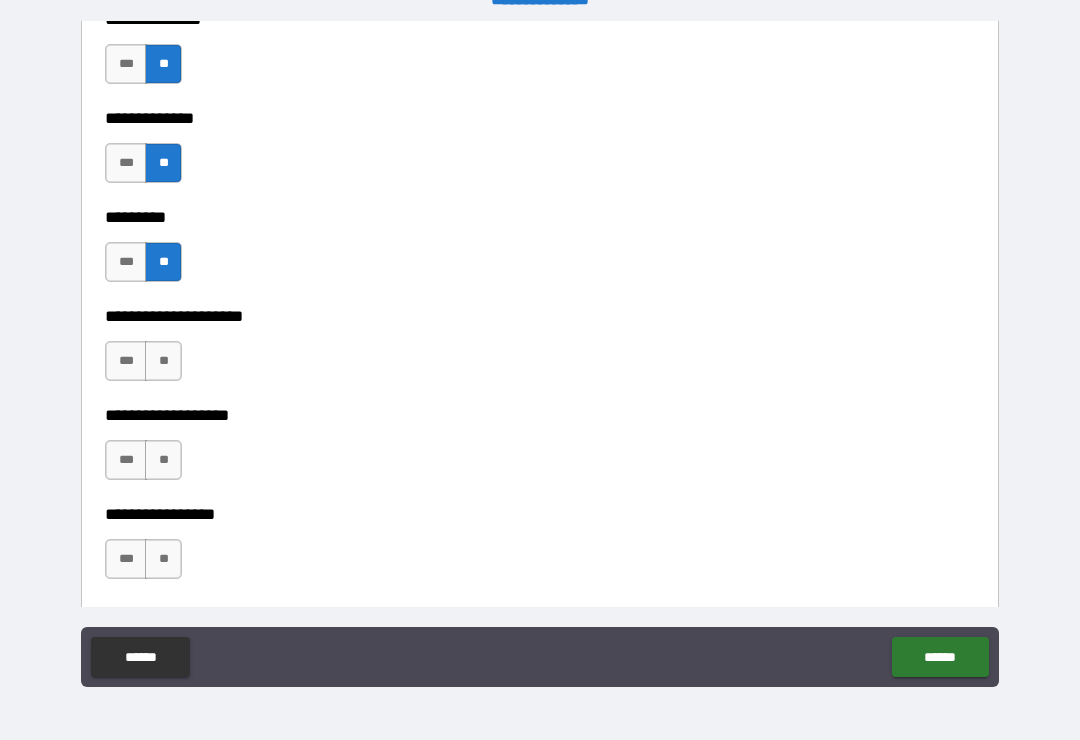 scroll, scrollTop: 5070, scrollLeft: 0, axis: vertical 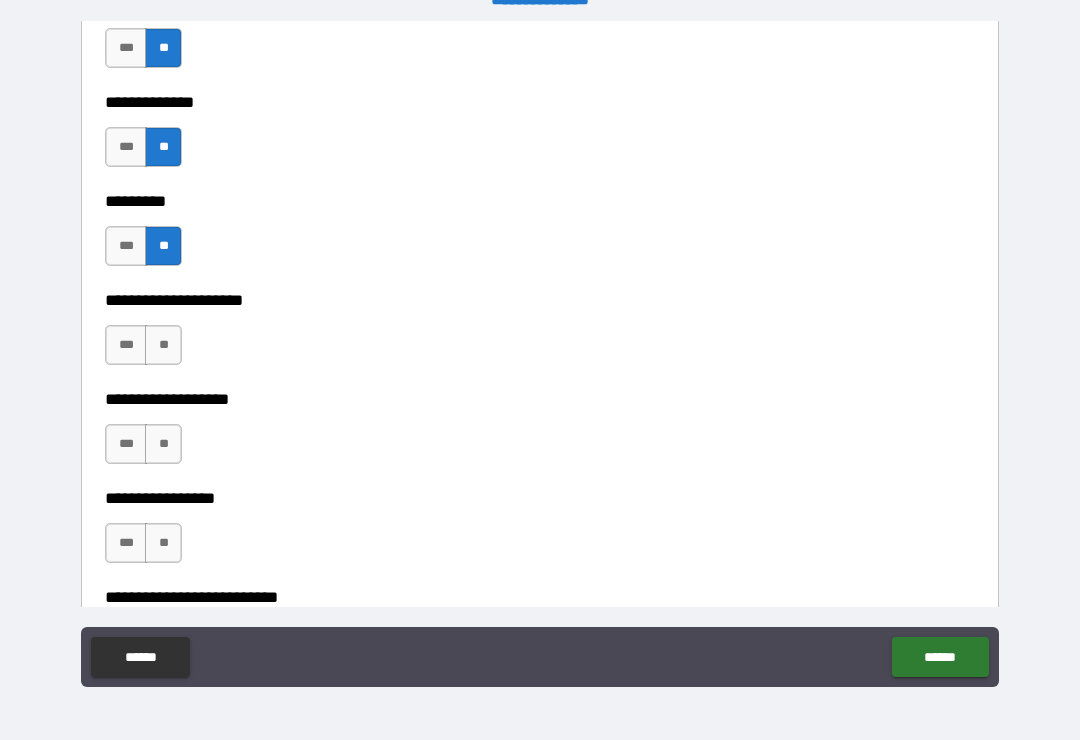 click on "**" at bounding box center (163, 345) 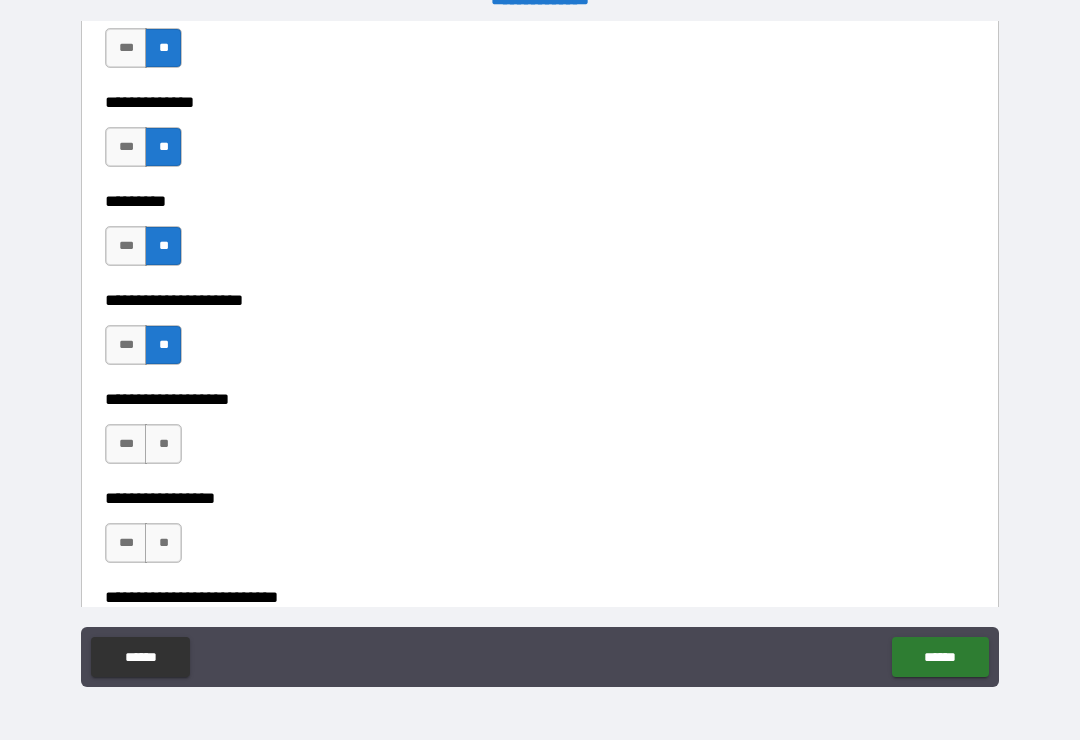 click on "**" at bounding box center (163, 444) 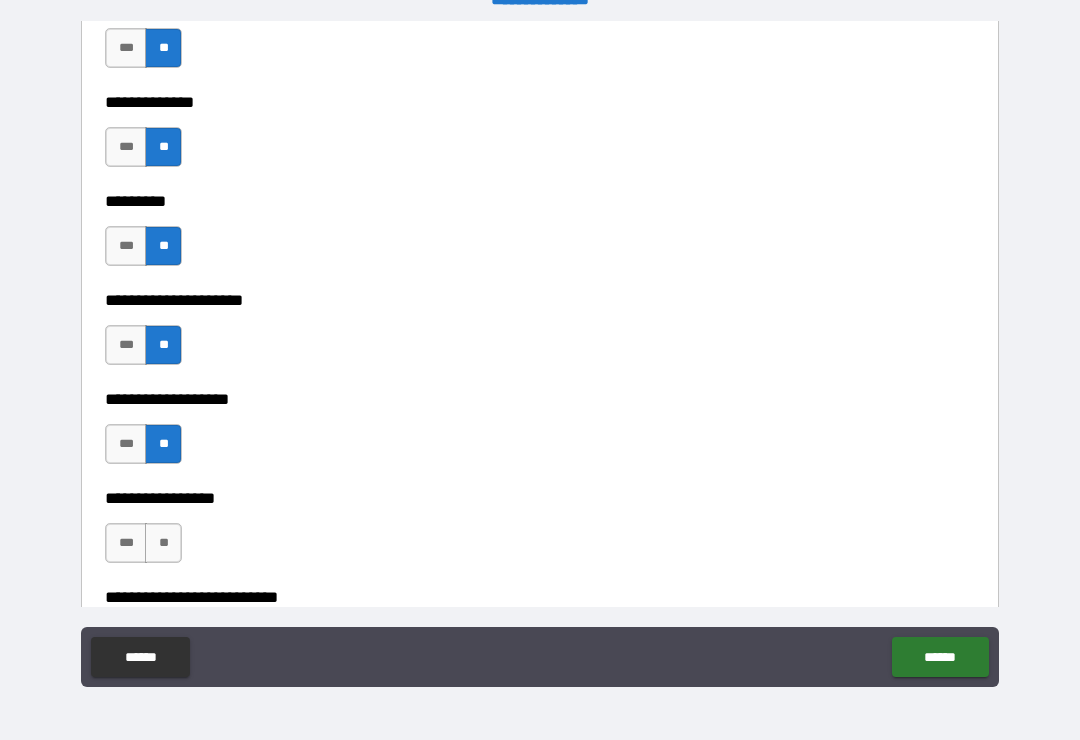 click on "**" at bounding box center [163, 543] 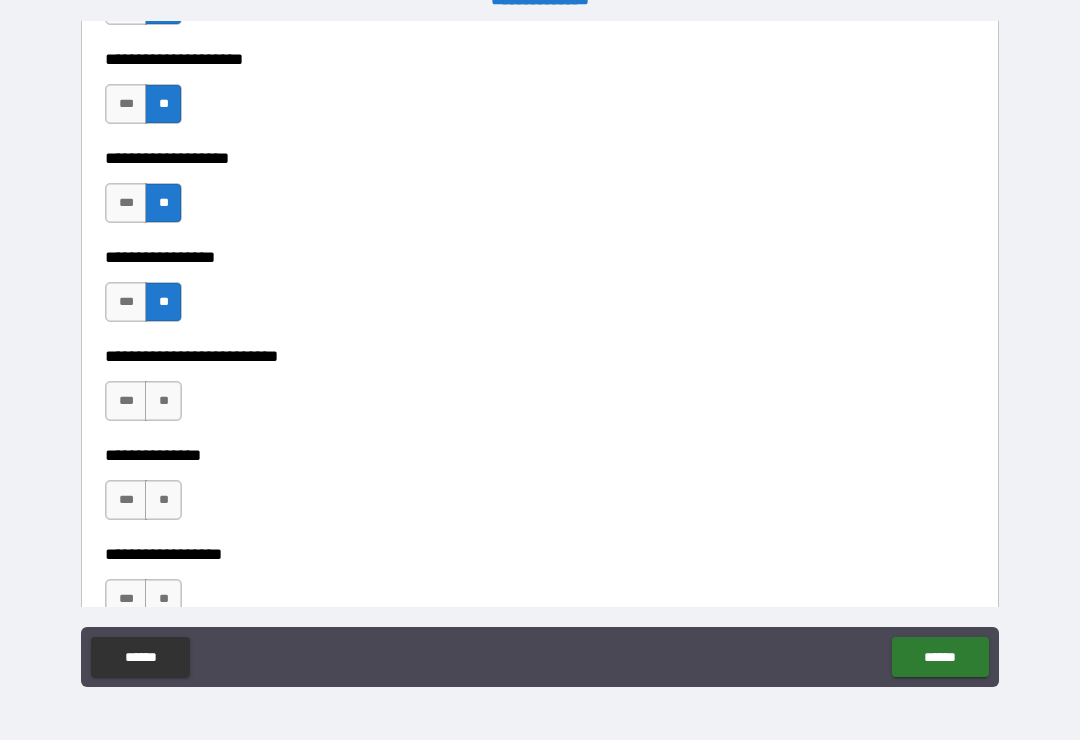 scroll, scrollTop: 5314, scrollLeft: 0, axis: vertical 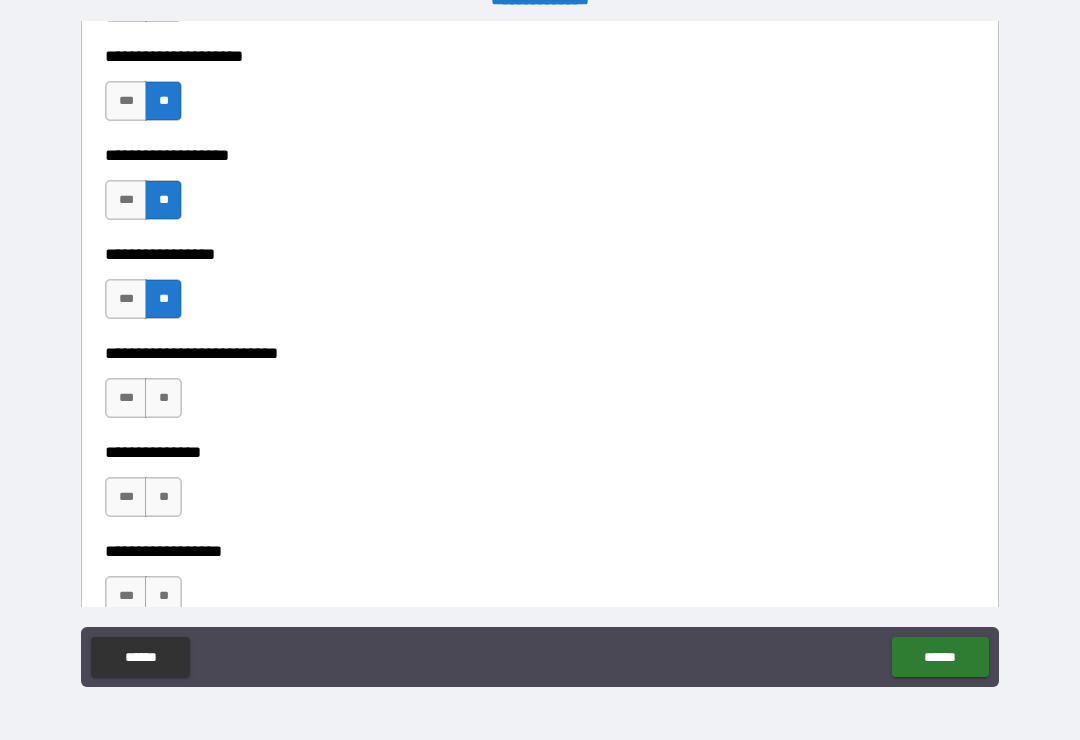 click on "**" at bounding box center (163, 398) 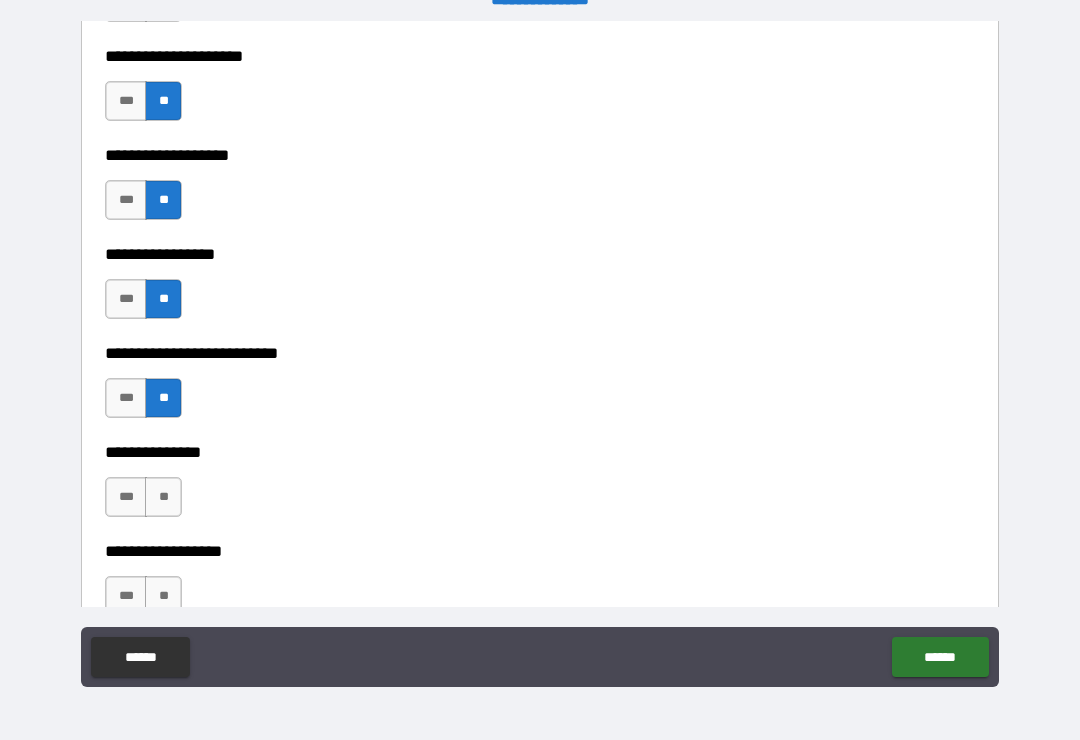 click on "**" at bounding box center (163, 497) 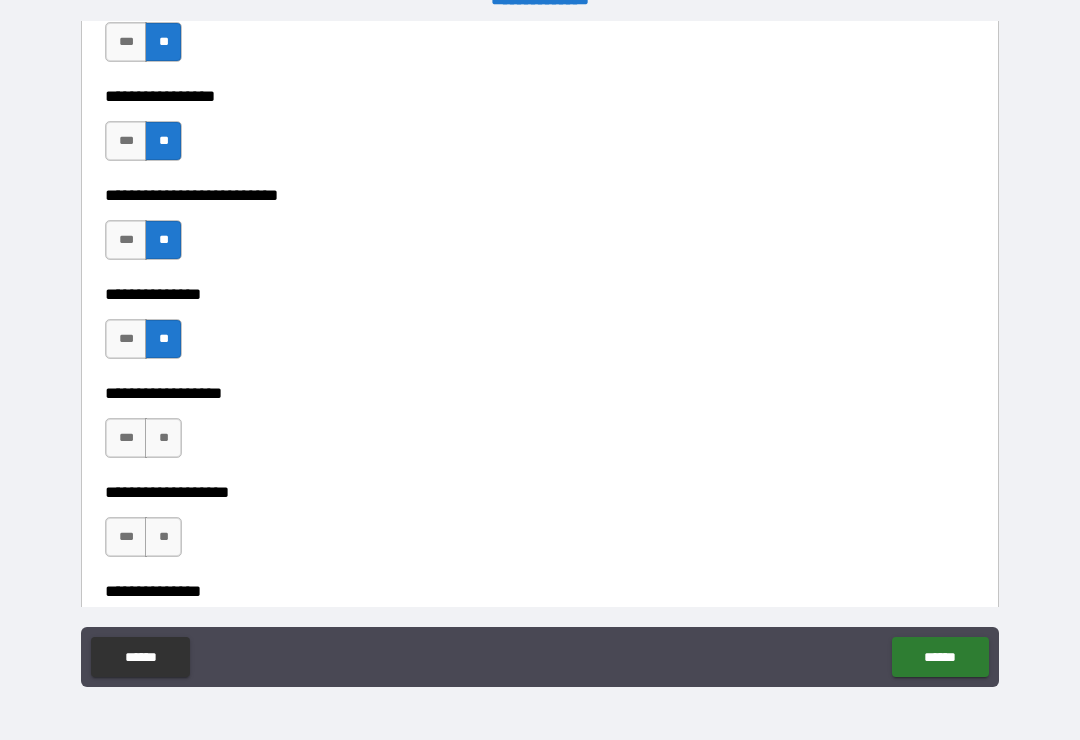scroll, scrollTop: 5472, scrollLeft: 0, axis: vertical 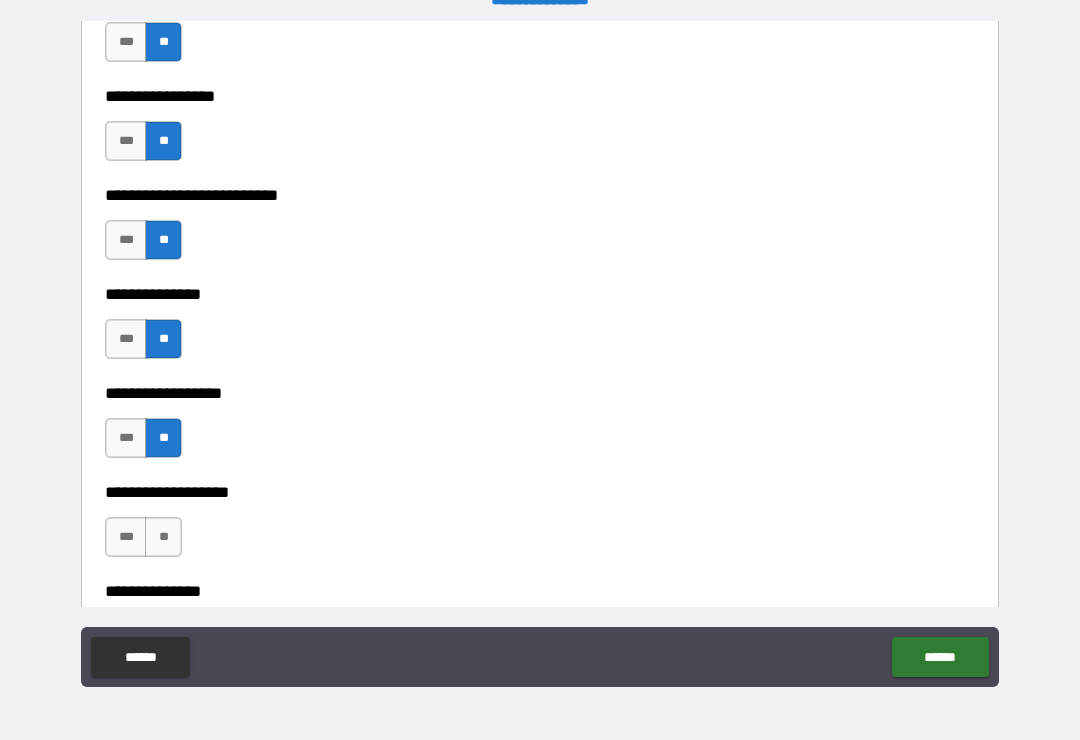 click on "**" at bounding box center (163, 537) 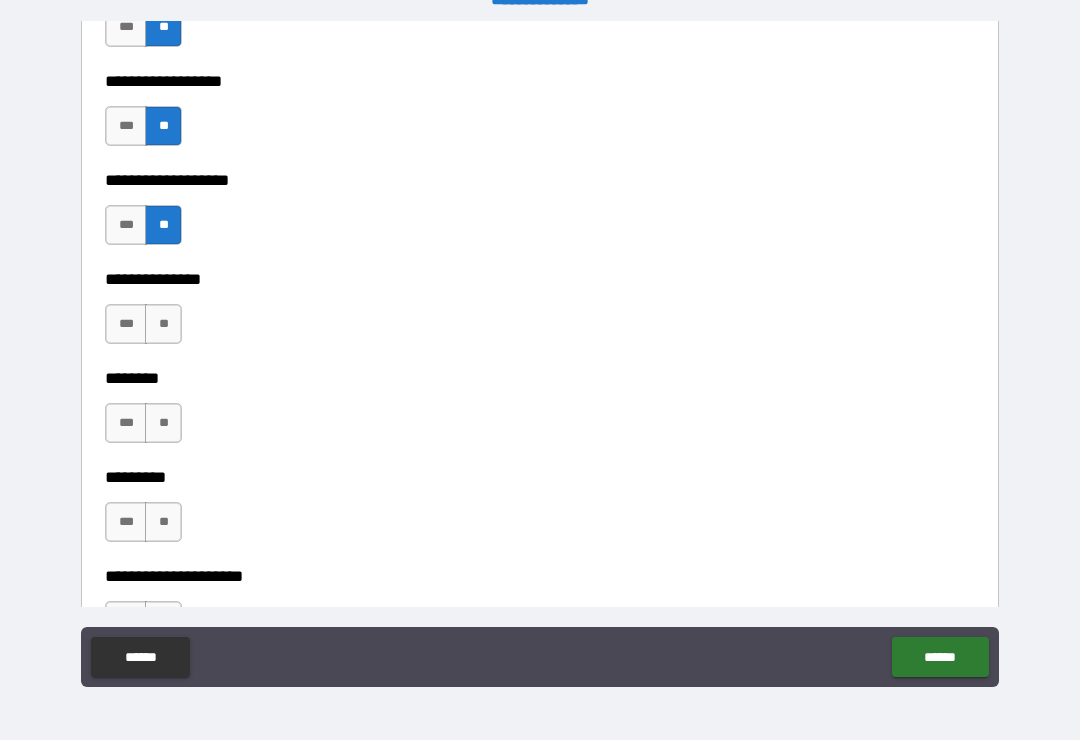 scroll, scrollTop: 5803, scrollLeft: 0, axis: vertical 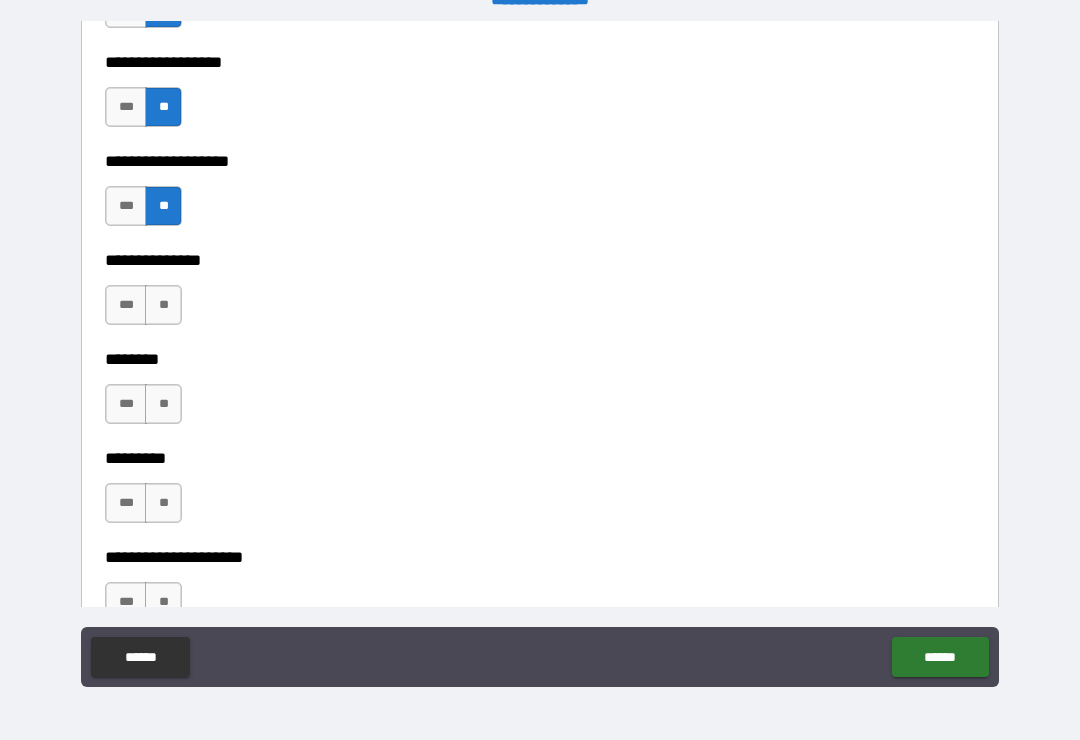 click on "**" at bounding box center (163, 305) 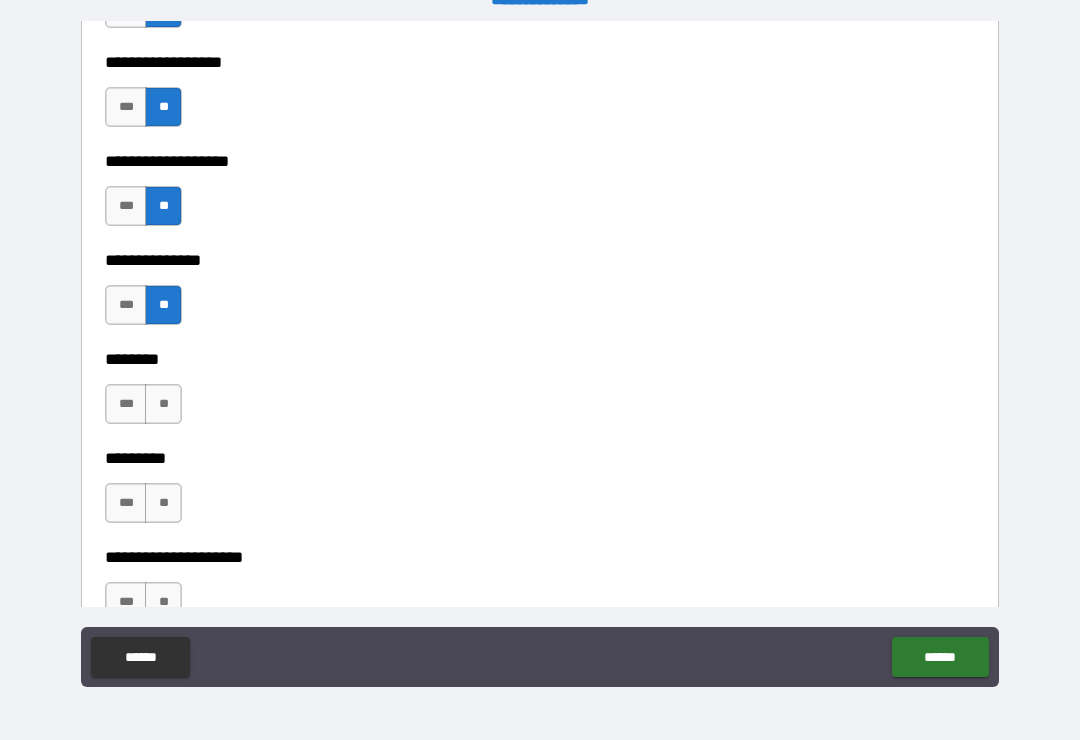 click on "**" at bounding box center (163, 404) 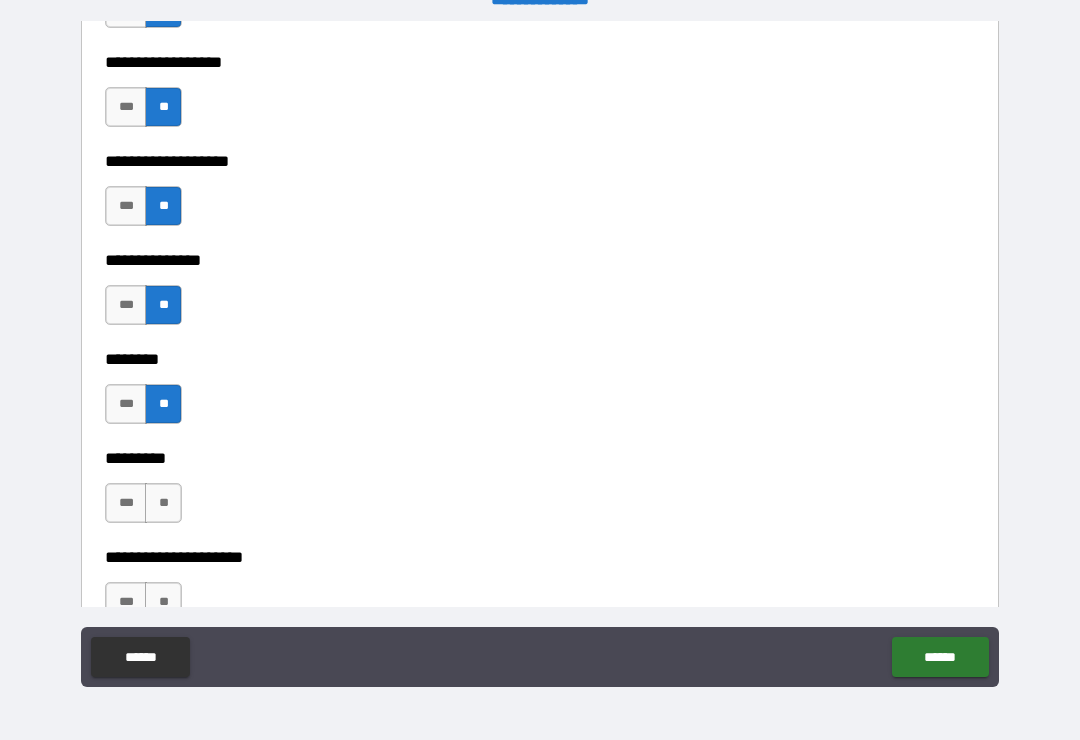 click on "**" at bounding box center (163, 503) 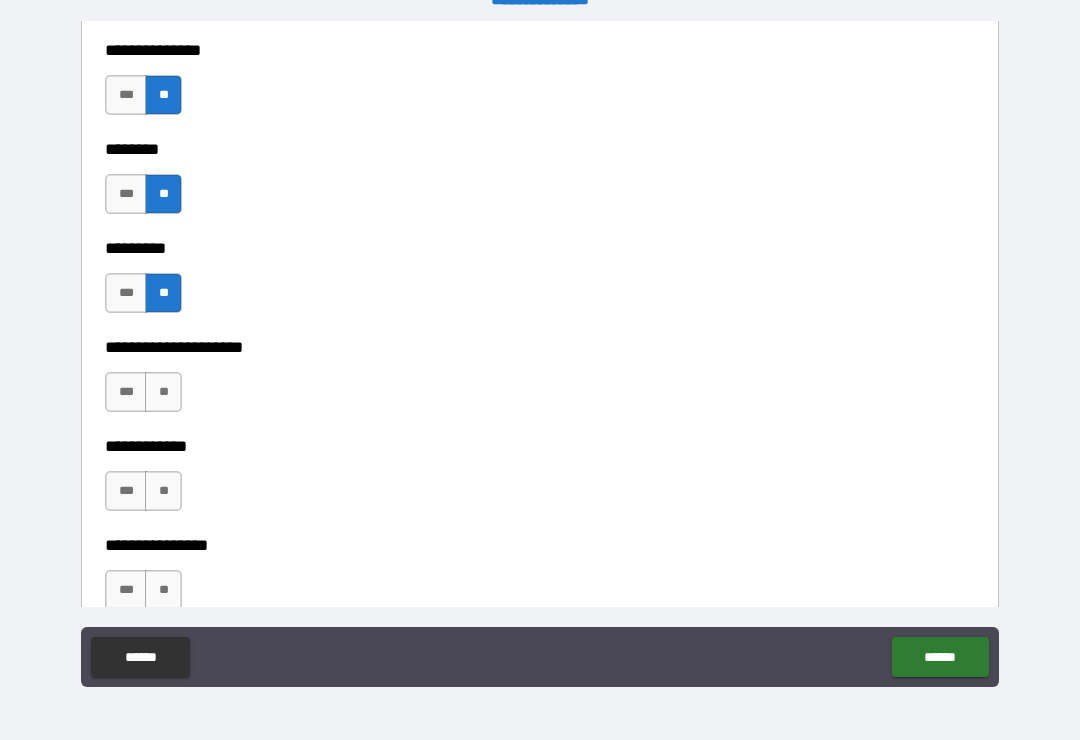 scroll, scrollTop: 6027, scrollLeft: 0, axis: vertical 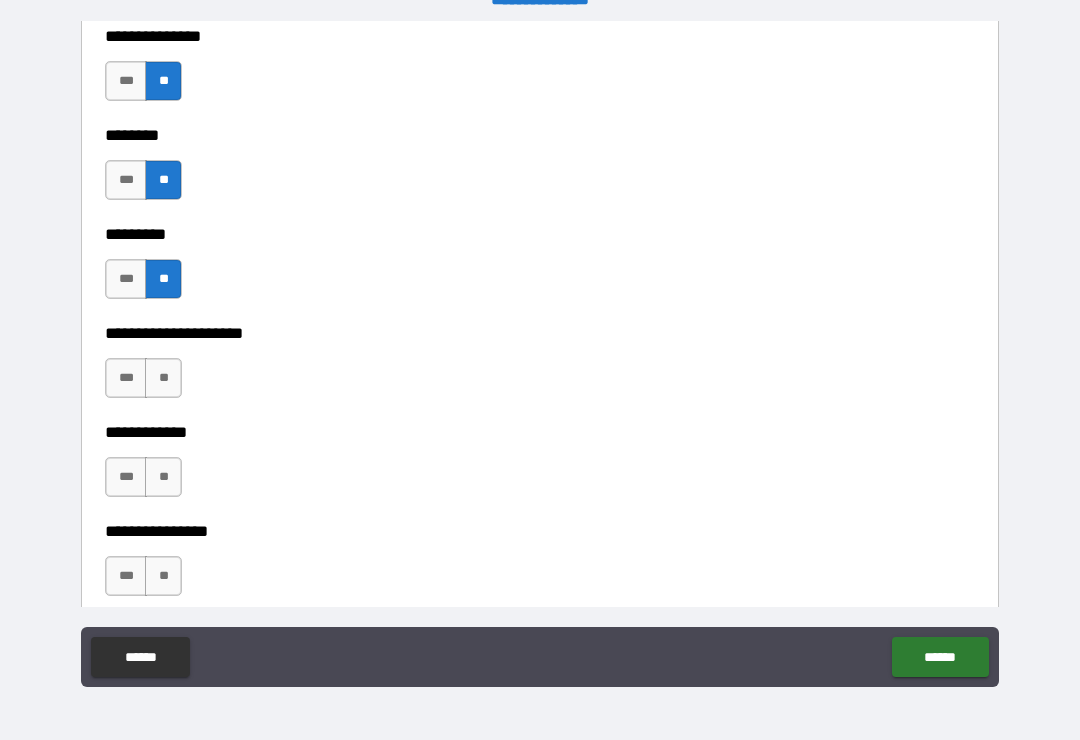 click on "**" at bounding box center (163, 378) 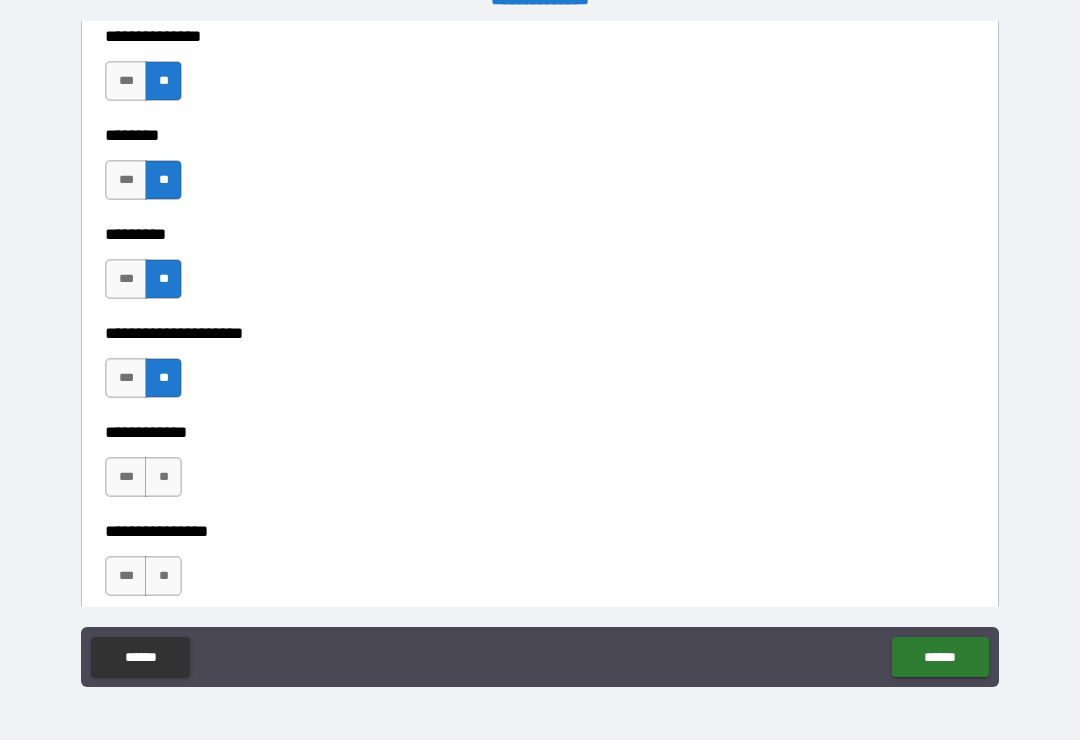 click on "**" at bounding box center [163, 477] 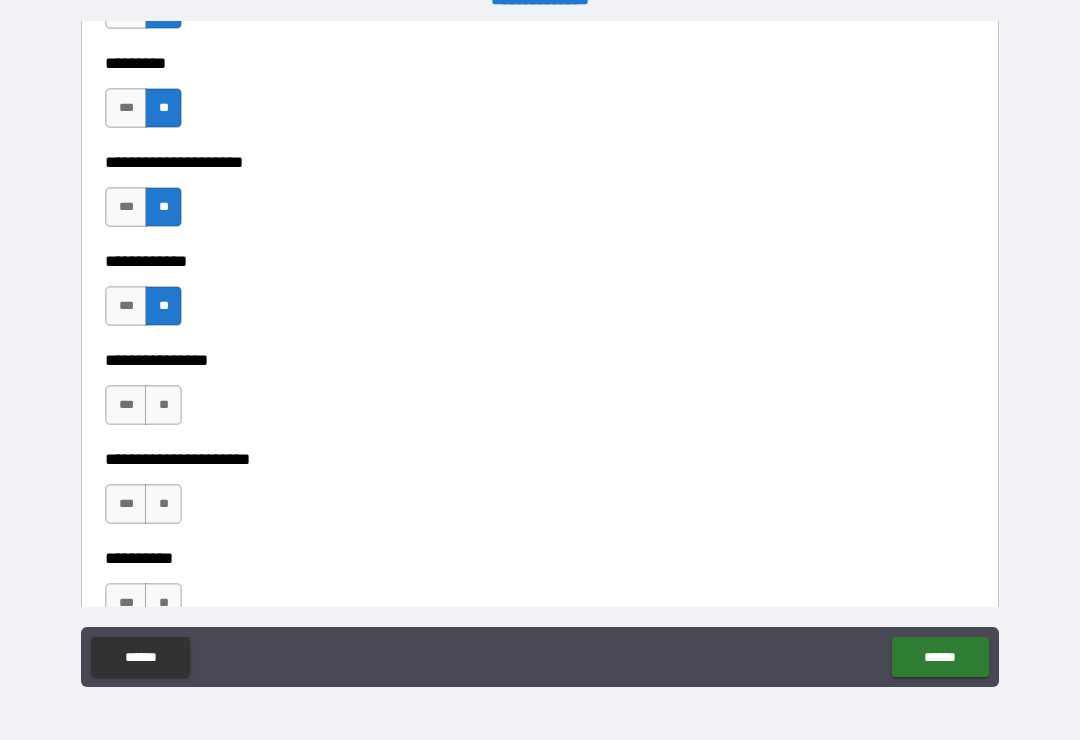 scroll, scrollTop: 6209, scrollLeft: 0, axis: vertical 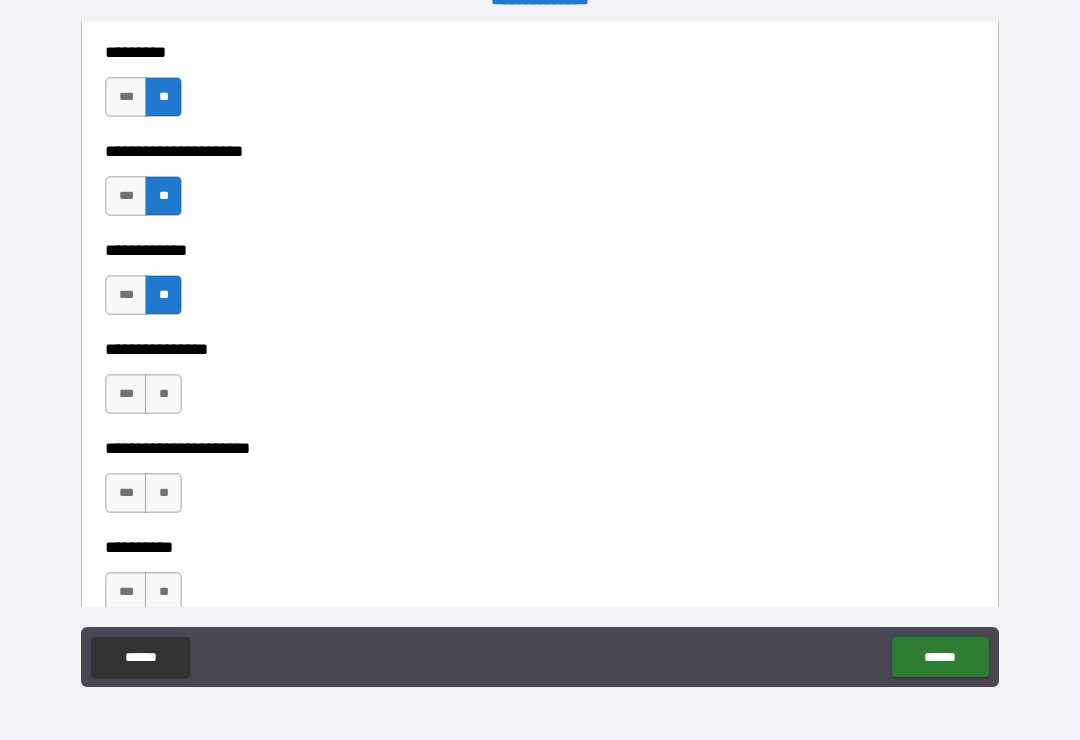 click on "**" at bounding box center [163, 394] 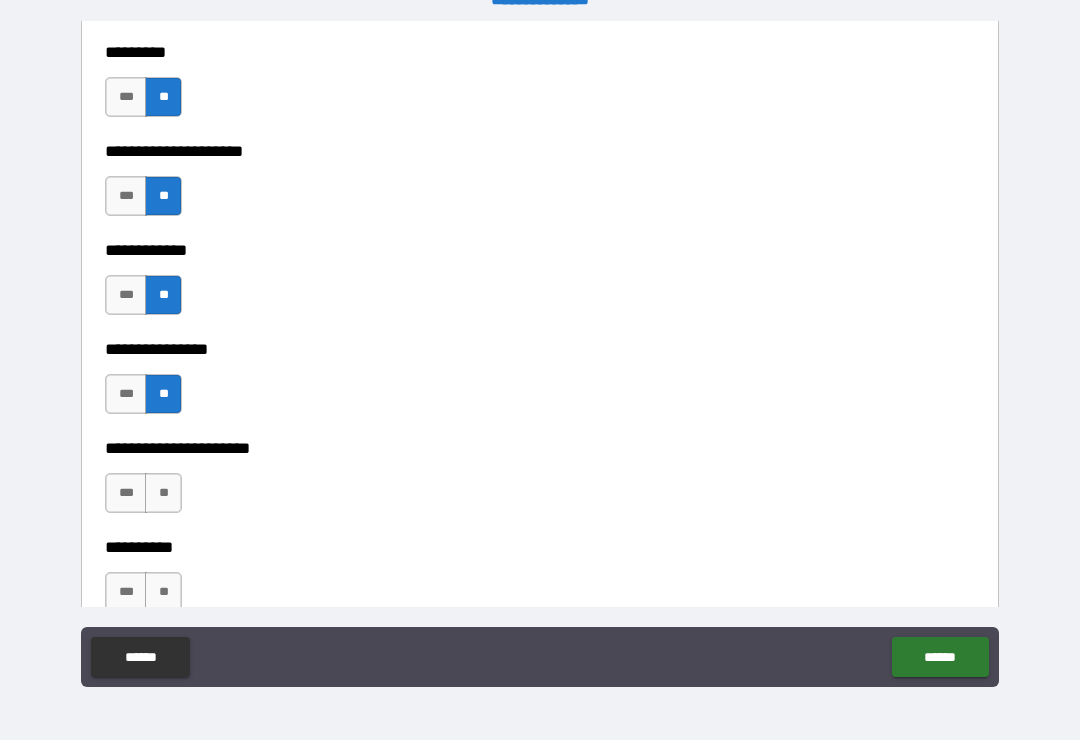 click on "**" at bounding box center (163, 493) 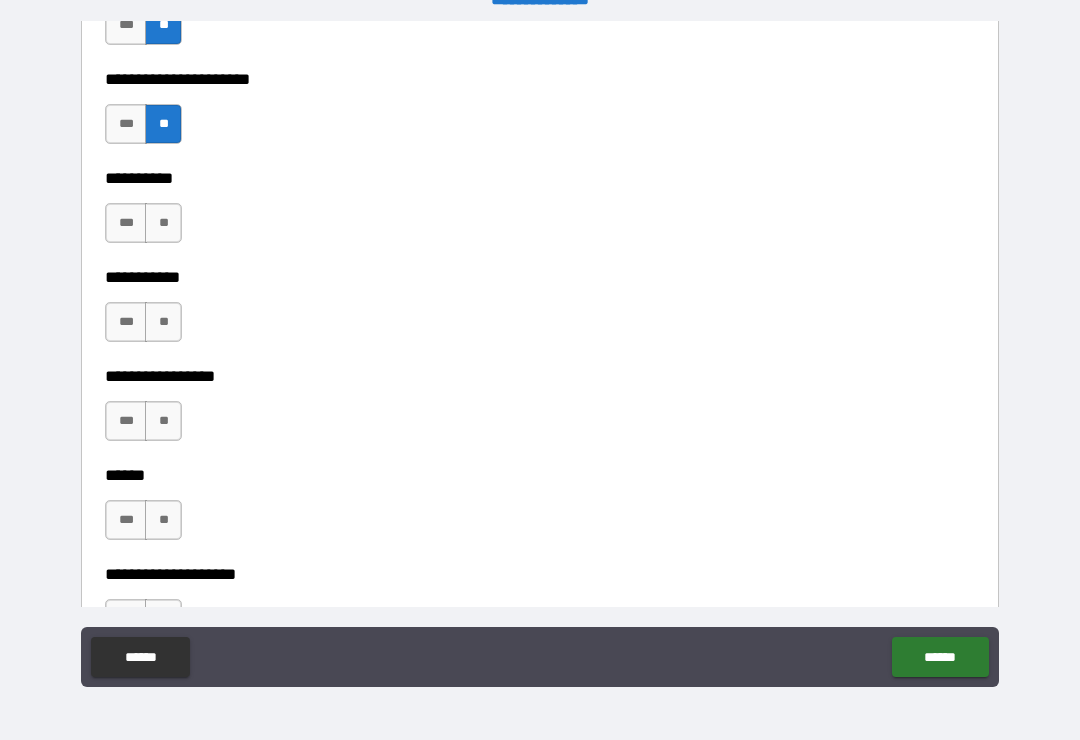 scroll, scrollTop: 6579, scrollLeft: 0, axis: vertical 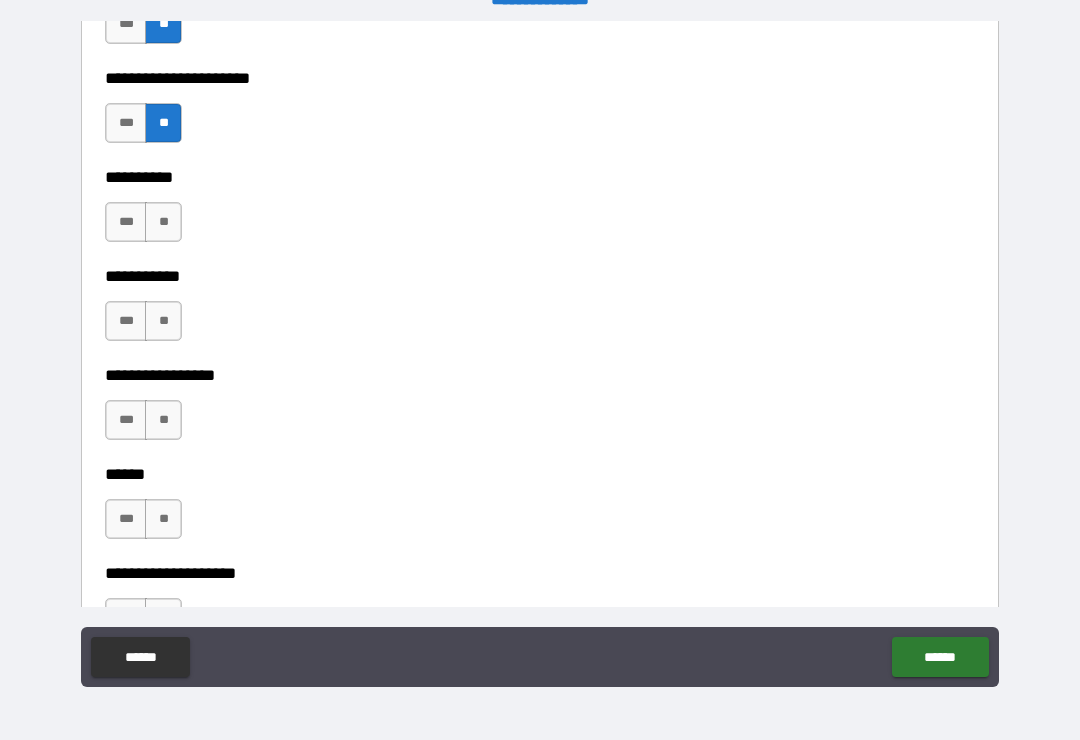 click on "**" at bounding box center (163, 222) 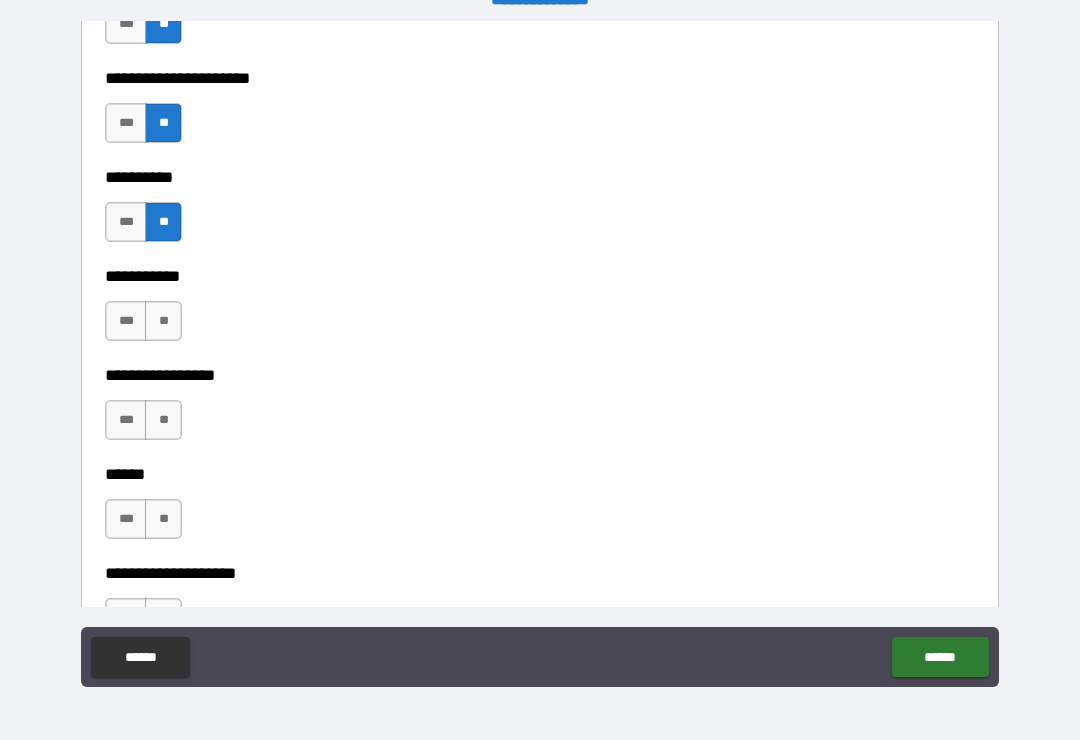 click on "**" at bounding box center (163, 321) 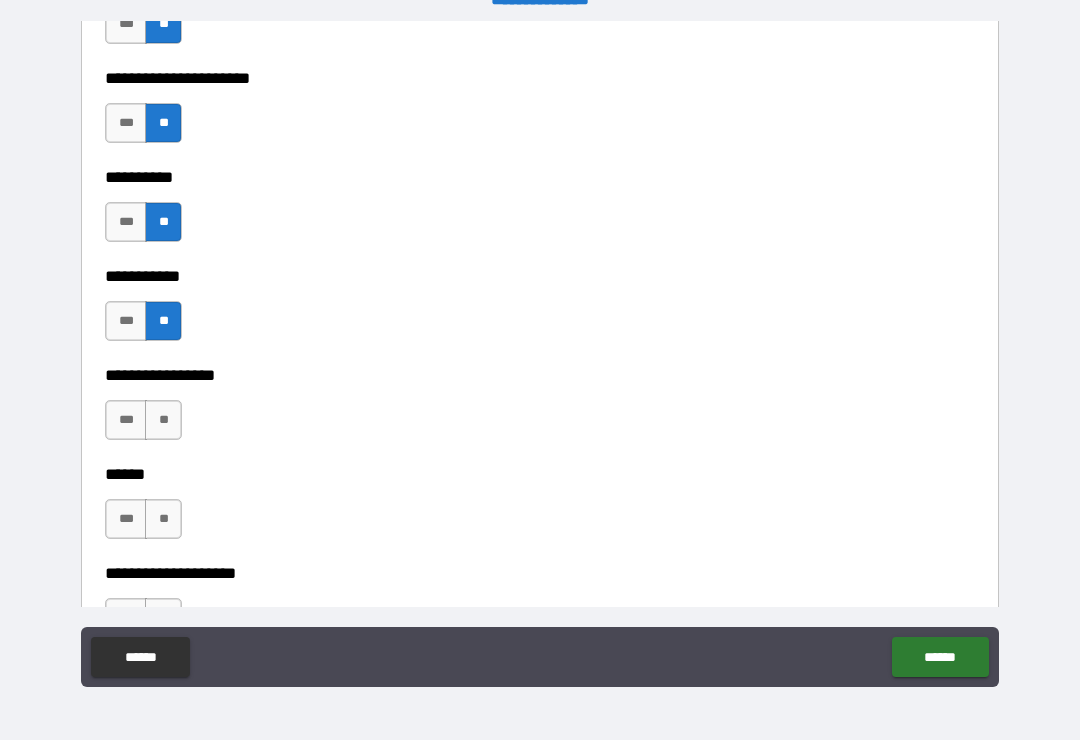 click on "**" at bounding box center [163, 420] 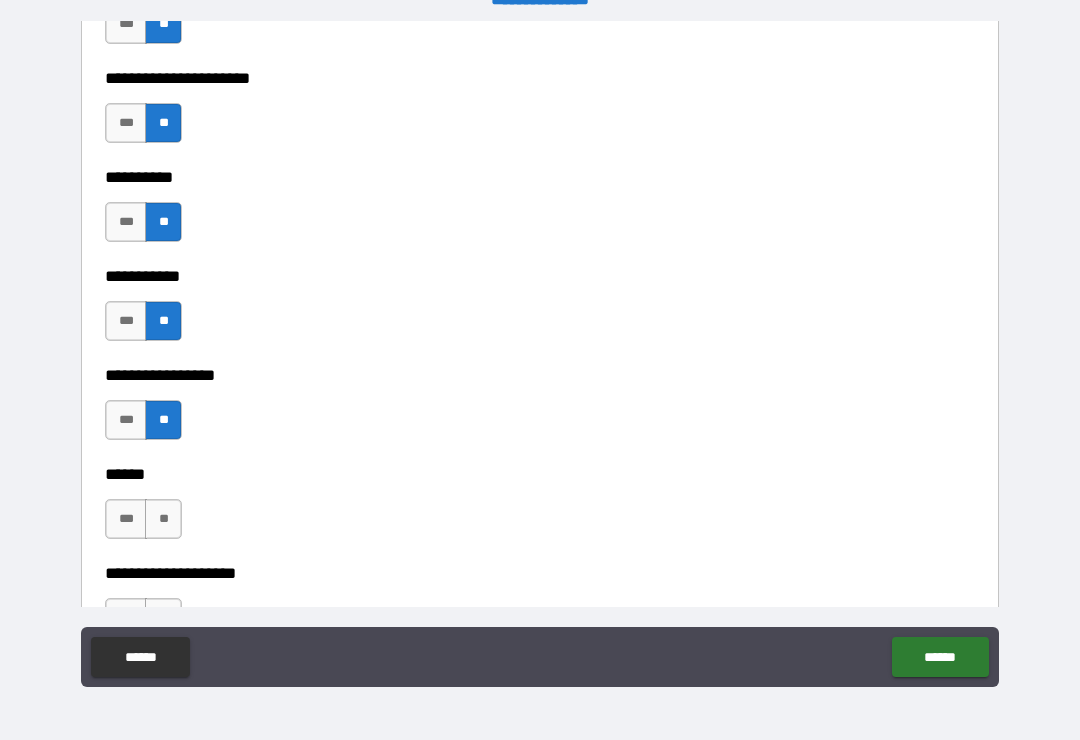 click on "**" at bounding box center (163, 519) 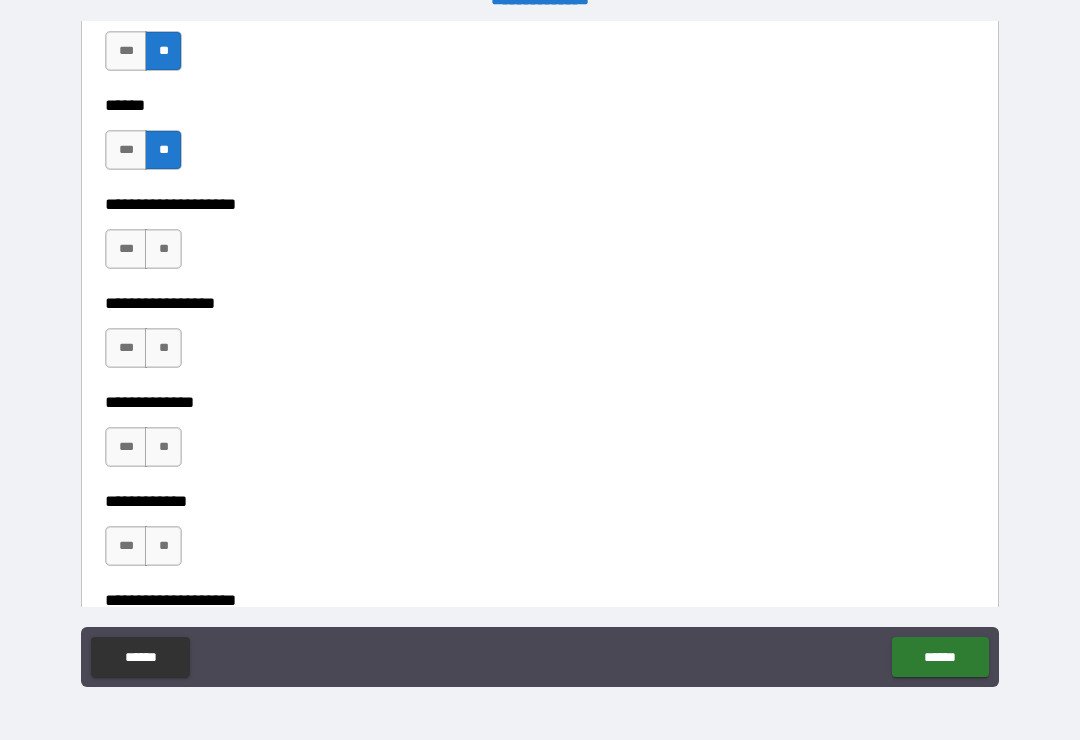 scroll, scrollTop: 6949, scrollLeft: 0, axis: vertical 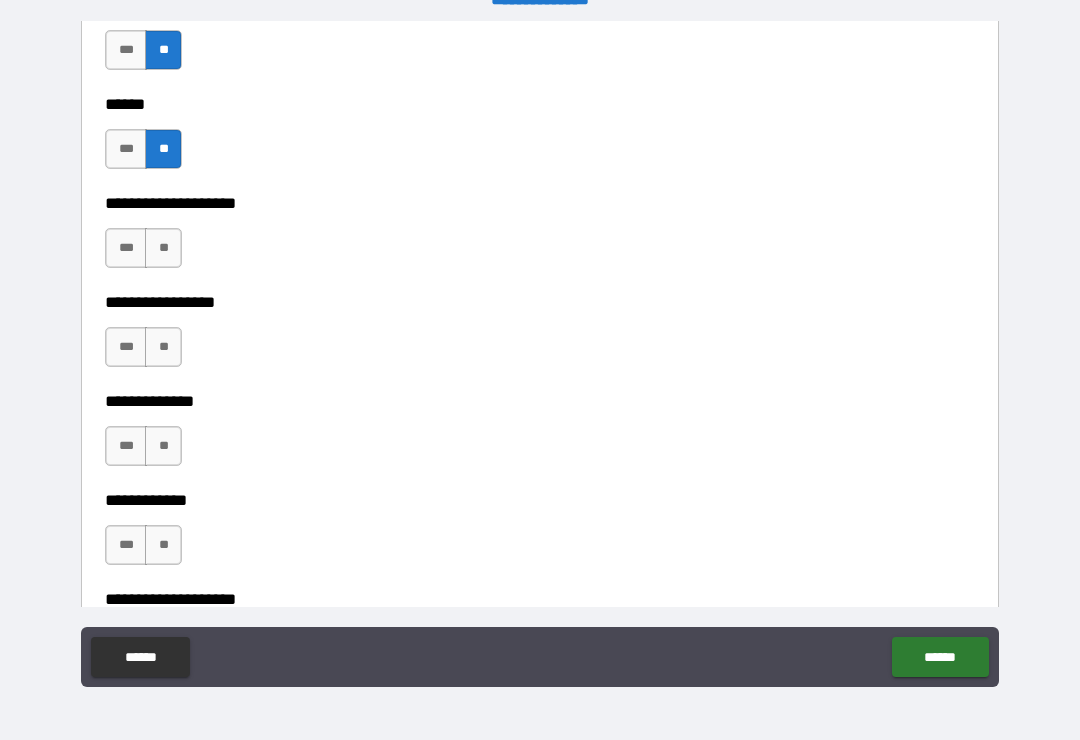 click on "***" at bounding box center [126, 248] 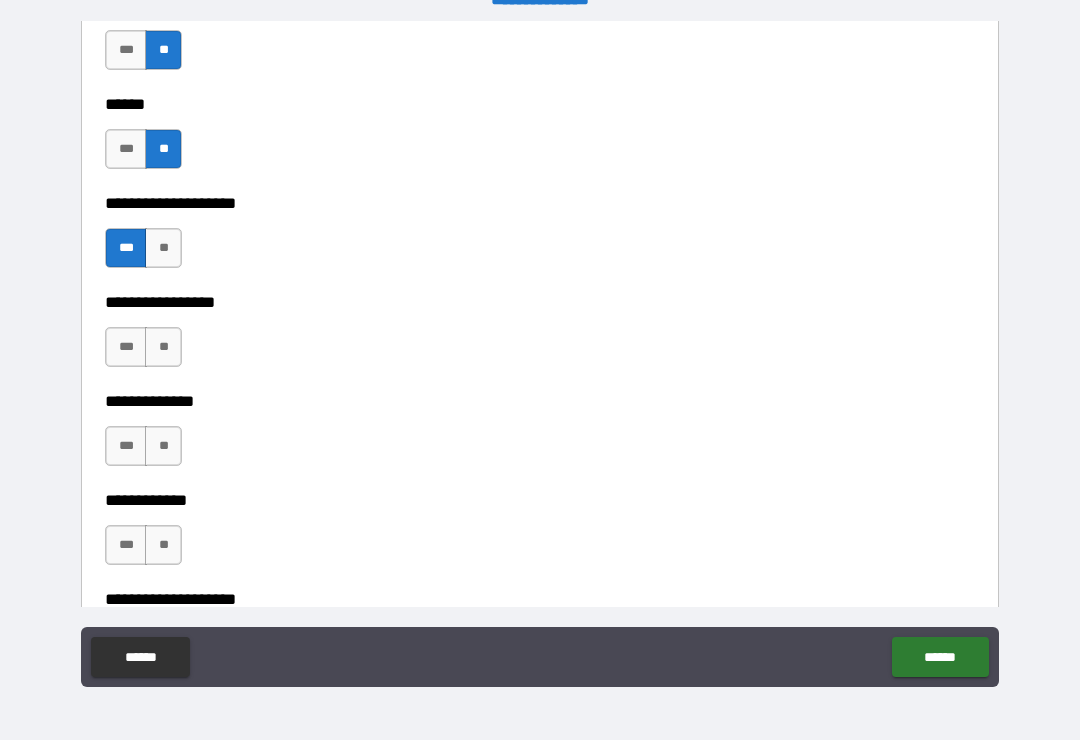 click on "**" at bounding box center (163, 347) 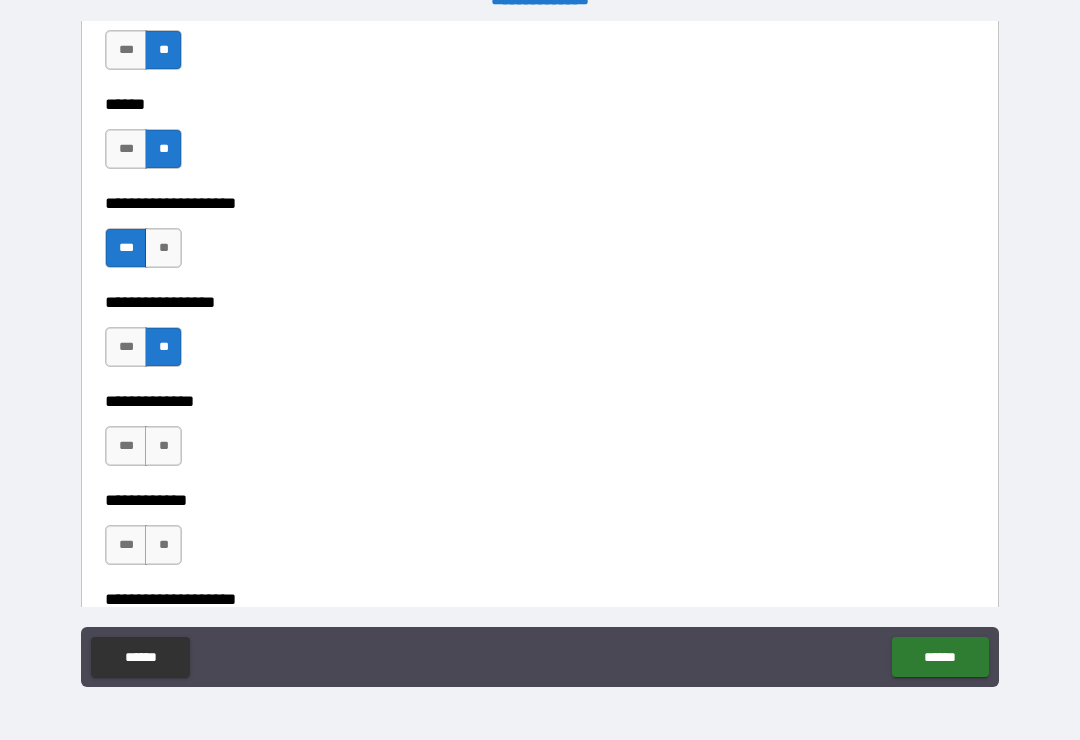 click on "**" at bounding box center (163, 446) 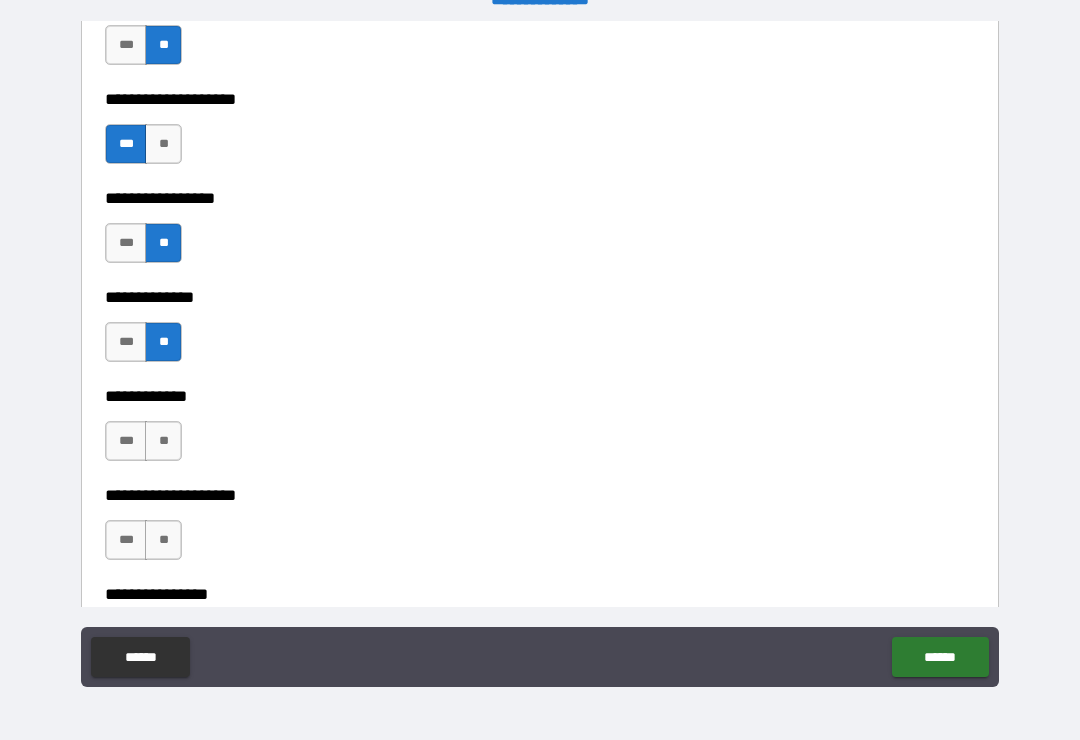 scroll, scrollTop: 7102, scrollLeft: 0, axis: vertical 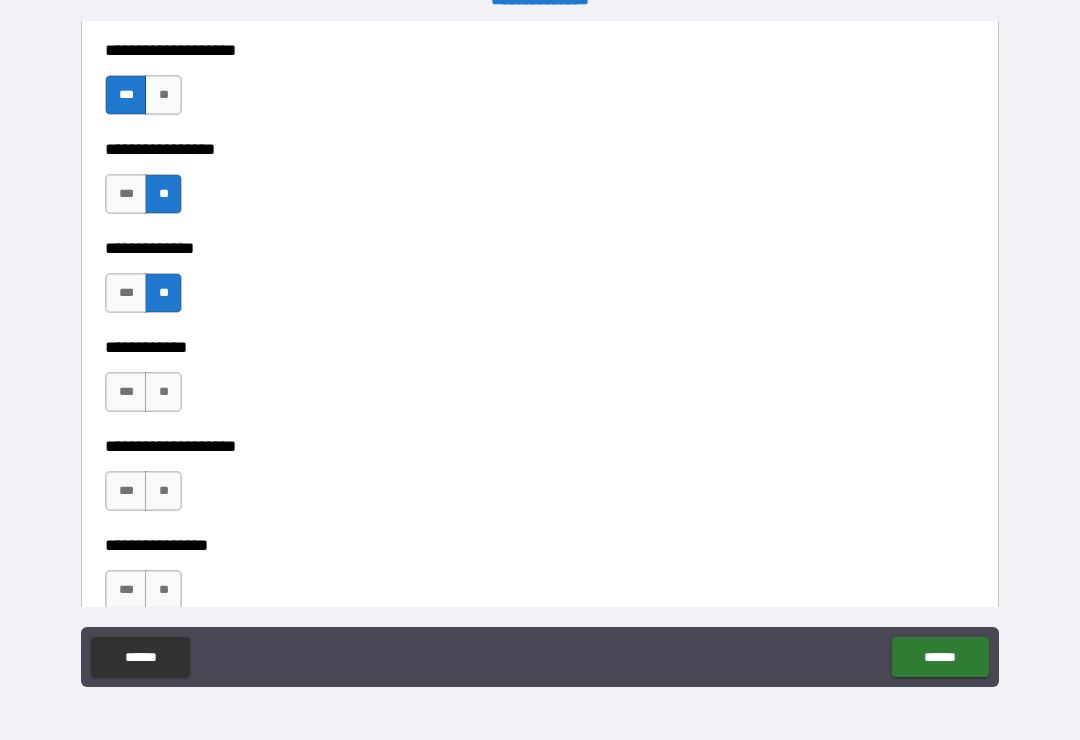click on "**" at bounding box center (163, 392) 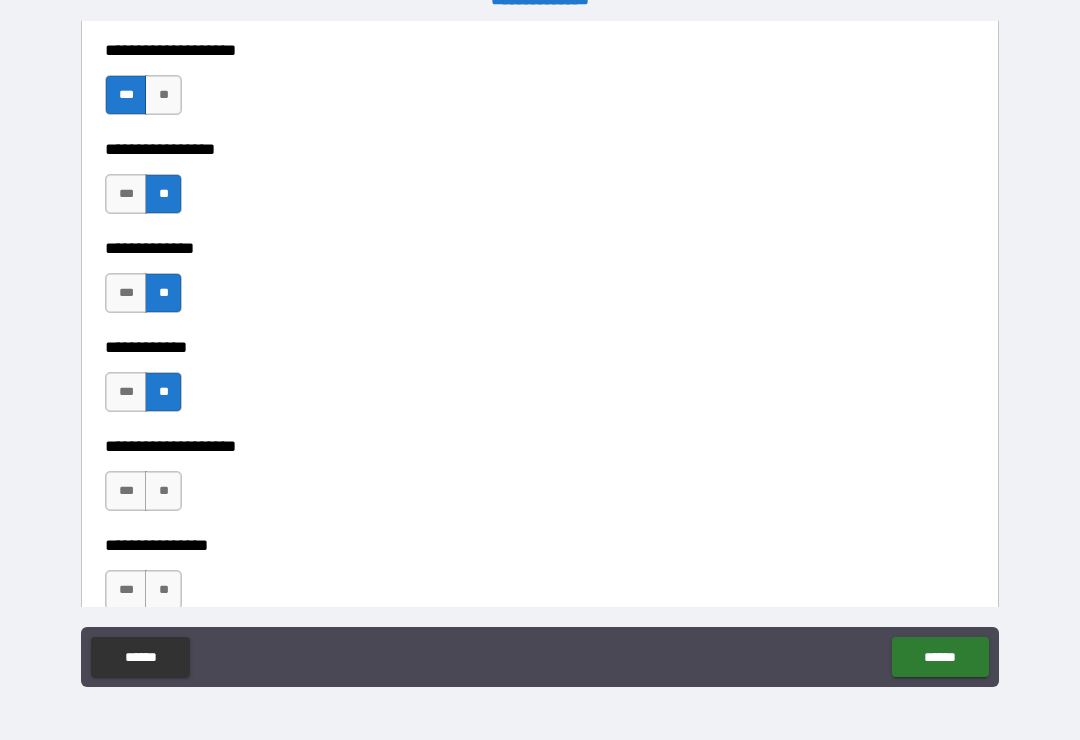 click on "**" at bounding box center (163, 491) 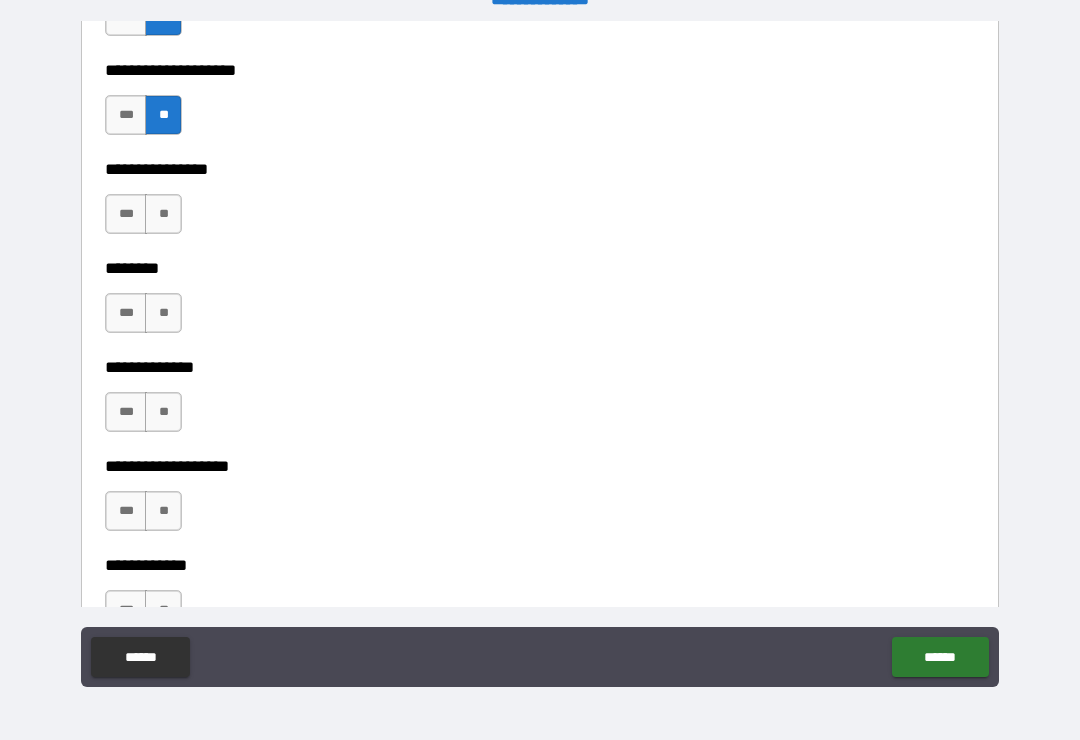 scroll, scrollTop: 7513, scrollLeft: 0, axis: vertical 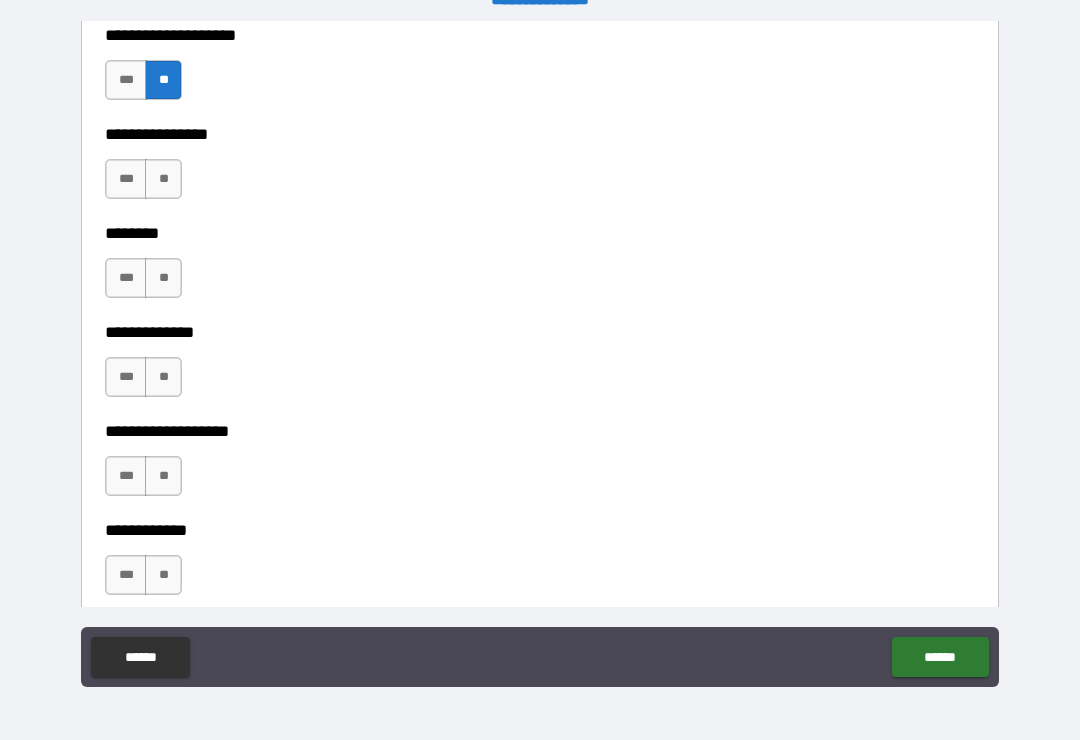 click on "**" at bounding box center [163, 179] 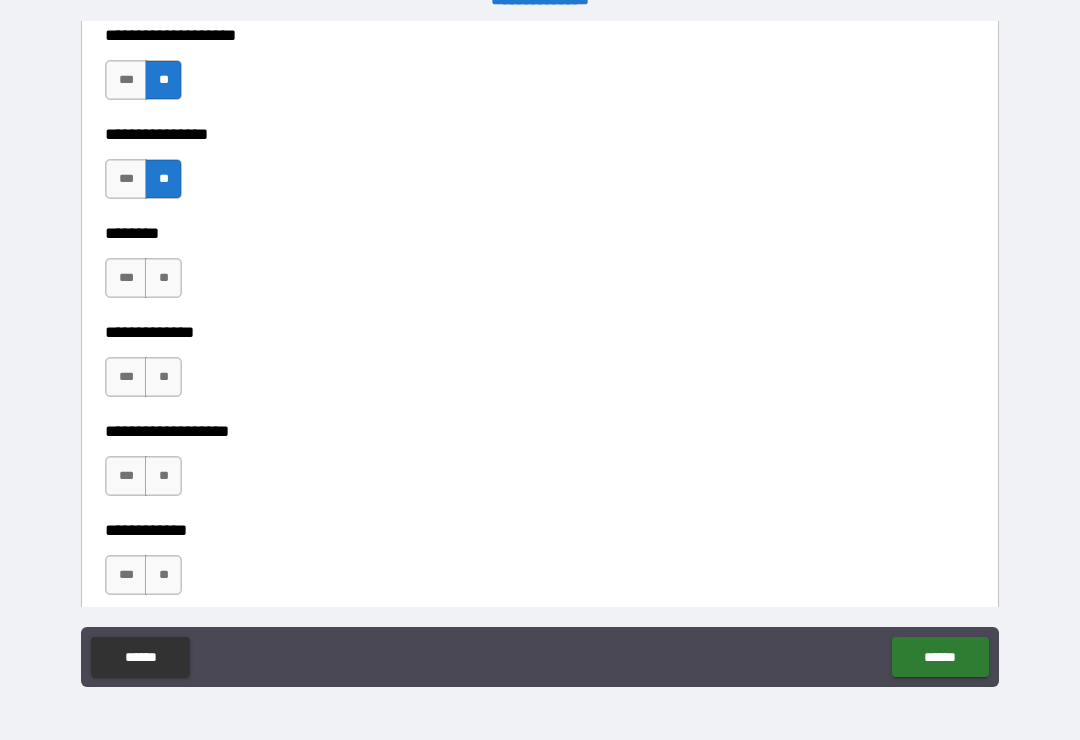 click on "**" at bounding box center [163, 278] 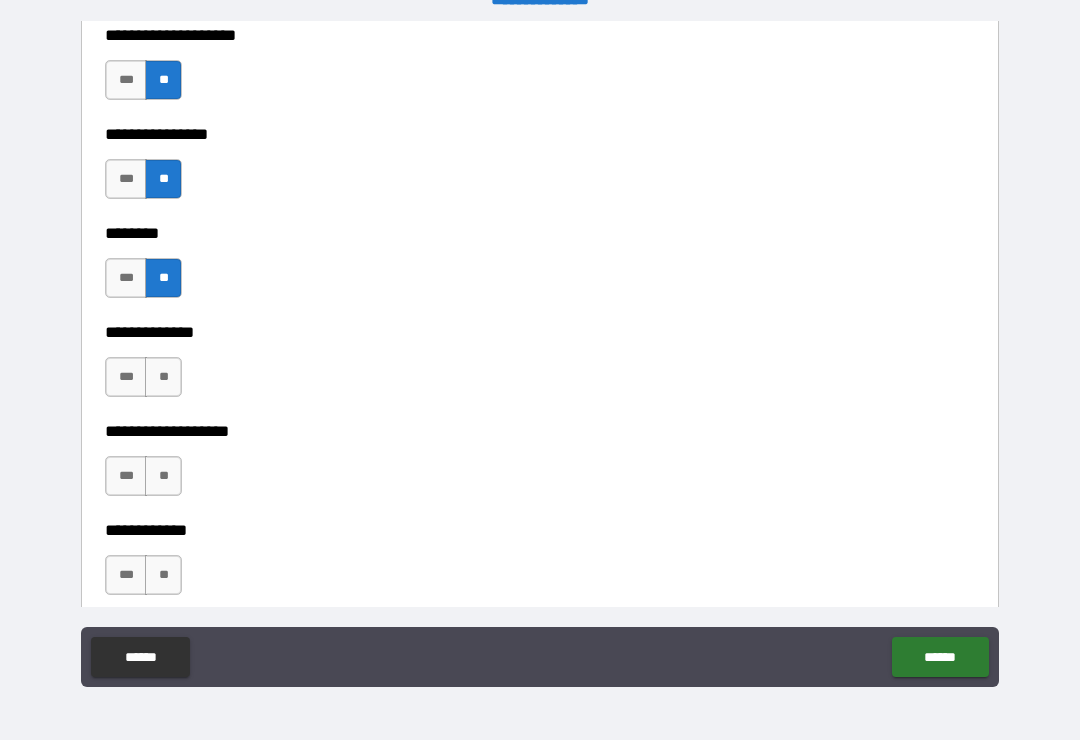 click on "**" at bounding box center (163, 377) 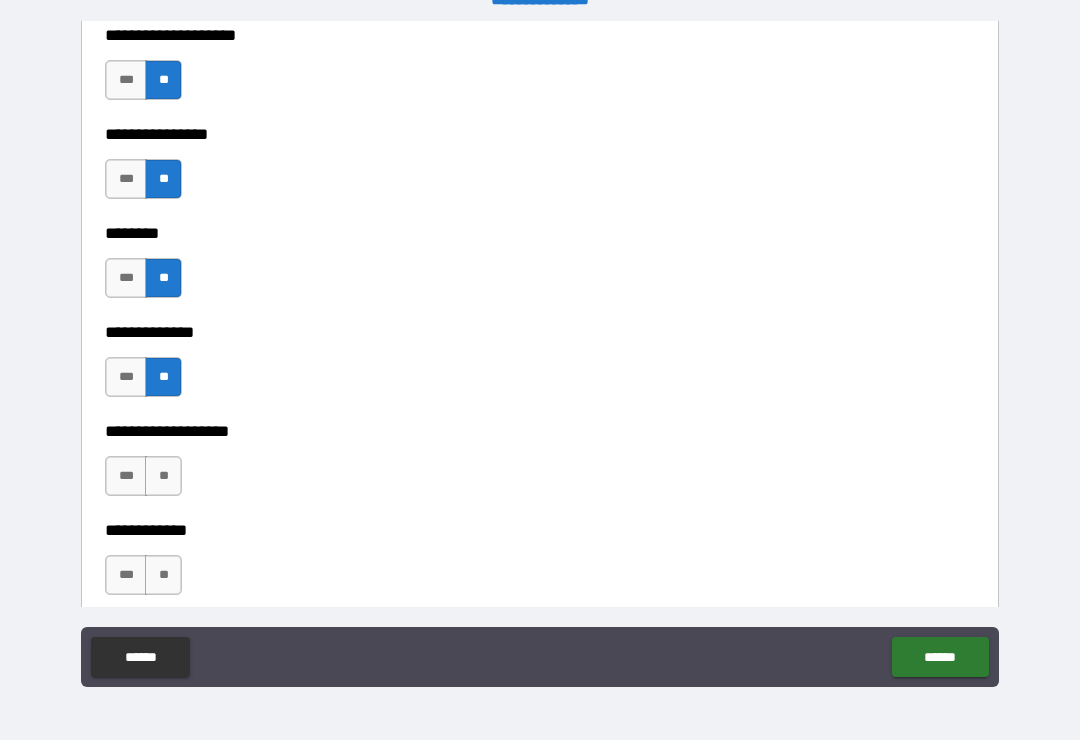 click on "**" at bounding box center [163, 476] 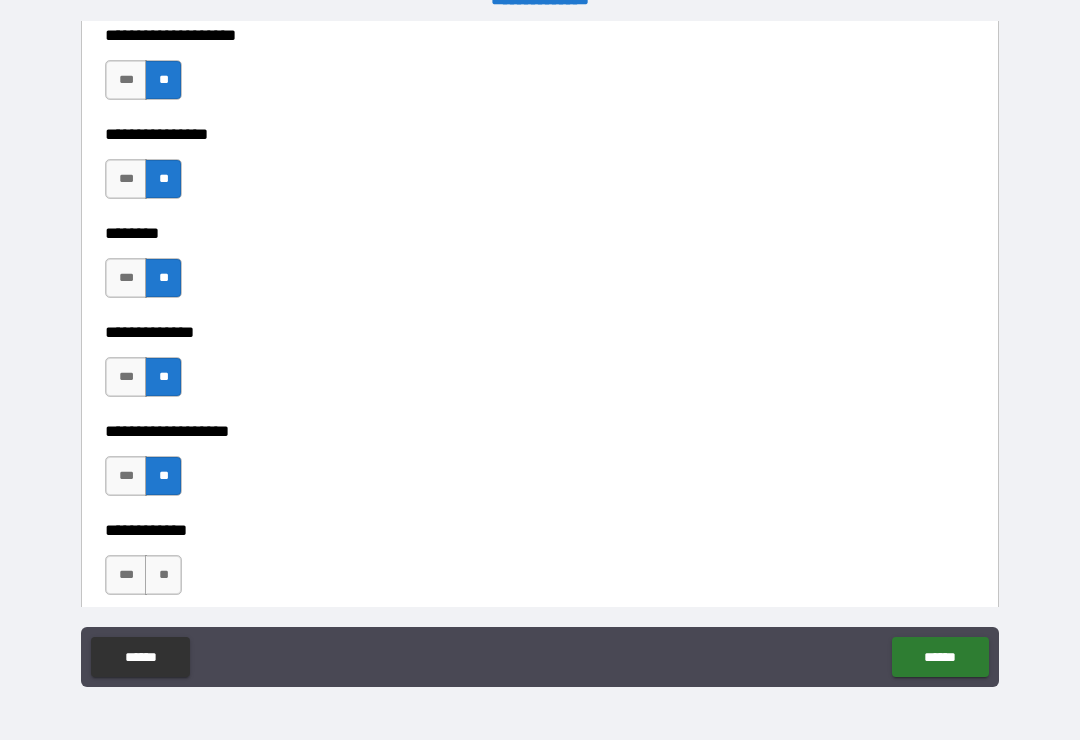 click on "**" at bounding box center [163, 575] 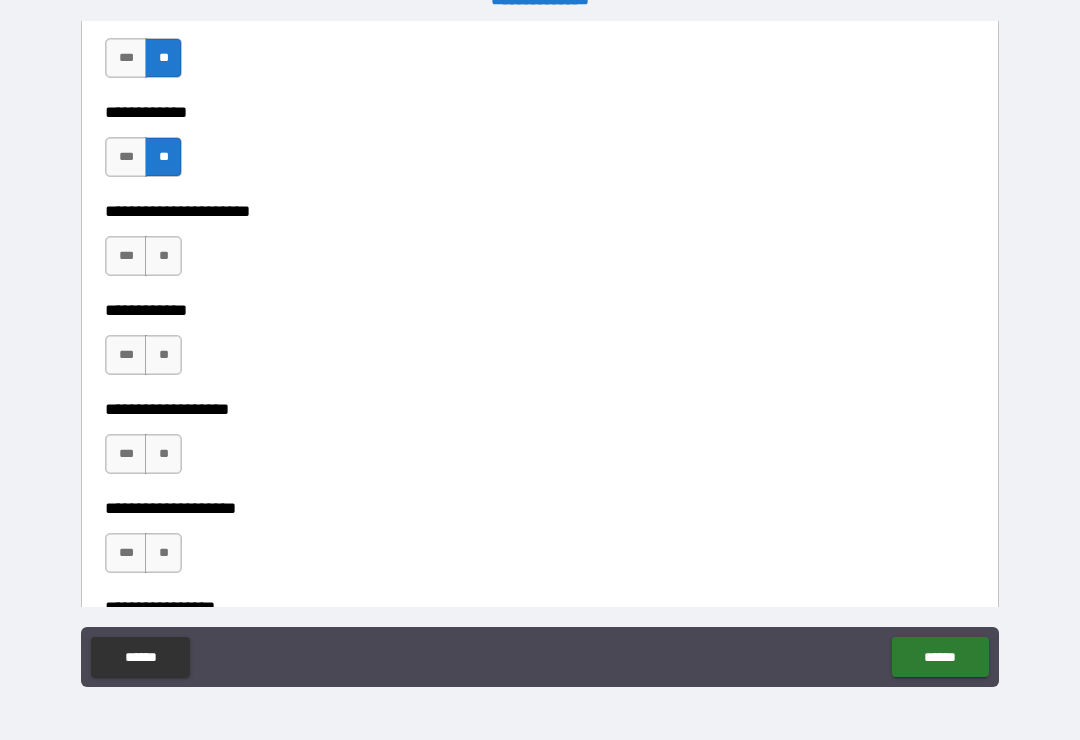 scroll, scrollTop: 7932, scrollLeft: 0, axis: vertical 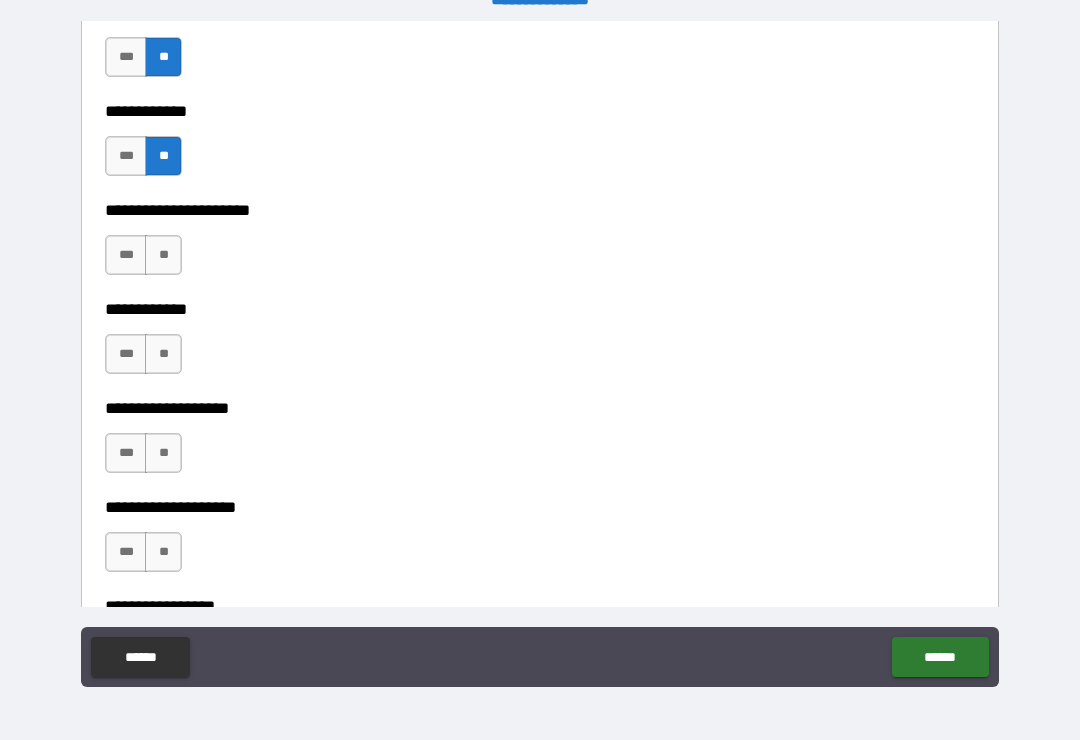 click on "**" at bounding box center (163, 255) 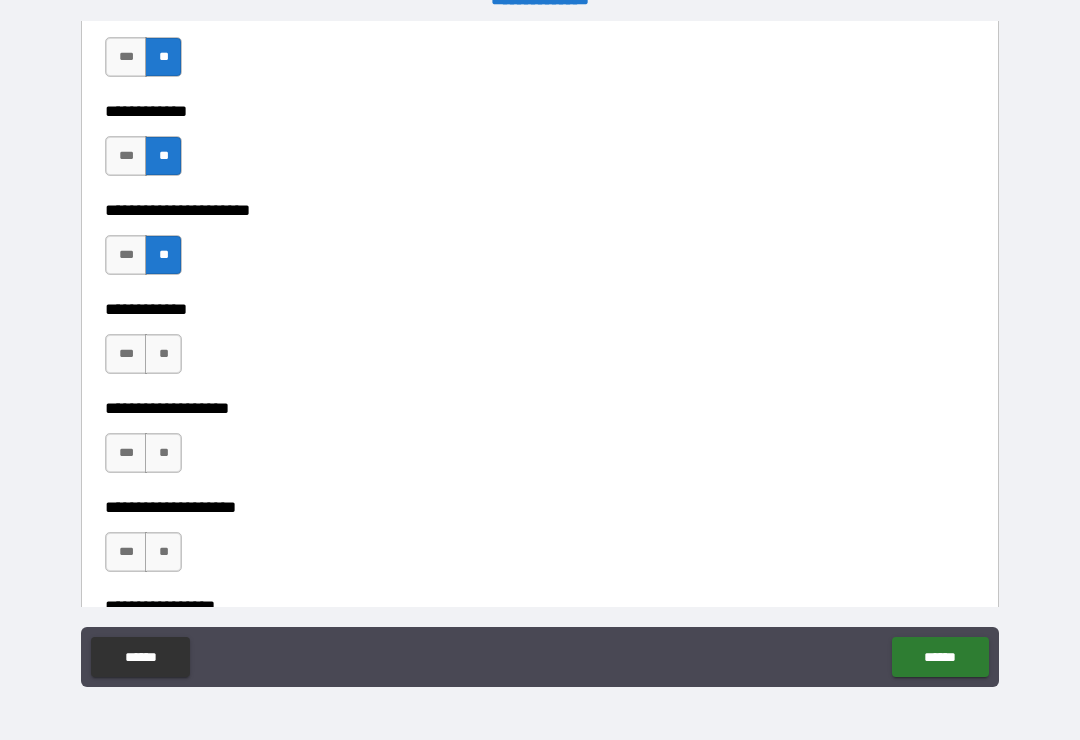 click on "**" at bounding box center [163, 354] 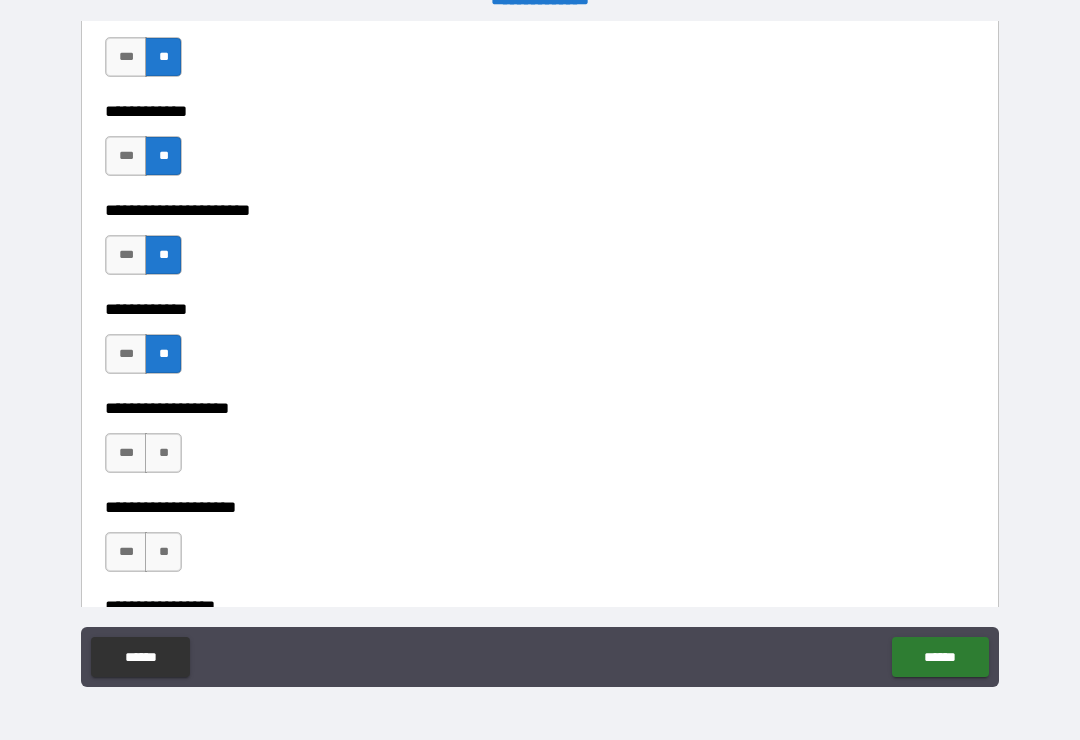 click on "**" at bounding box center [163, 453] 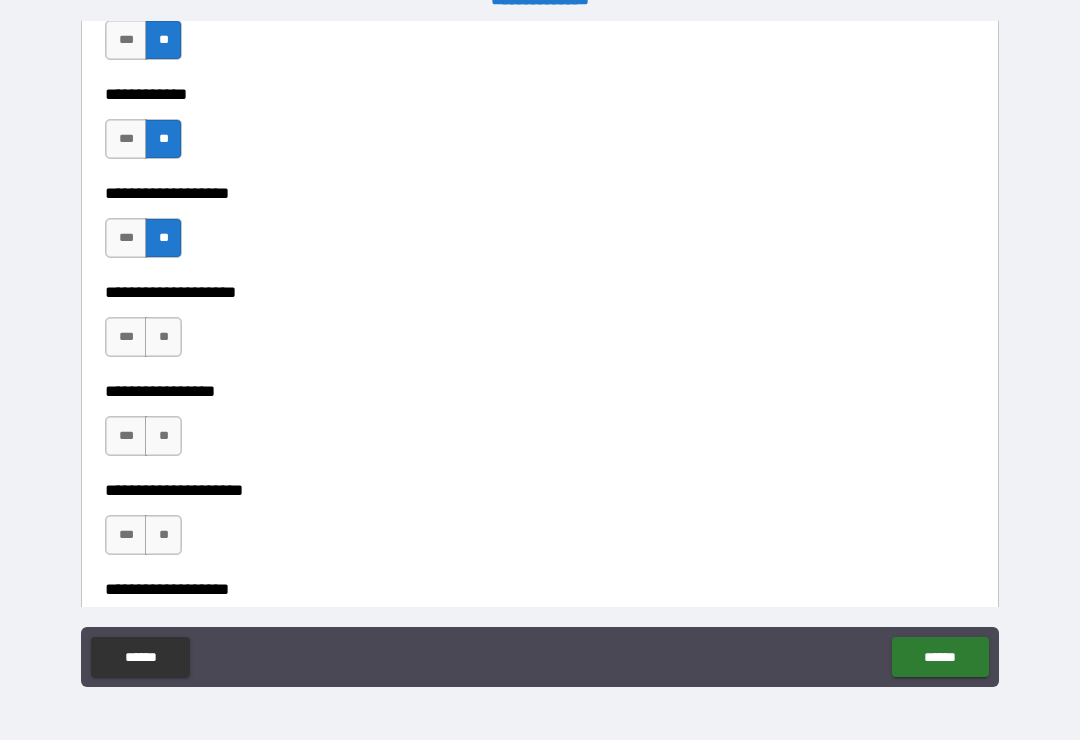 scroll, scrollTop: 8148, scrollLeft: 0, axis: vertical 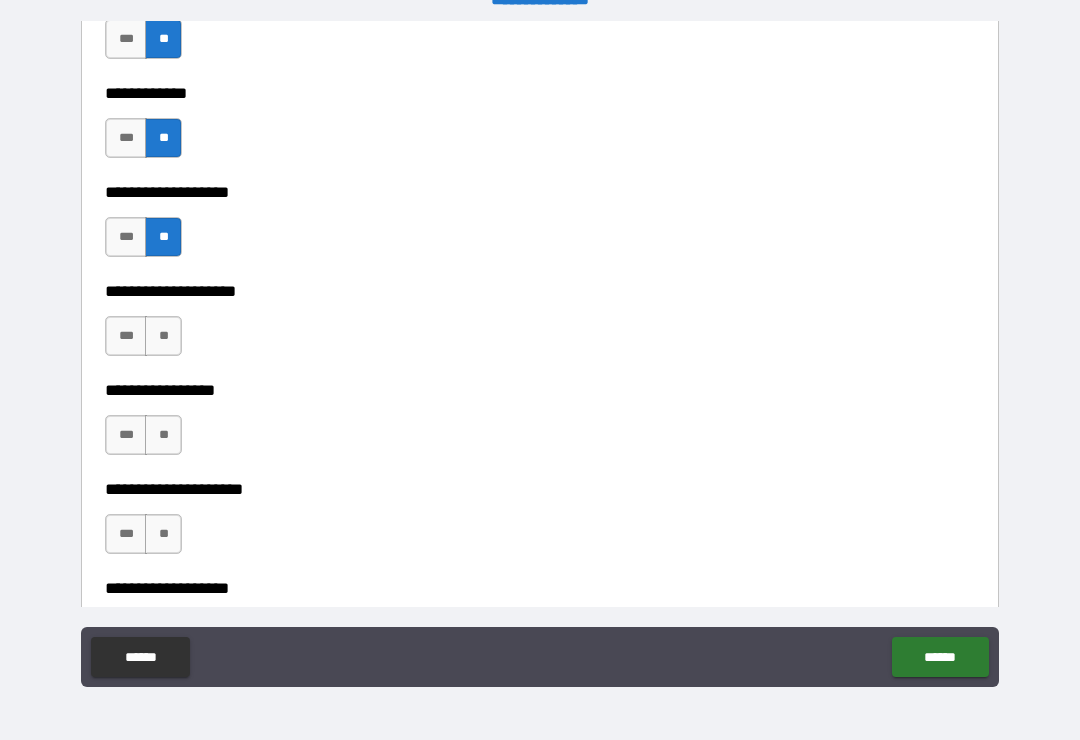 click on "**" at bounding box center (163, 336) 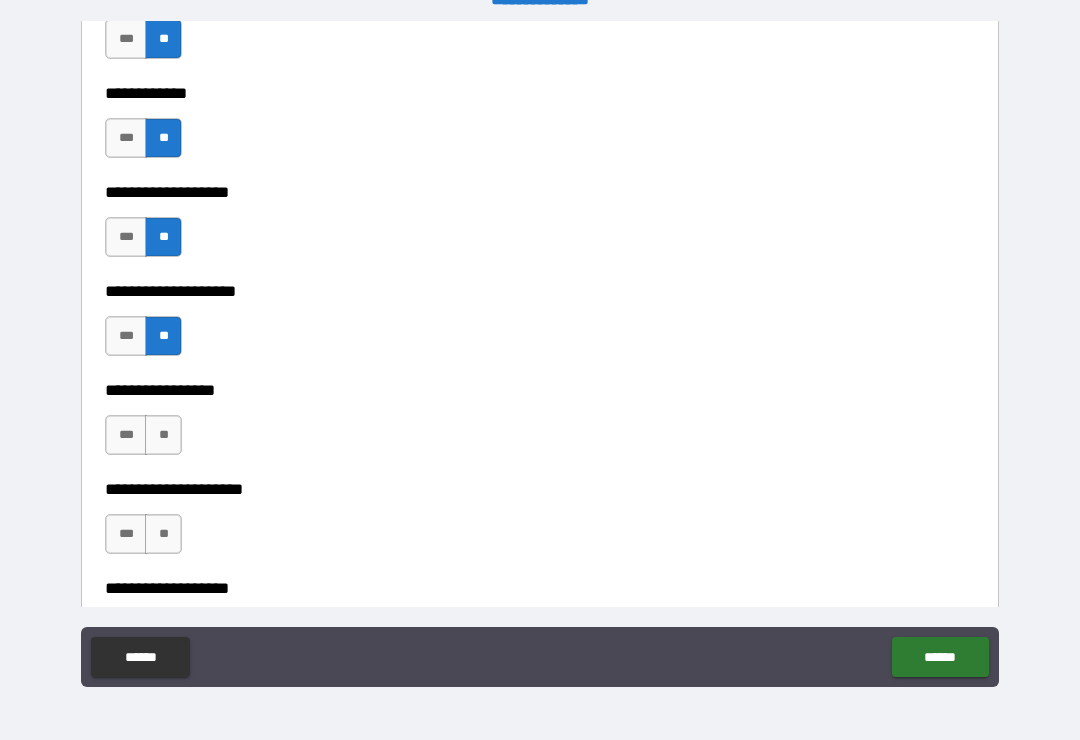 click on "**" at bounding box center [163, 435] 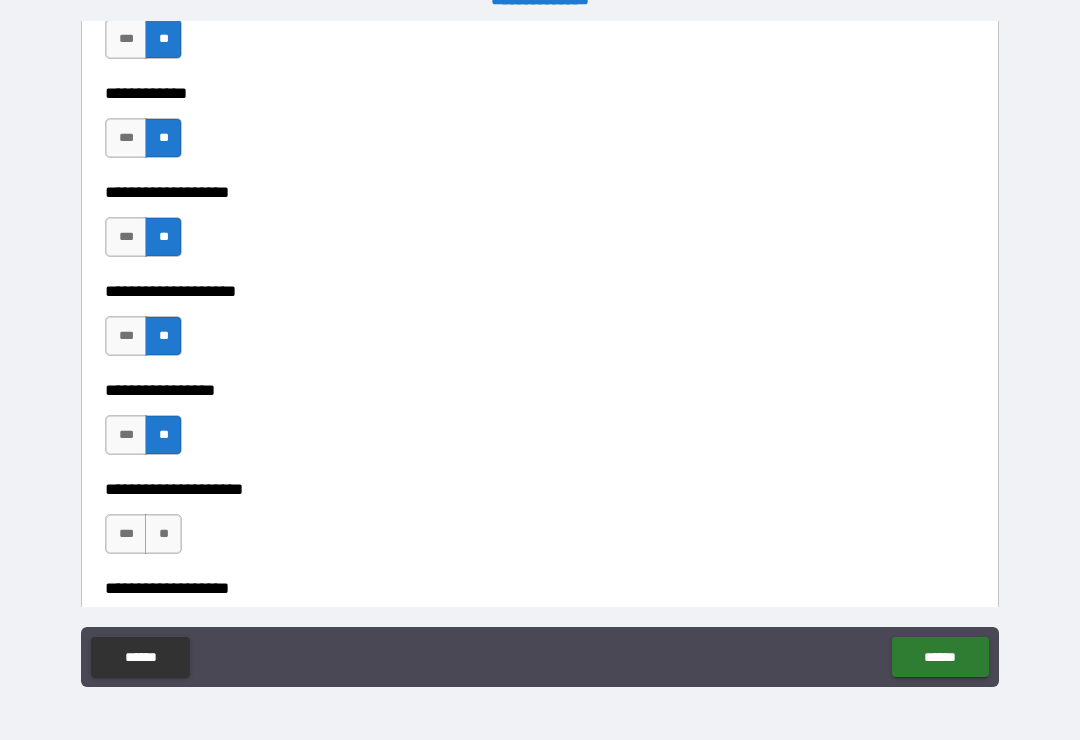click on "**" at bounding box center [163, 534] 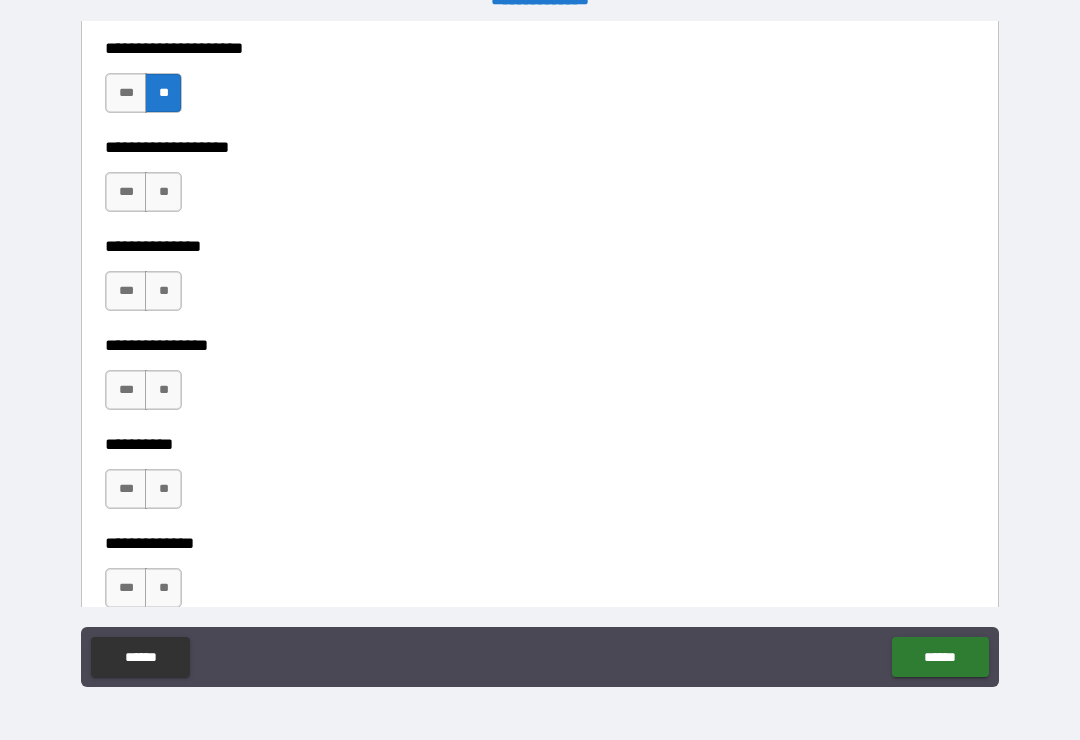 scroll, scrollTop: 8592, scrollLeft: 0, axis: vertical 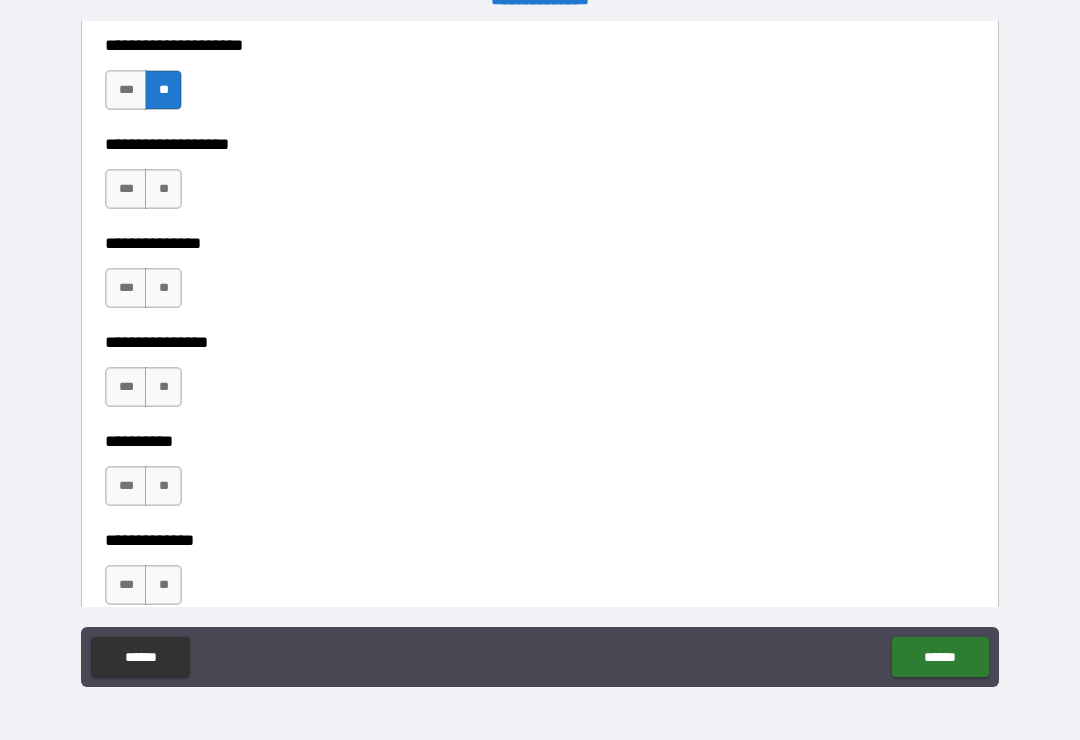 click on "**" at bounding box center [163, 189] 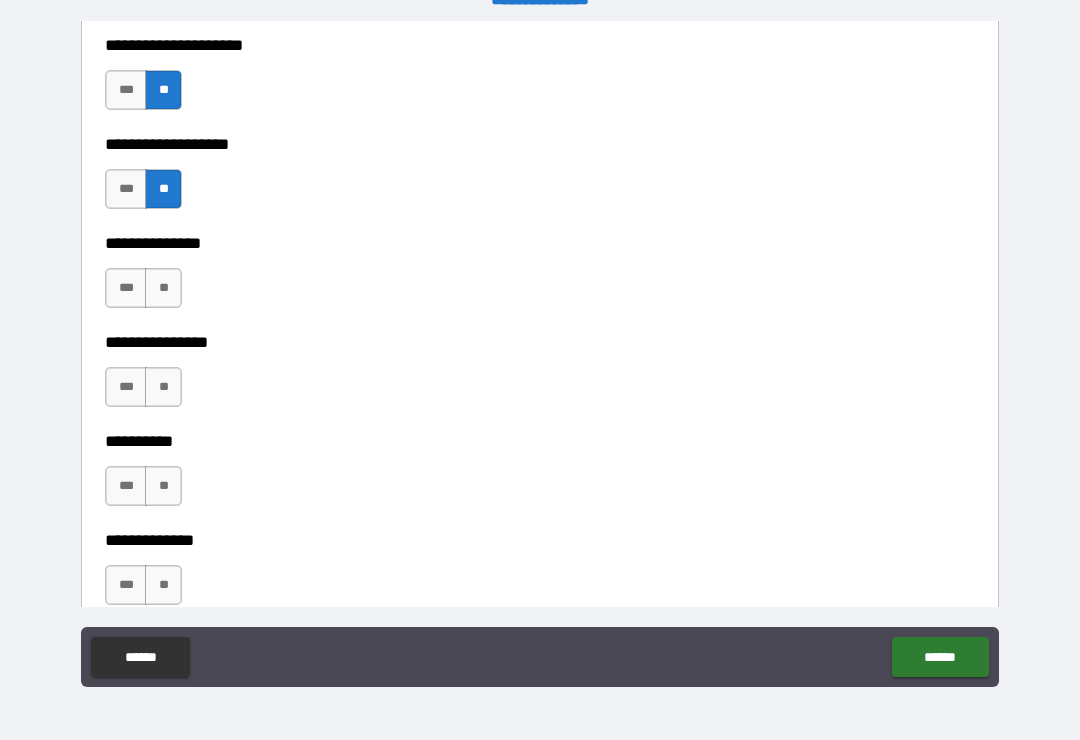 click on "**" at bounding box center [163, 288] 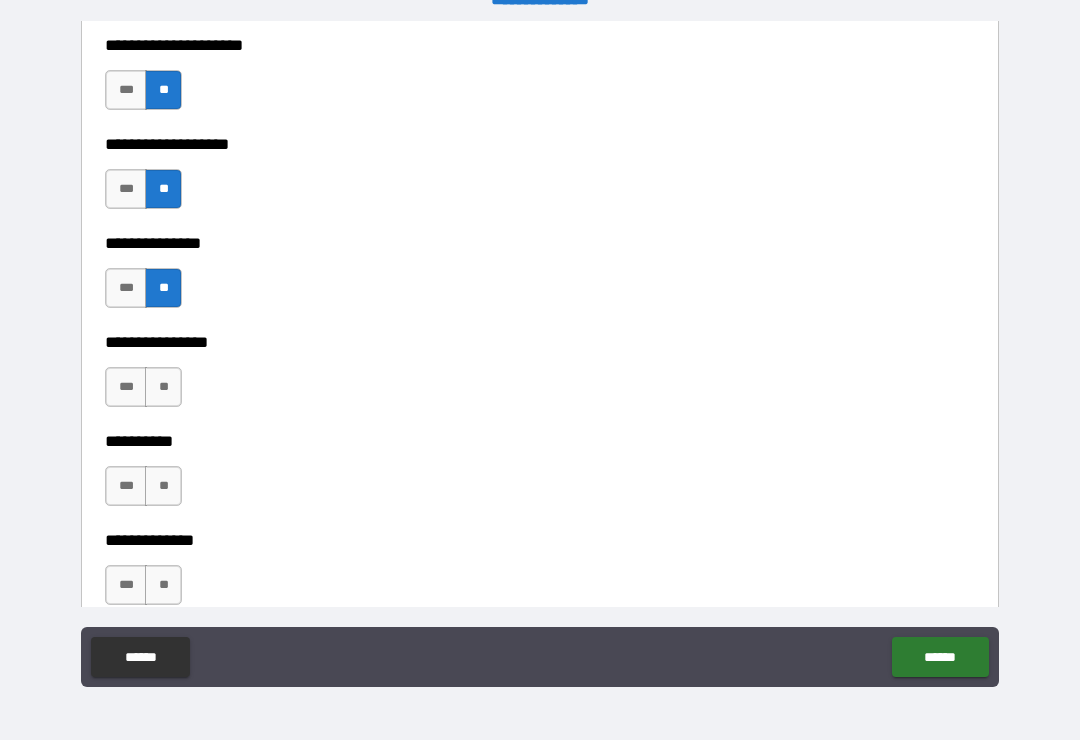 click on "**" at bounding box center [163, 387] 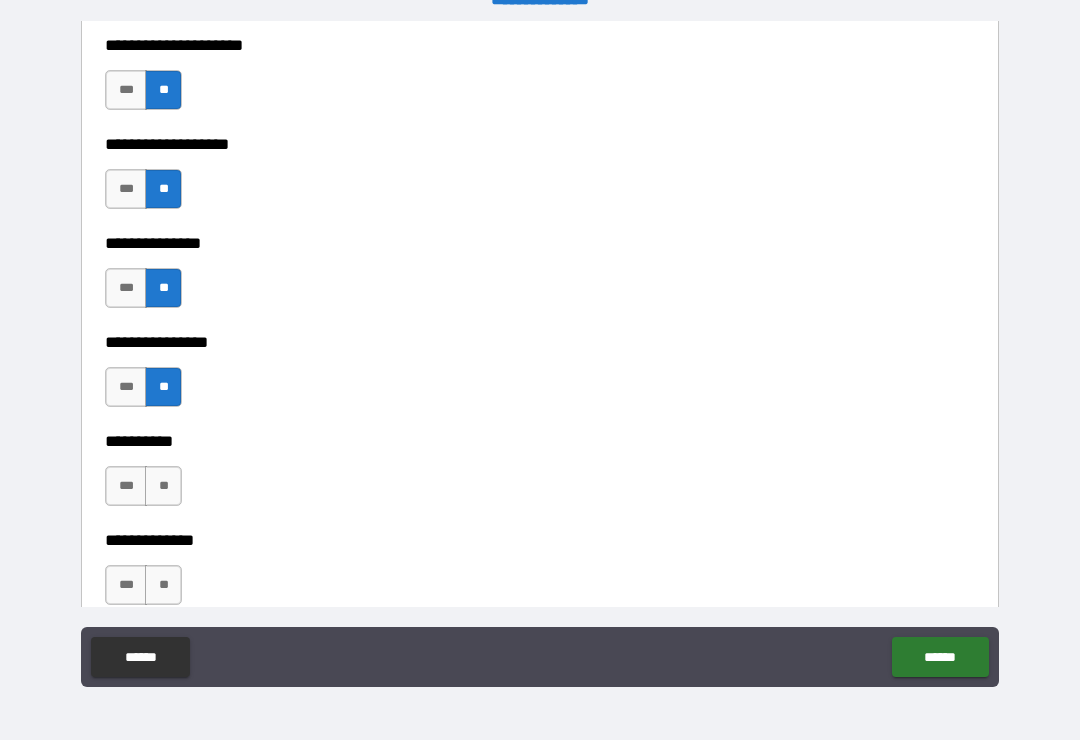 click on "**" at bounding box center [163, 486] 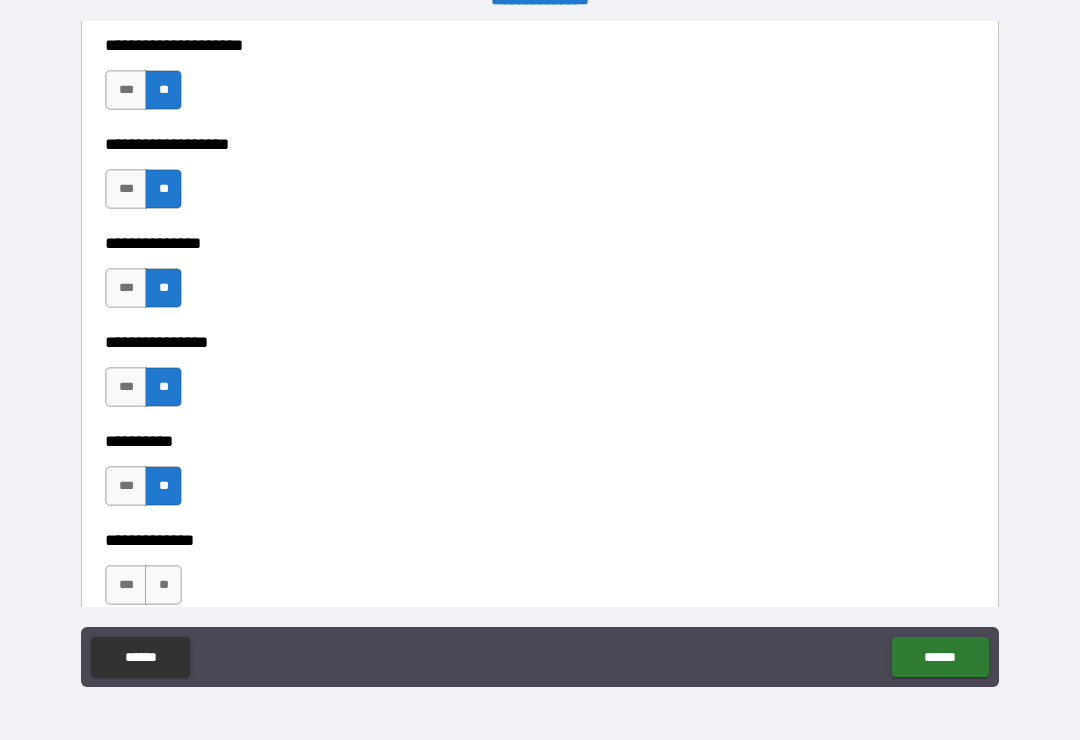click on "**" at bounding box center (163, 585) 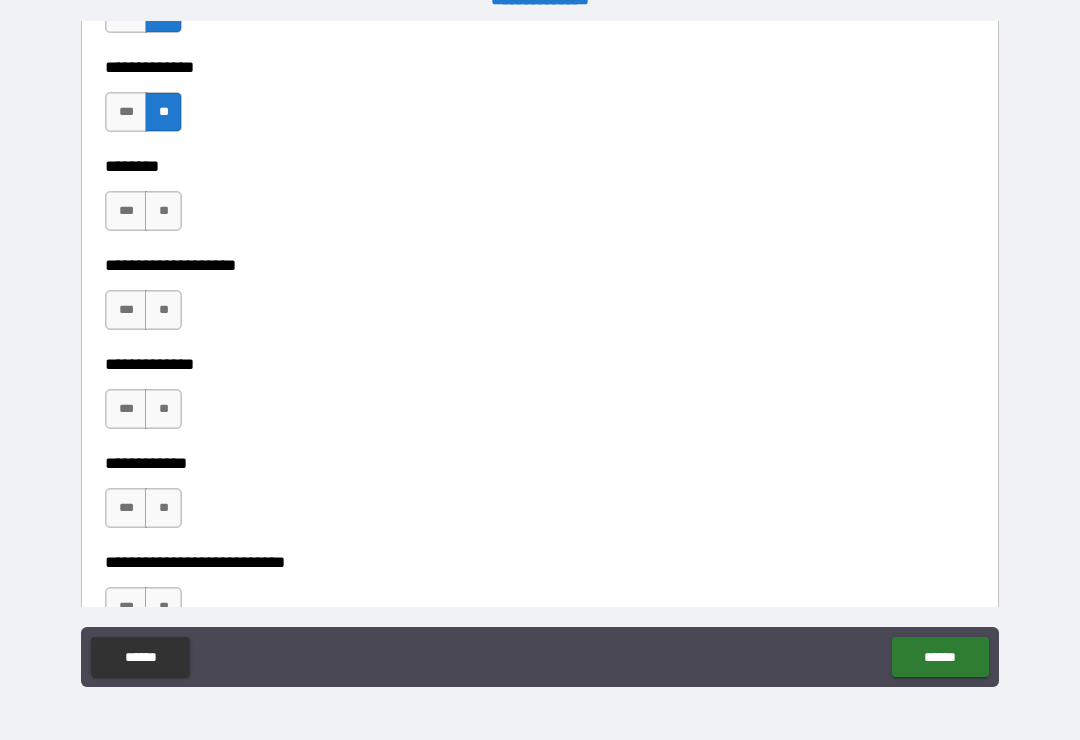 scroll, scrollTop: 9082, scrollLeft: 0, axis: vertical 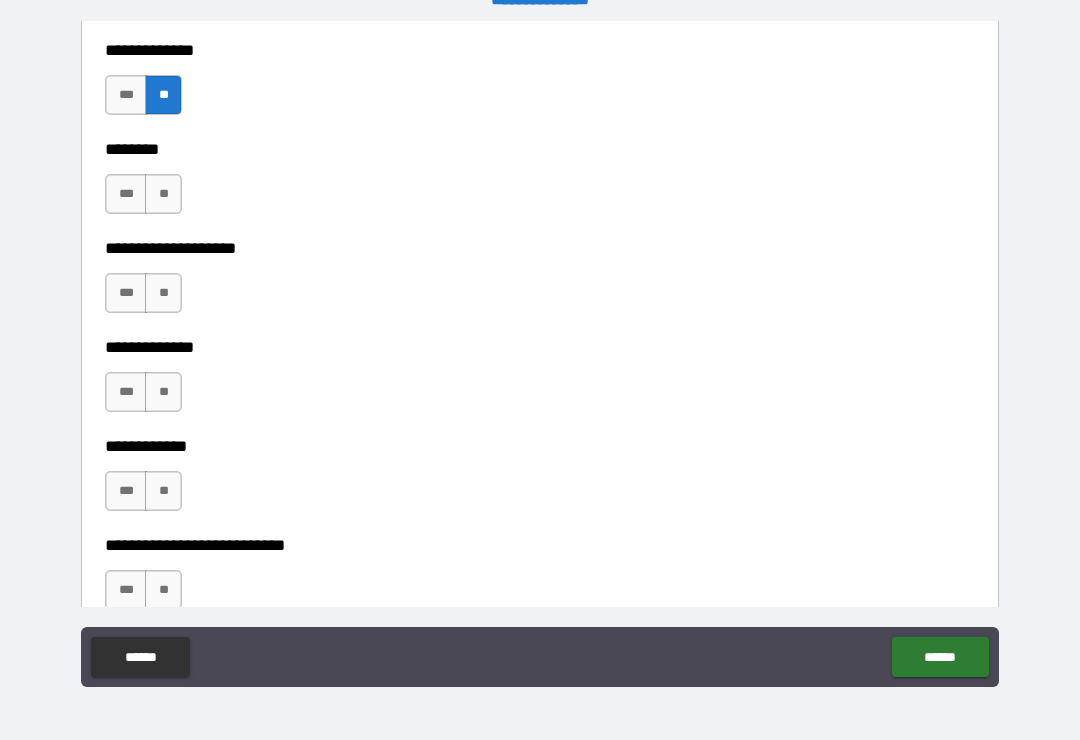 click on "**" at bounding box center [163, 194] 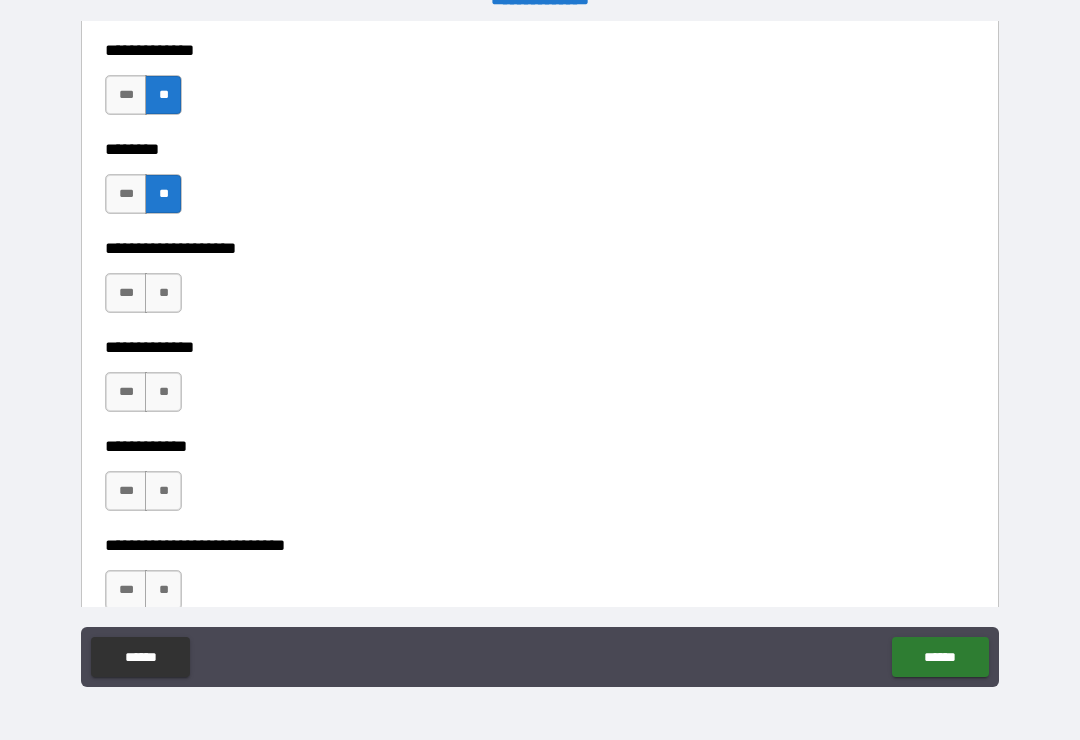 click on "**" at bounding box center [163, 293] 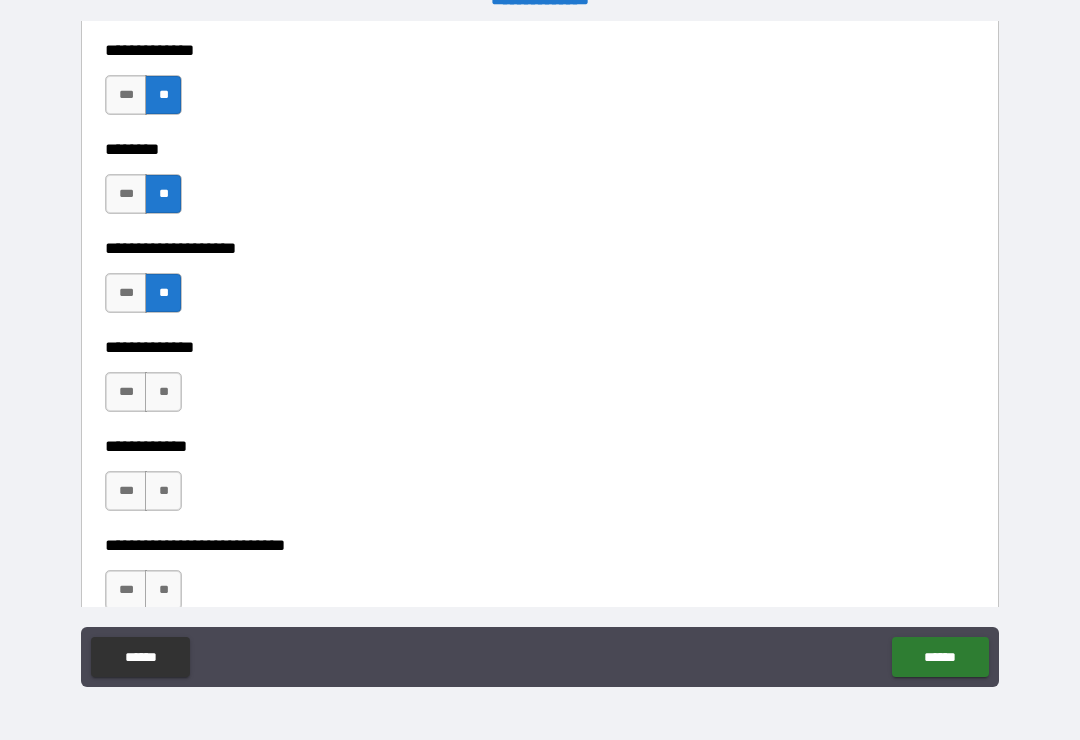 click on "**" at bounding box center (163, 392) 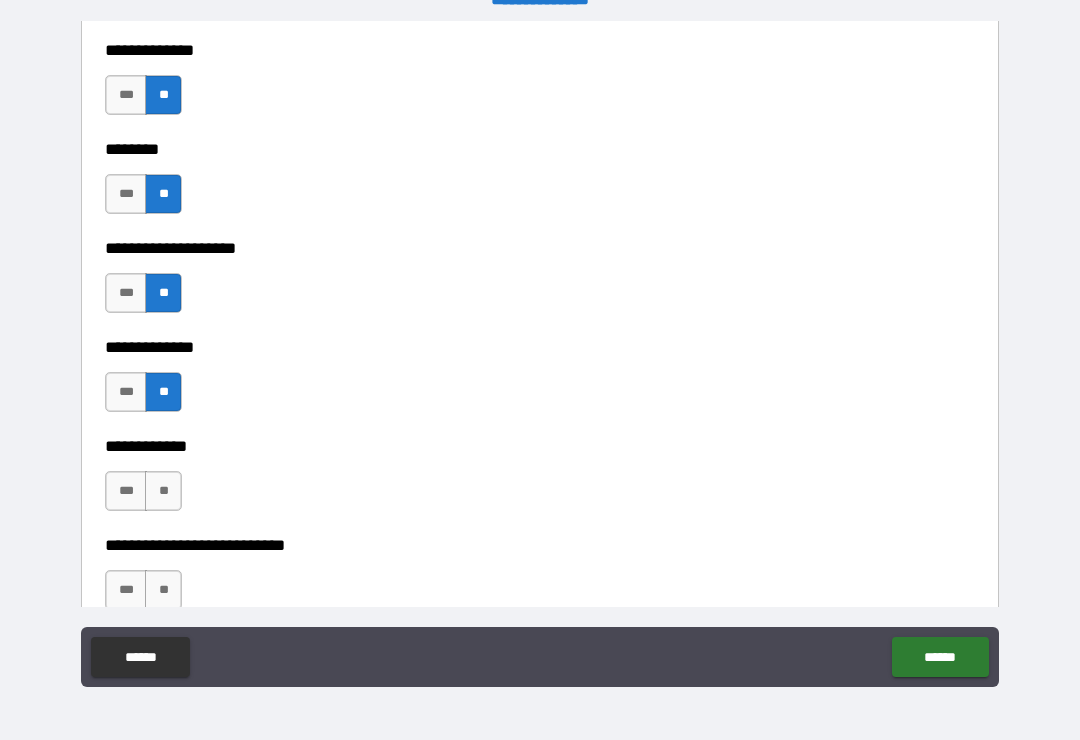 click on "**" at bounding box center (163, 491) 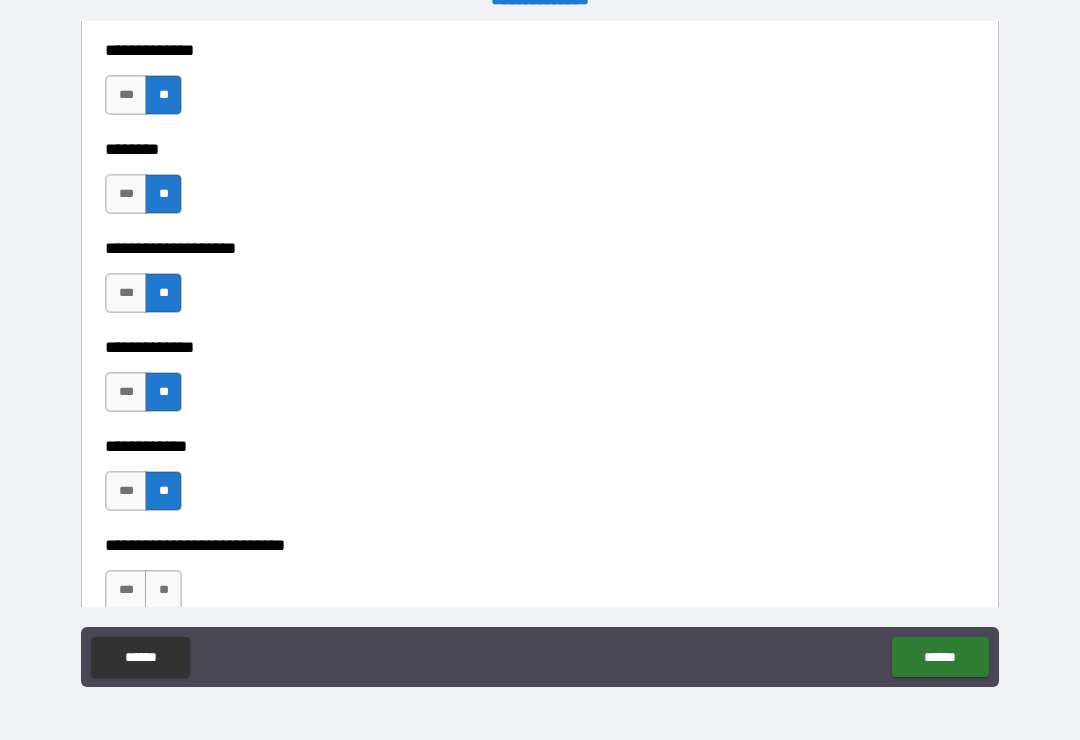 click on "**" at bounding box center [163, 590] 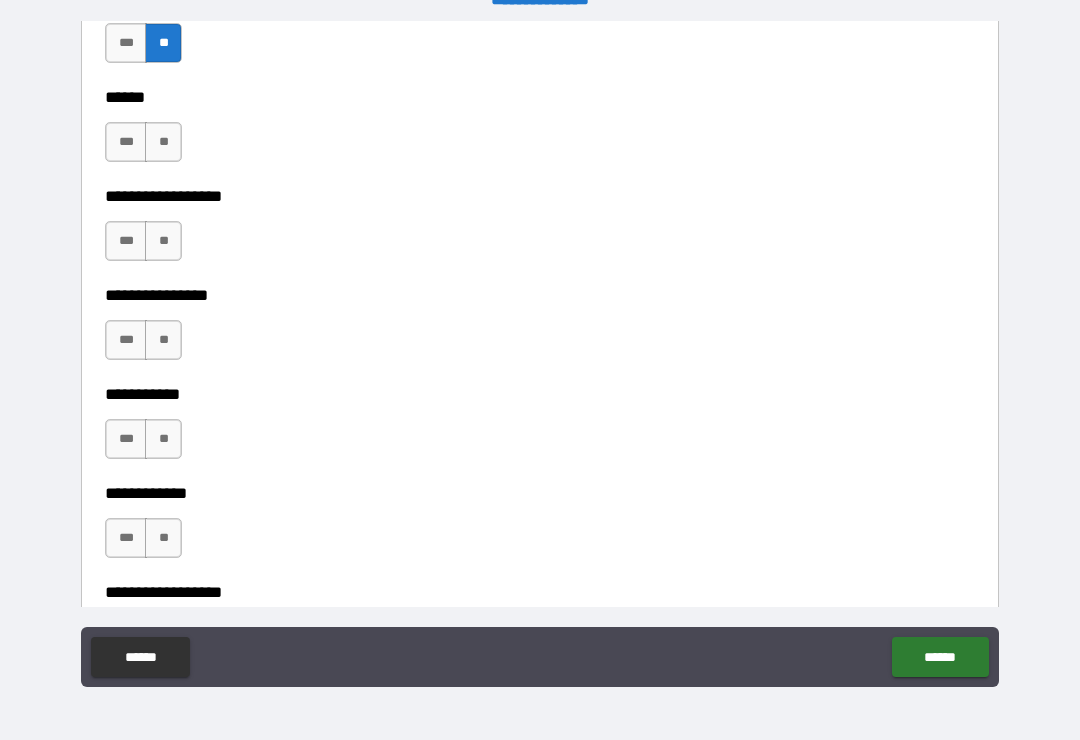 scroll, scrollTop: 9630, scrollLeft: 0, axis: vertical 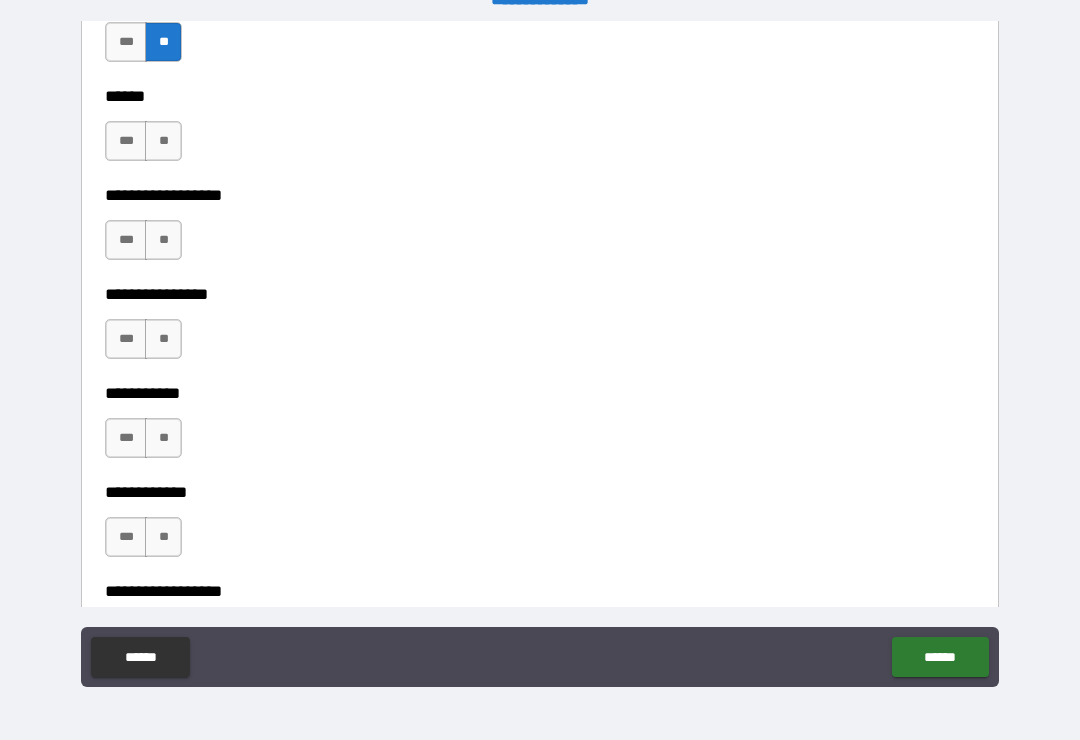 click on "**" at bounding box center [163, 141] 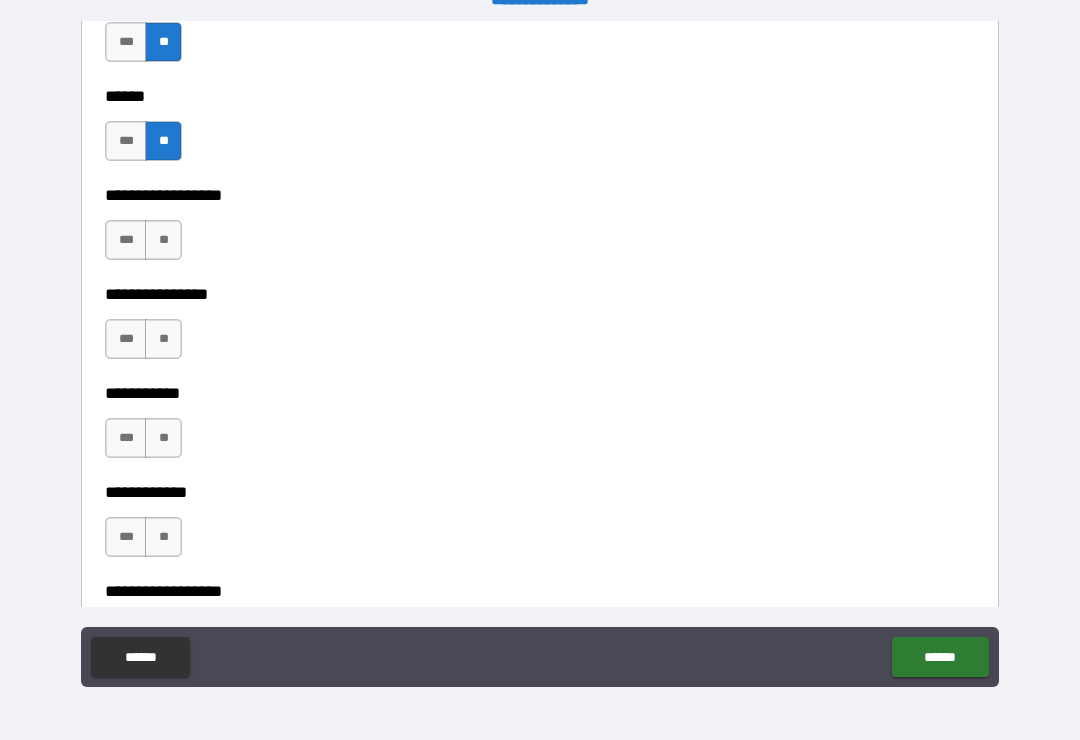 click on "**" at bounding box center [163, 240] 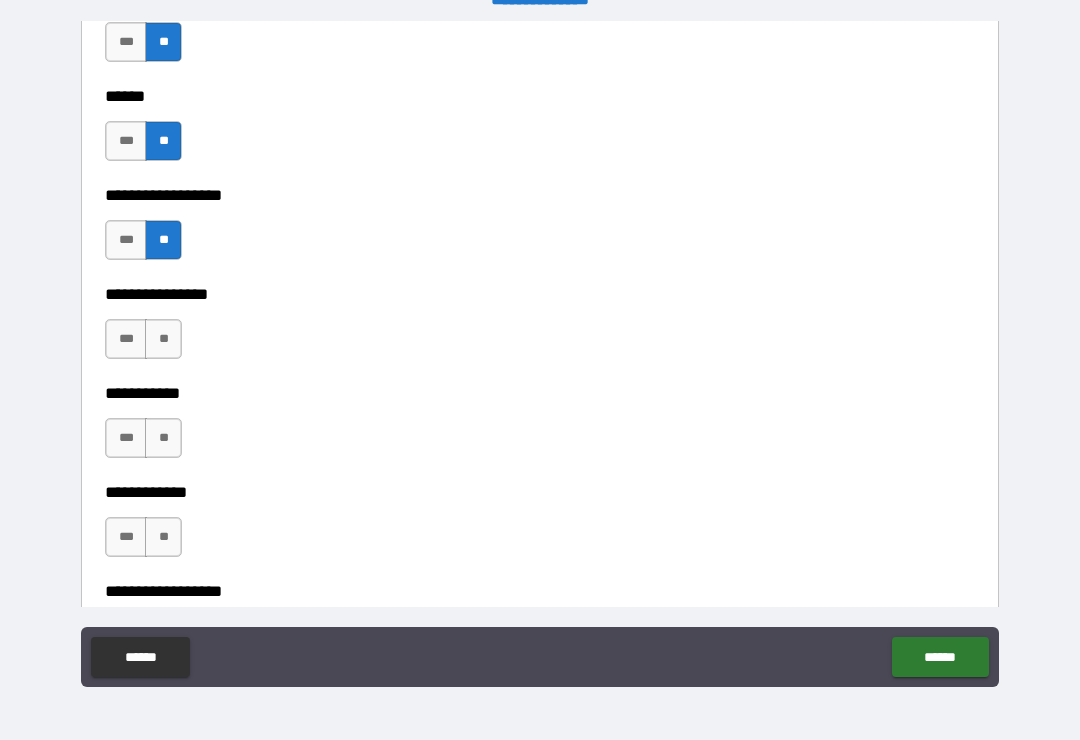 click on "**" at bounding box center (163, 339) 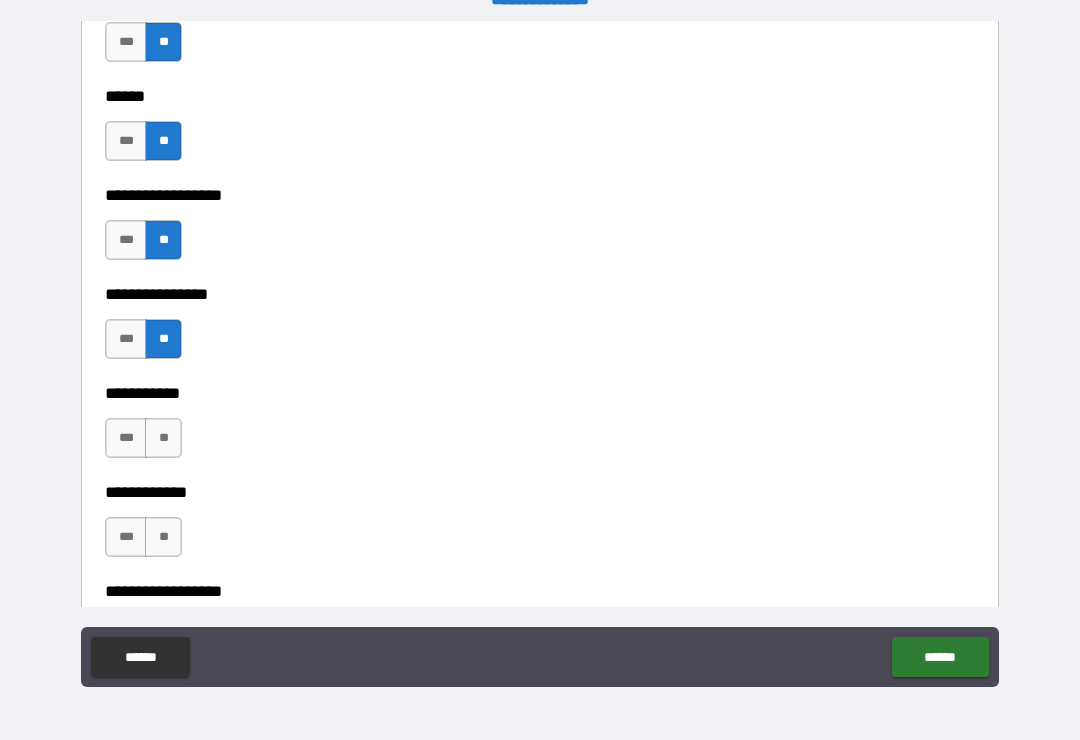 click on "**" at bounding box center [163, 438] 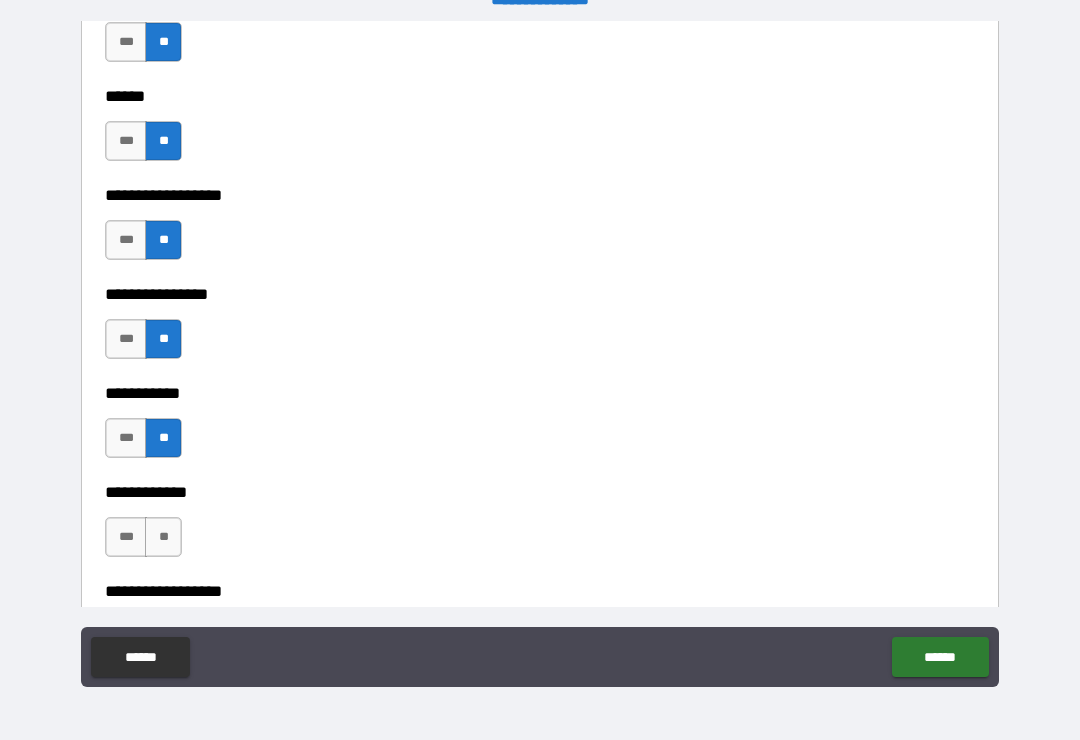 click on "**" at bounding box center [163, 537] 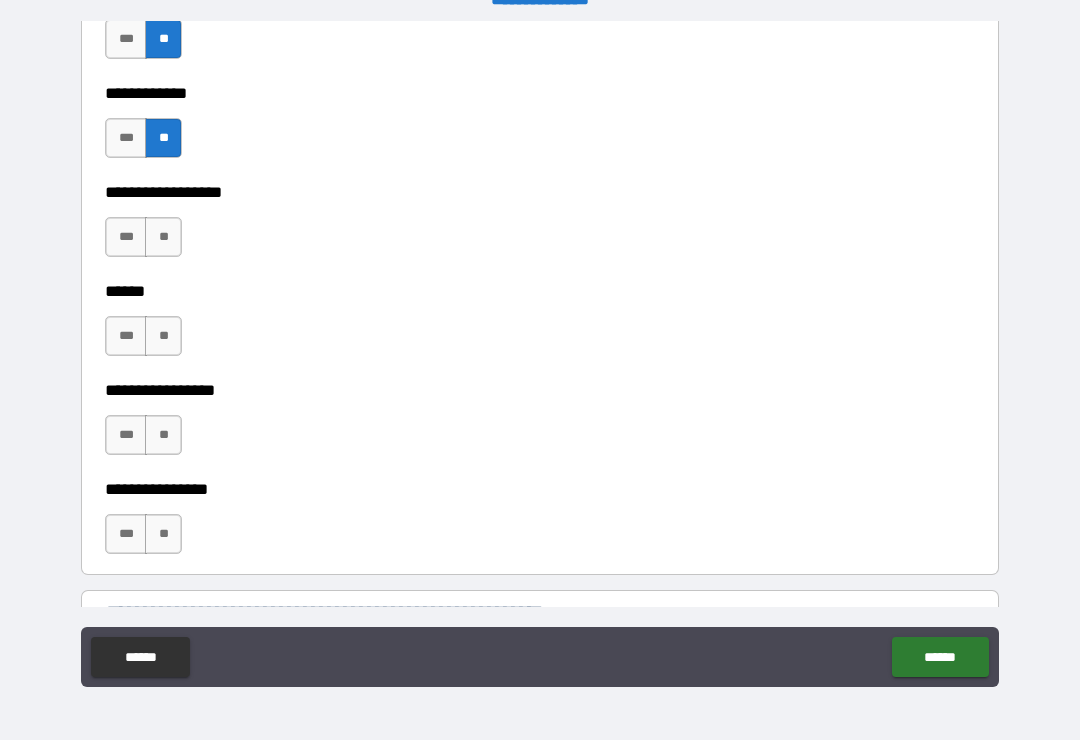 scroll, scrollTop: 10033, scrollLeft: 0, axis: vertical 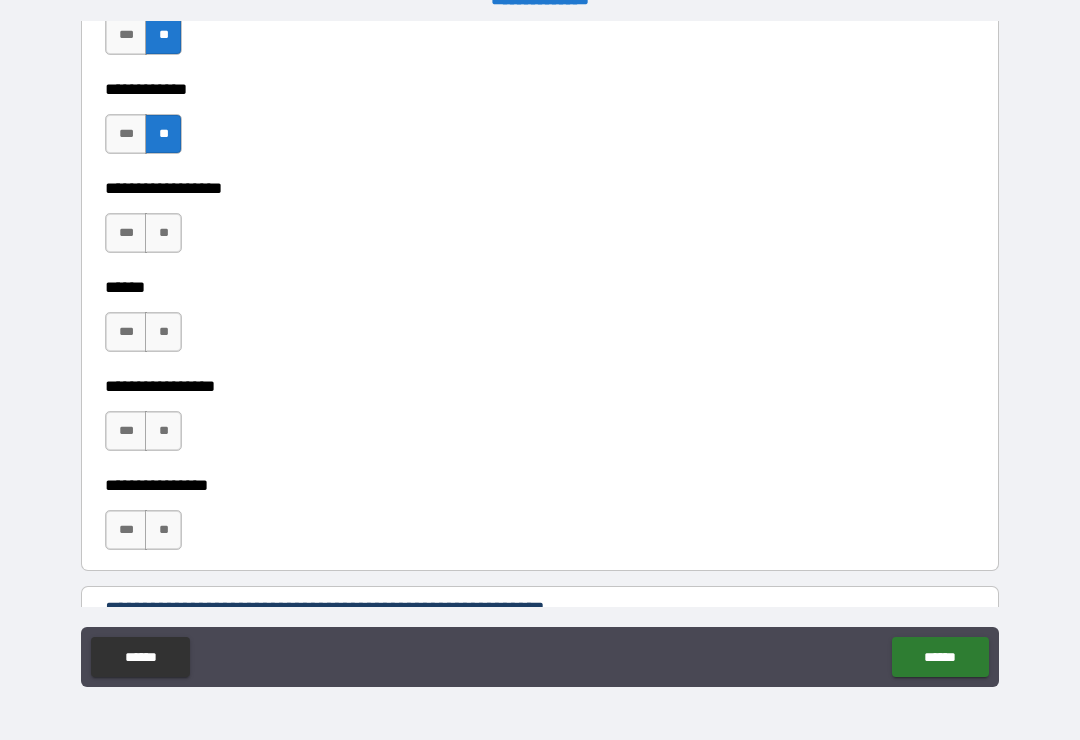 click on "**" at bounding box center [163, 233] 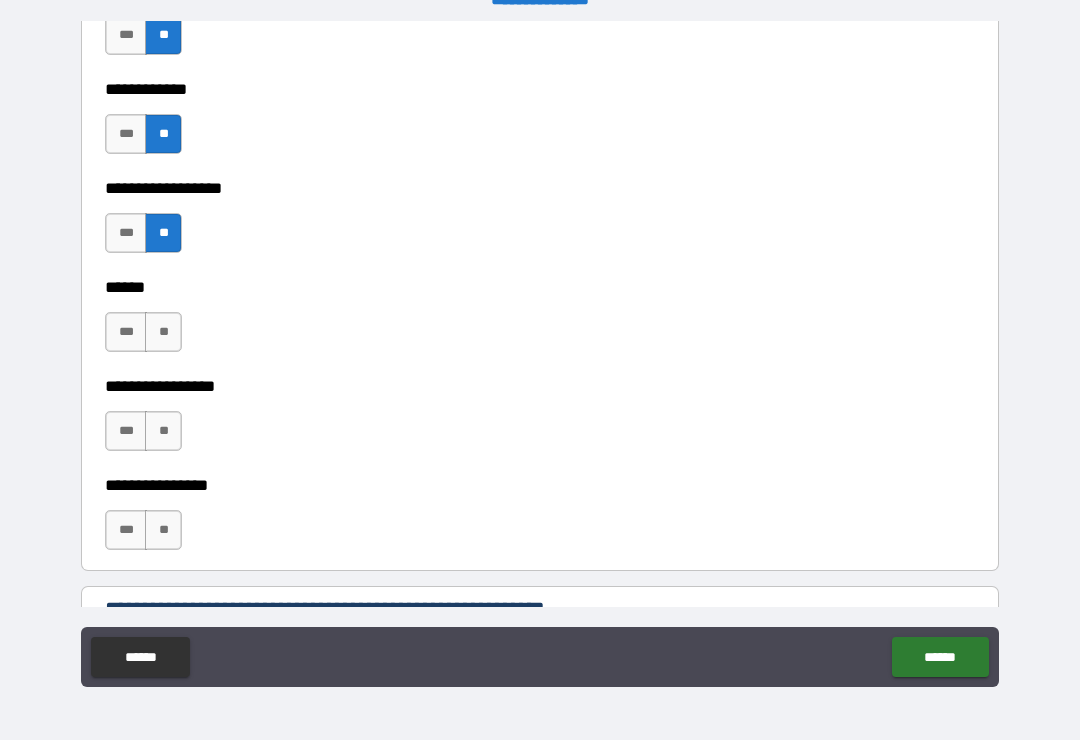 click on "**" at bounding box center (163, 332) 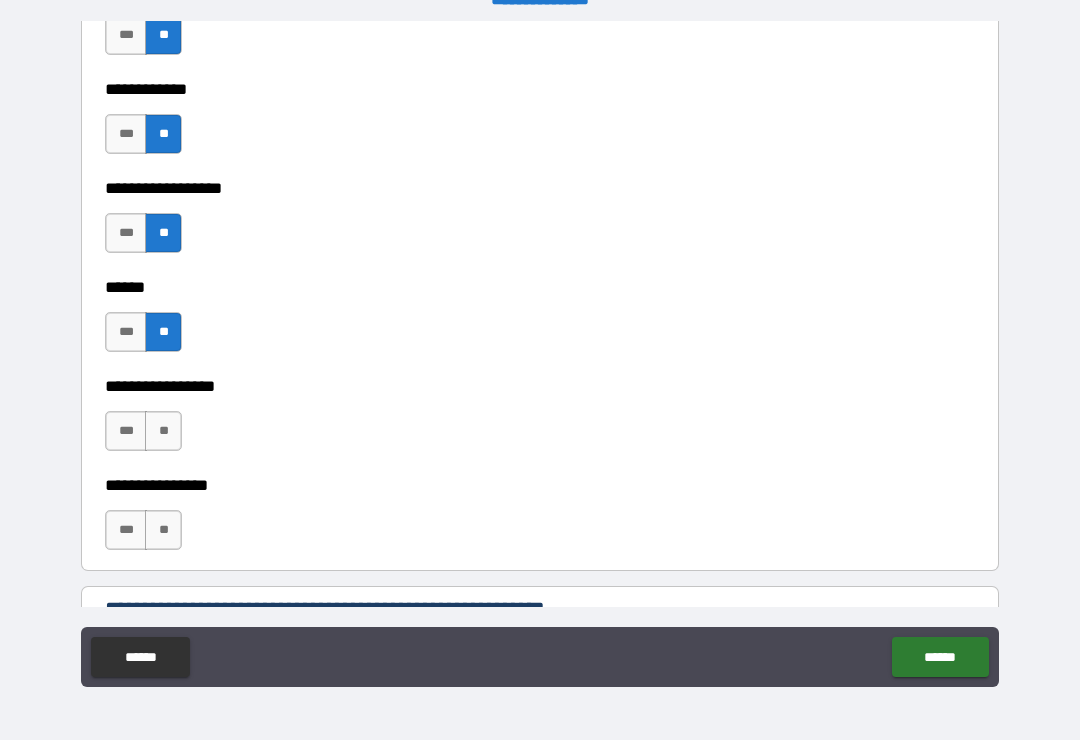 click on "**" at bounding box center [163, 431] 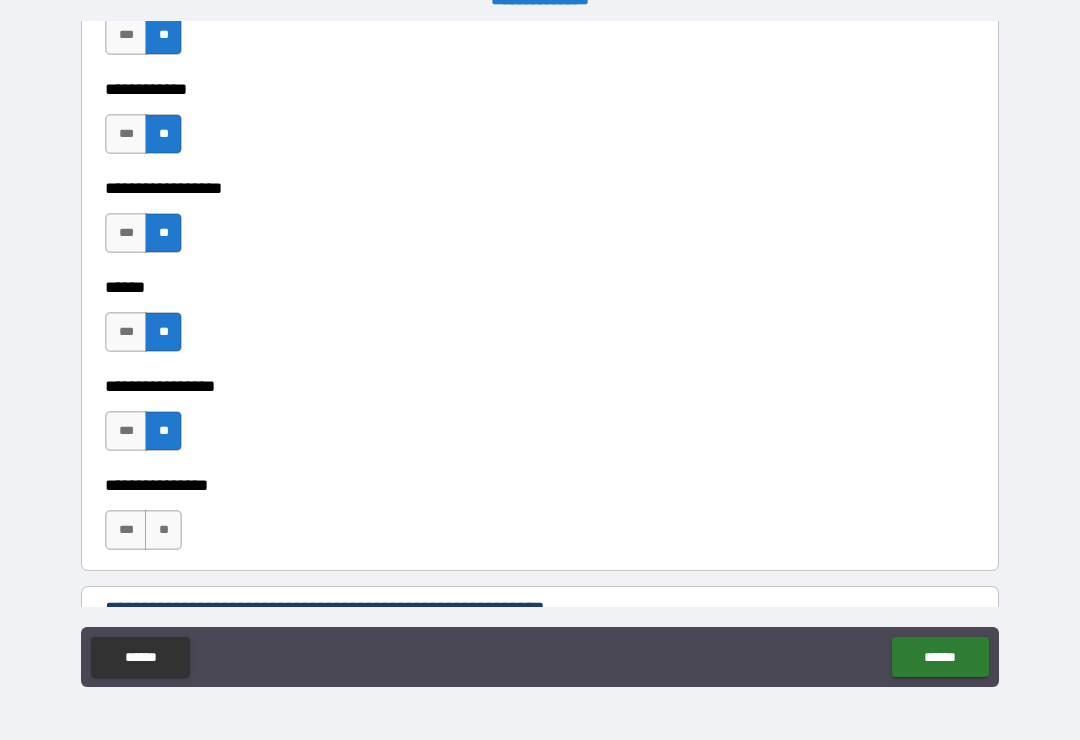 click on "**" at bounding box center [163, 530] 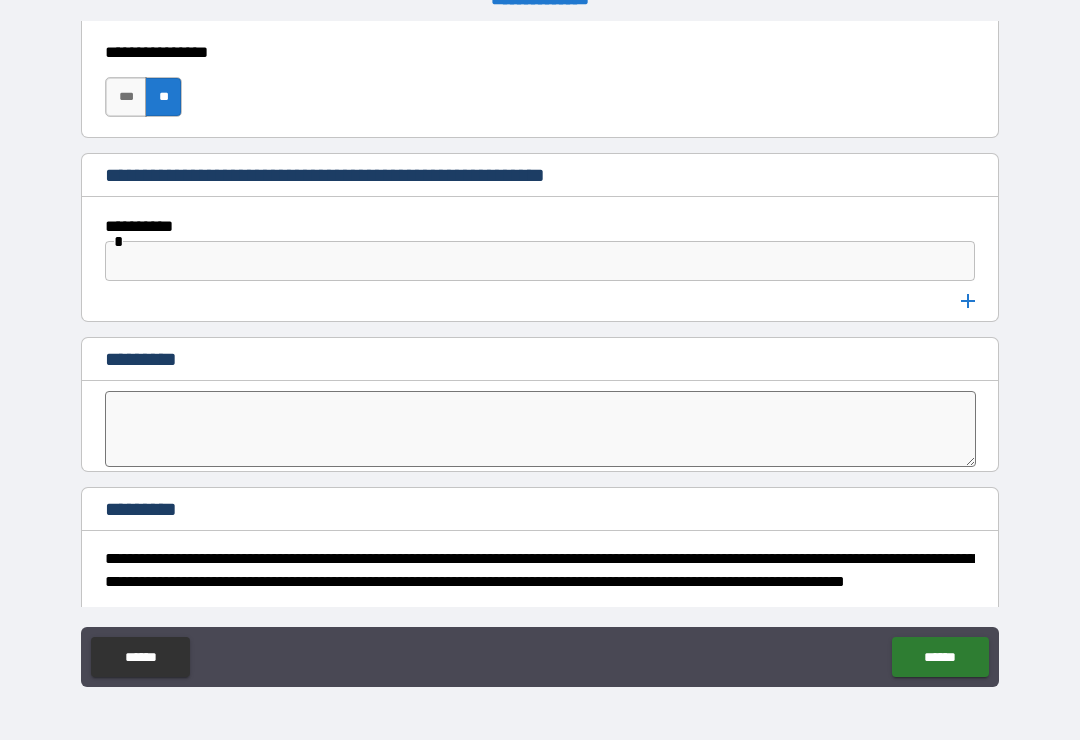 scroll, scrollTop: 10464, scrollLeft: 0, axis: vertical 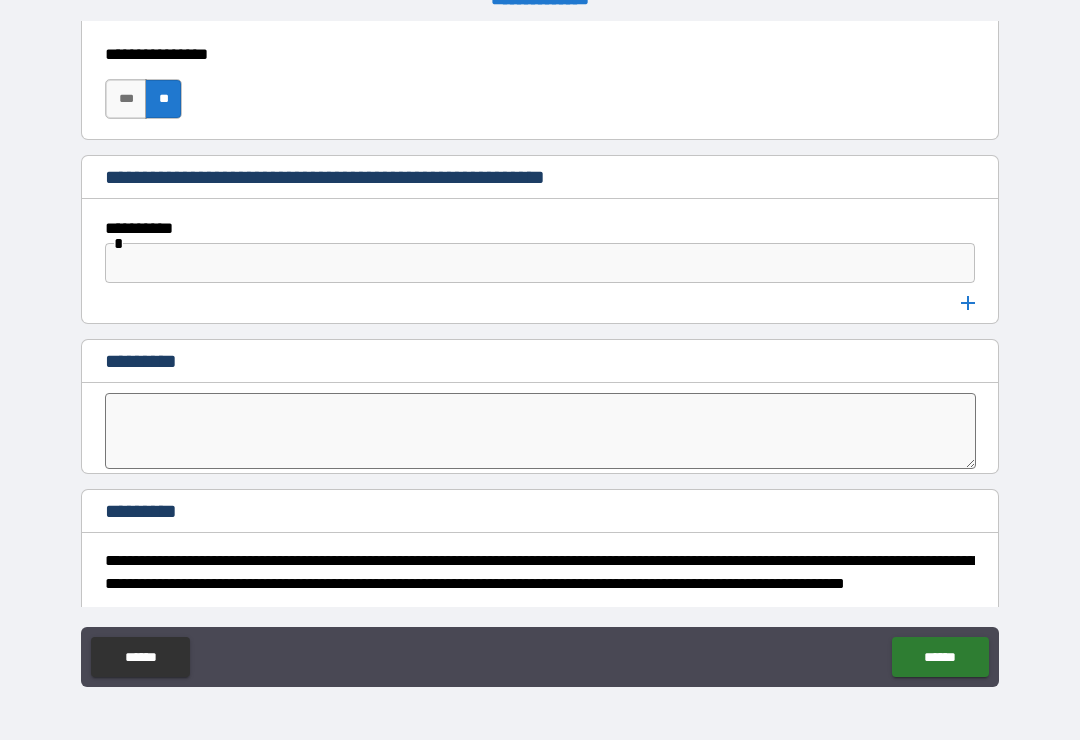 click at bounding box center (540, 263) 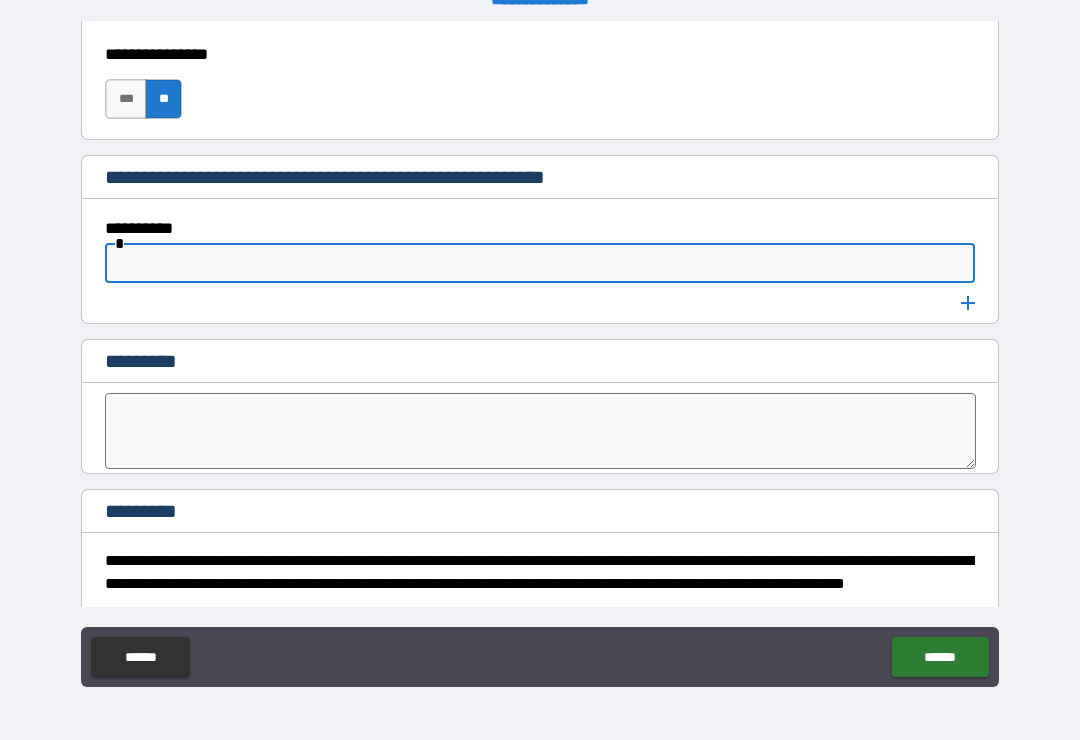 click on "**********" at bounding box center (540, 357) 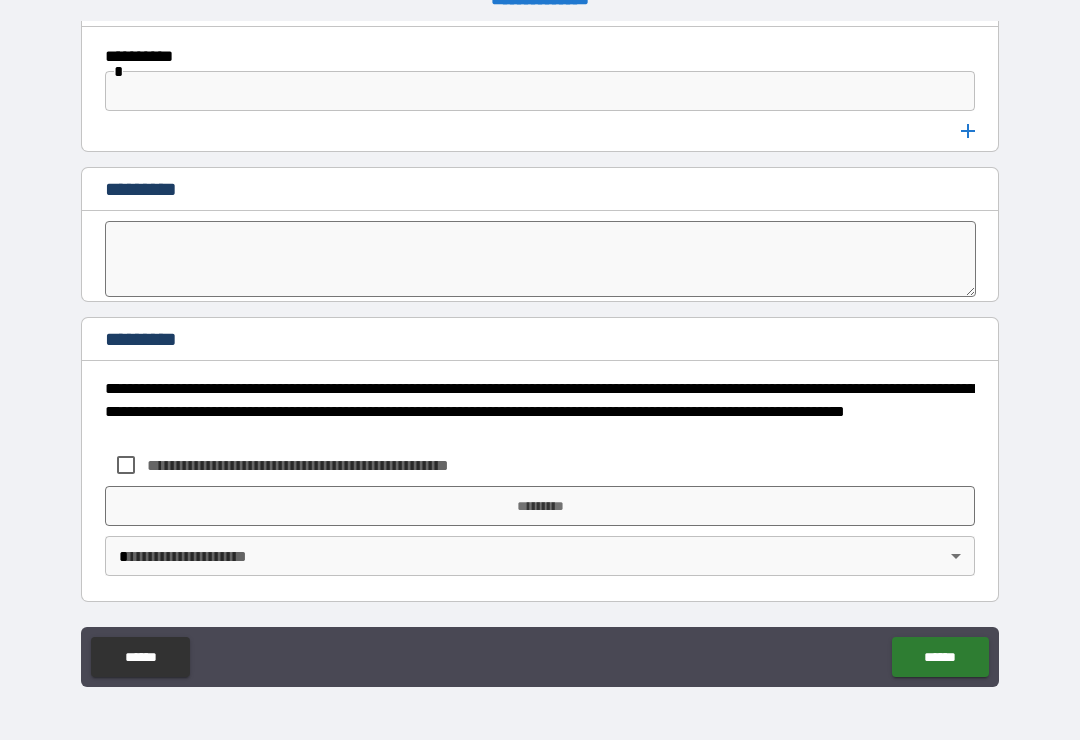scroll, scrollTop: 10636, scrollLeft: 0, axis: vertical 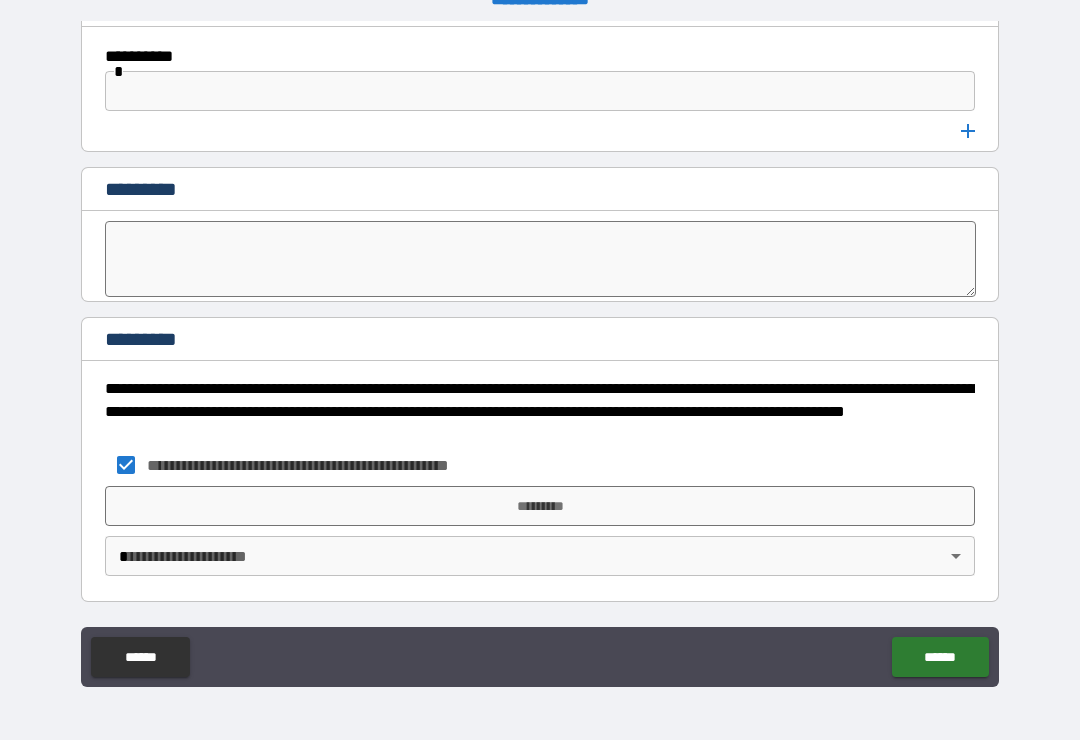 click on "*********" at bounding box center (540, 506) 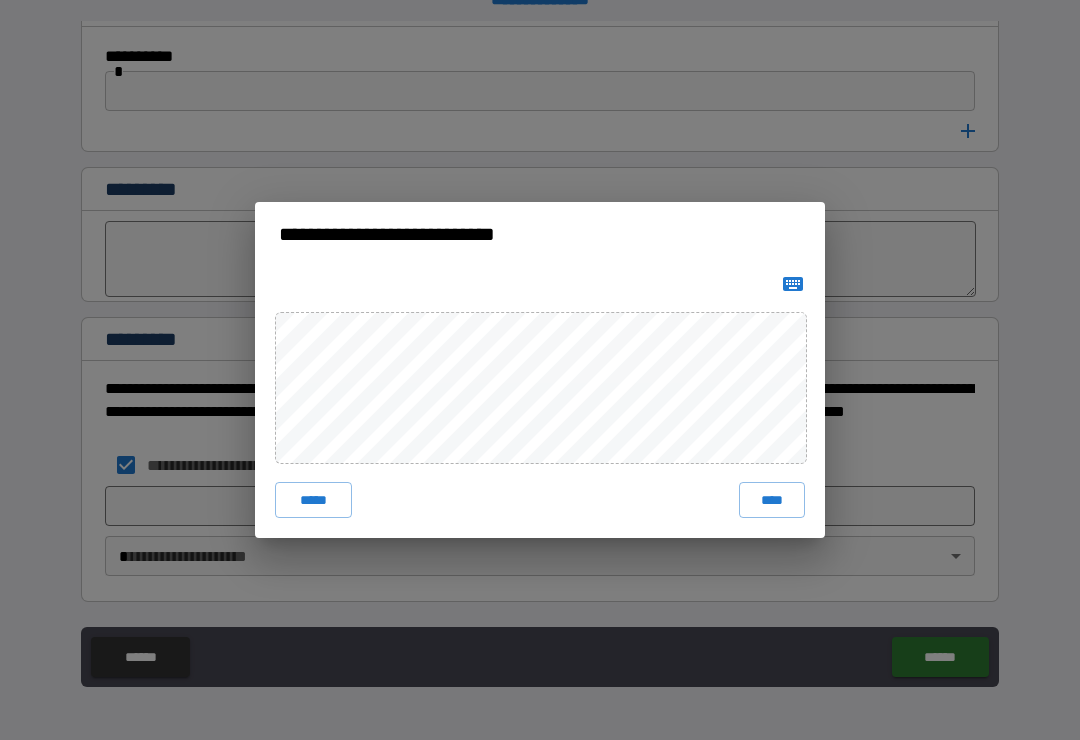 click on "****" at bounding box center (772, 500) 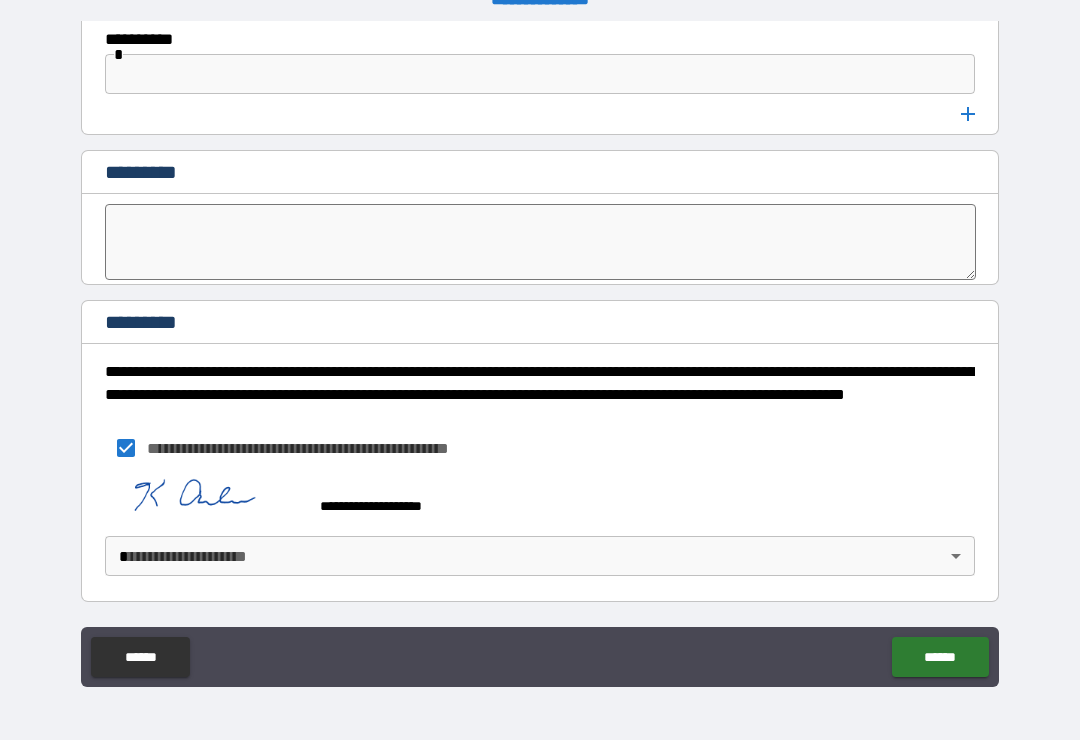 scroll, scrollTop: 10653, scrollLeft: 0, axis: vertical 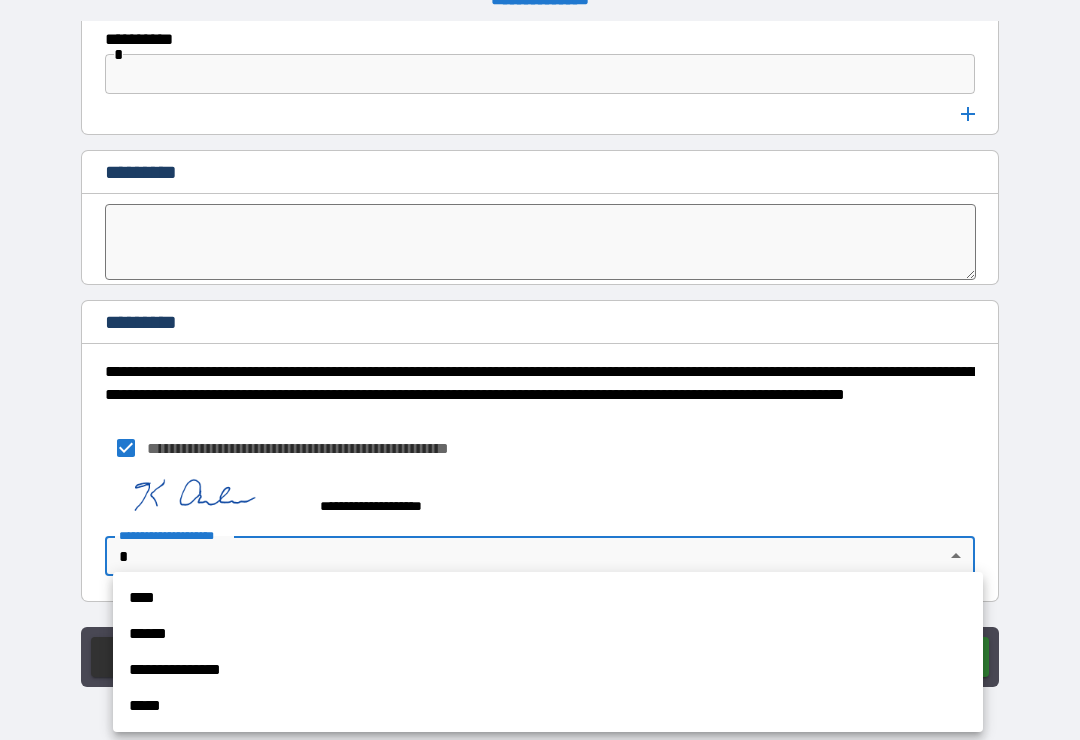 click on "****" at bounding box center [548, 598] 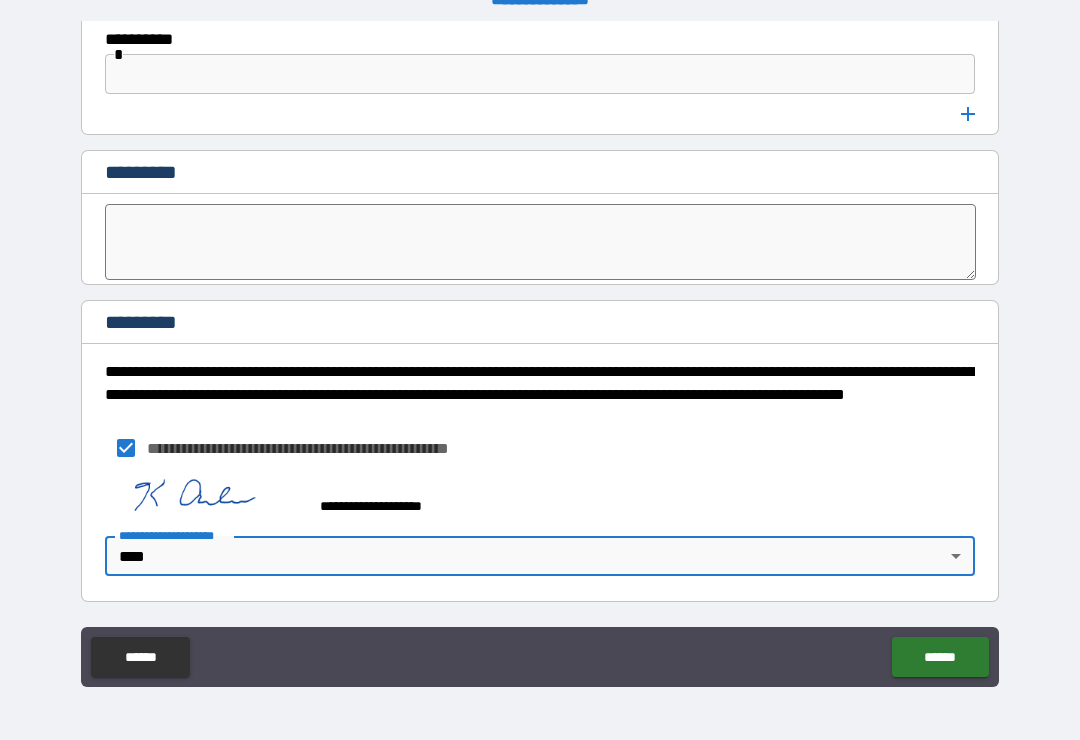 click on "******" at bounding box center (940, 657) 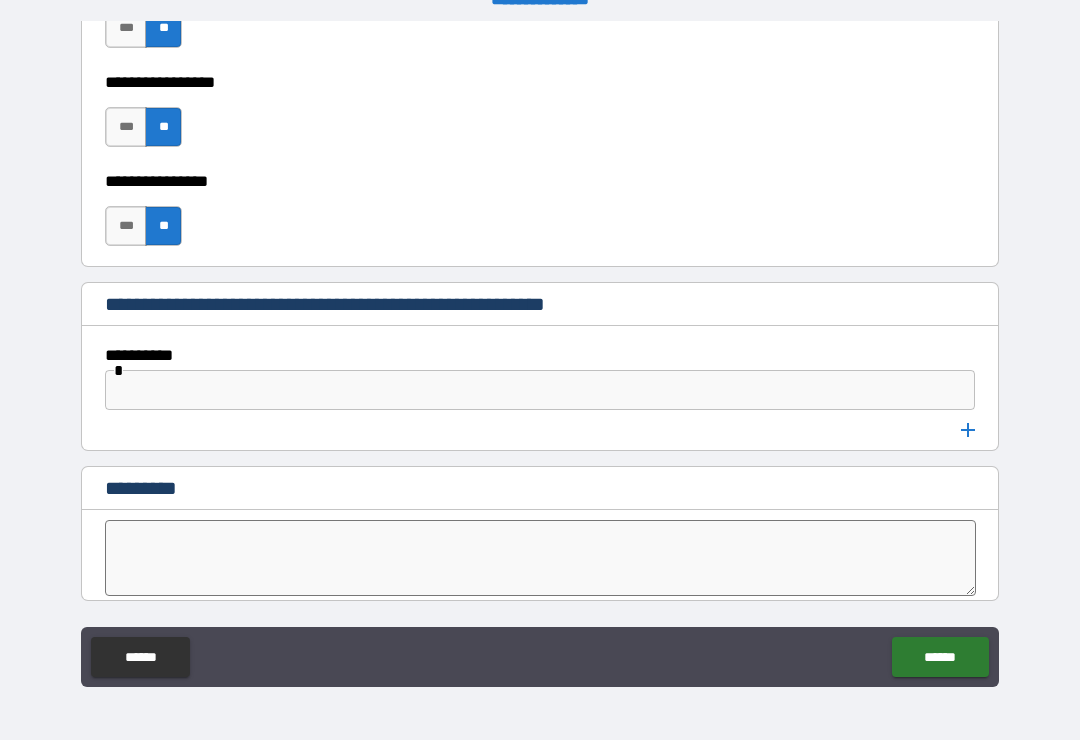 scroll, scrollTop: 10336, scrollLeft: 0, axis: vertical 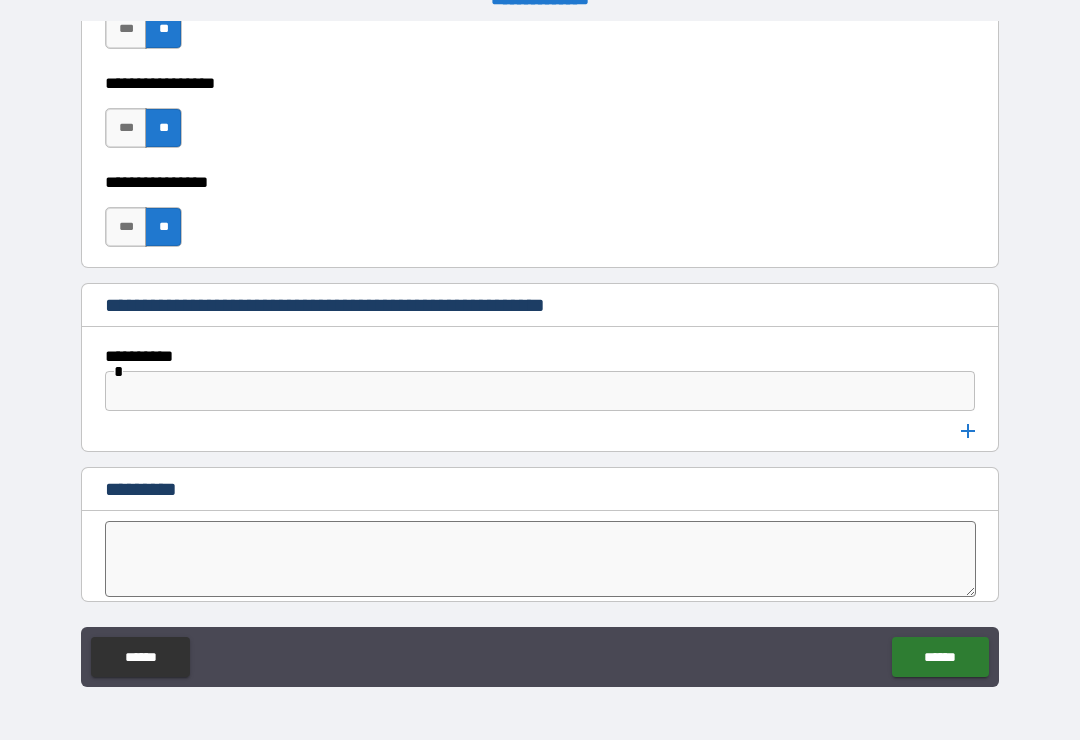 click at bounding box center (540, 391) 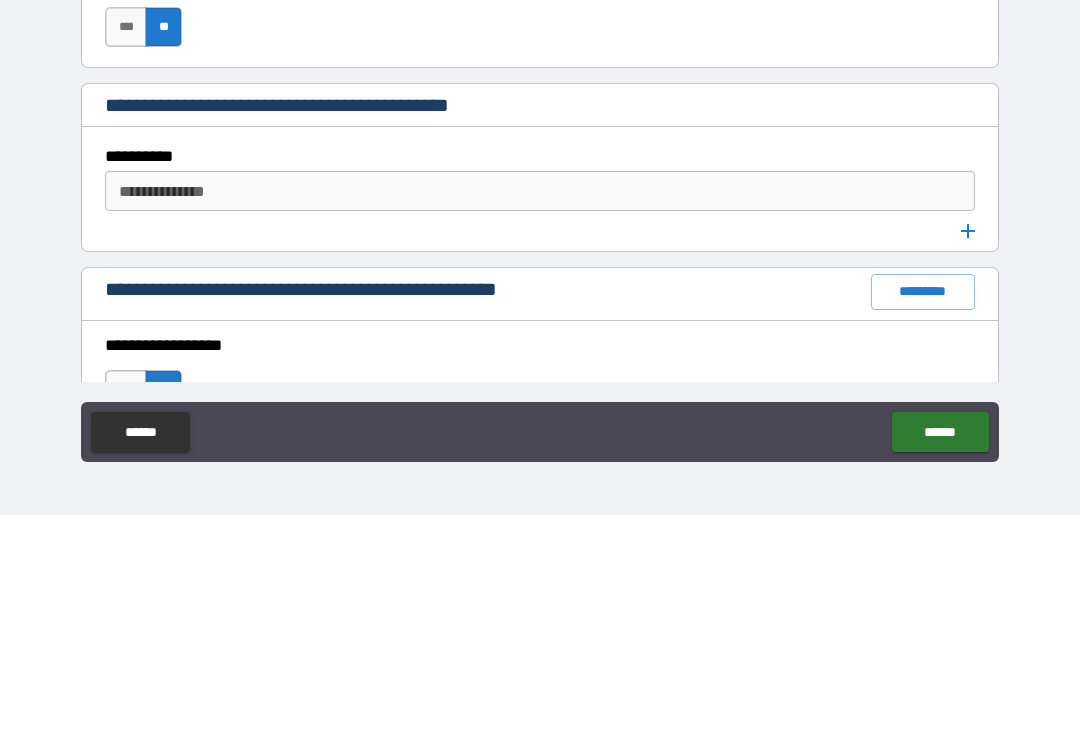 scroll, scrollTop: 2453, scrollLeft: 0, axis: vertical 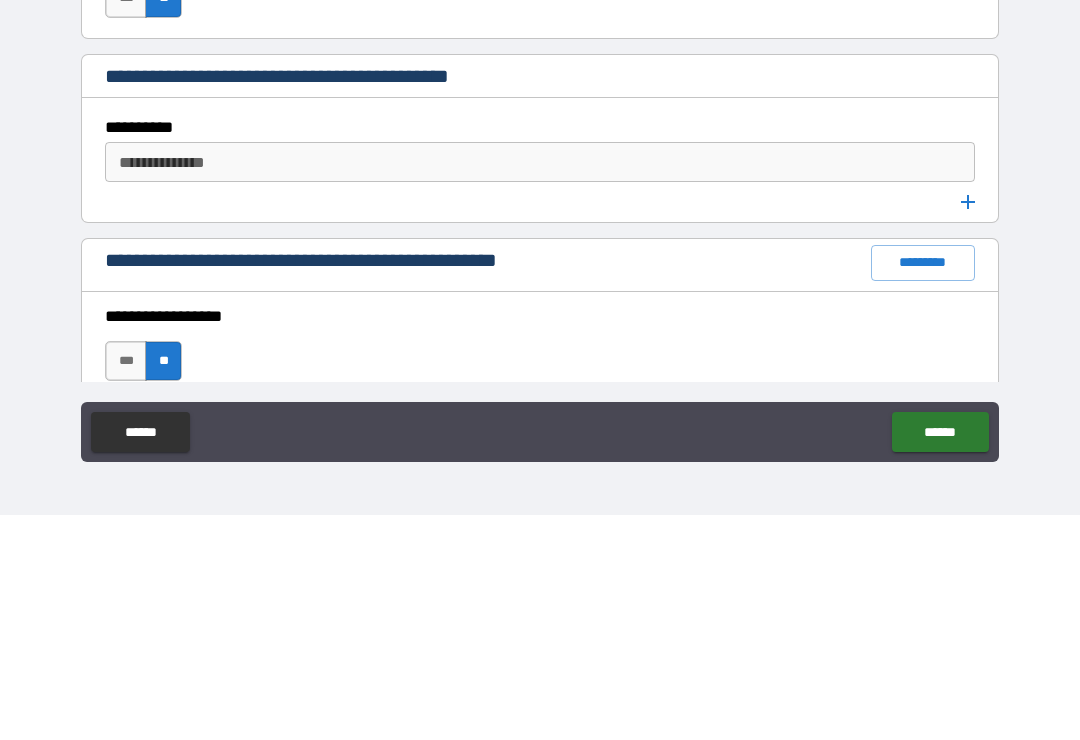 type on "**" 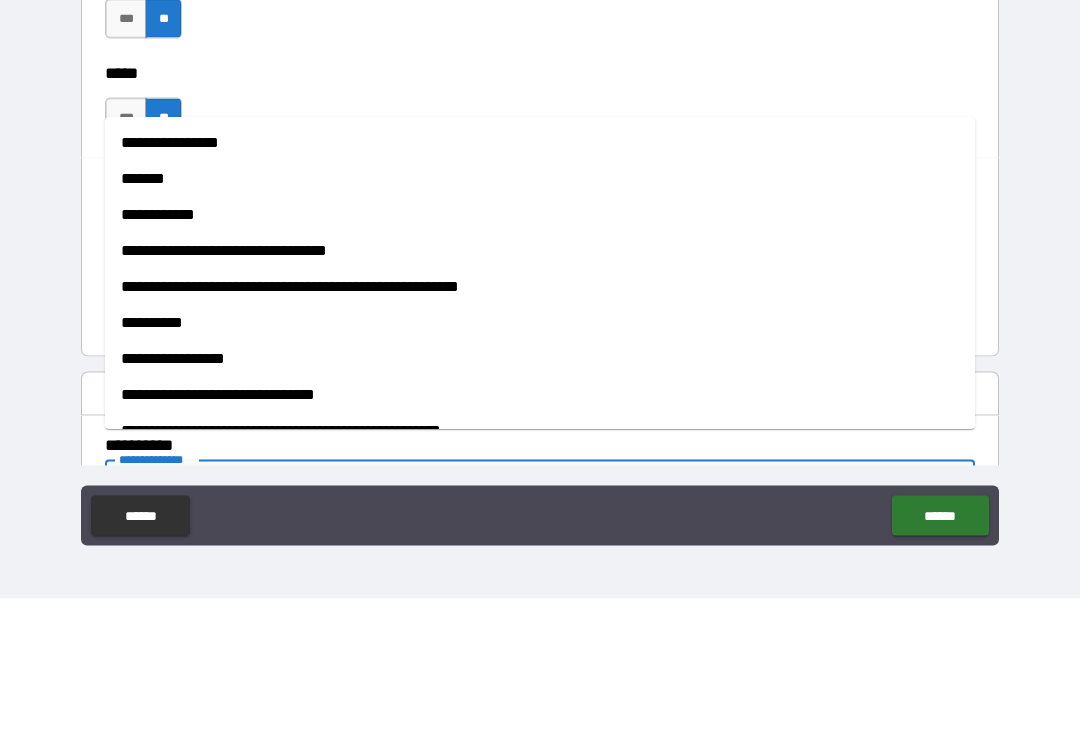scroll, scrollTop: 2200, scrollLeft: 0, axis: vertical 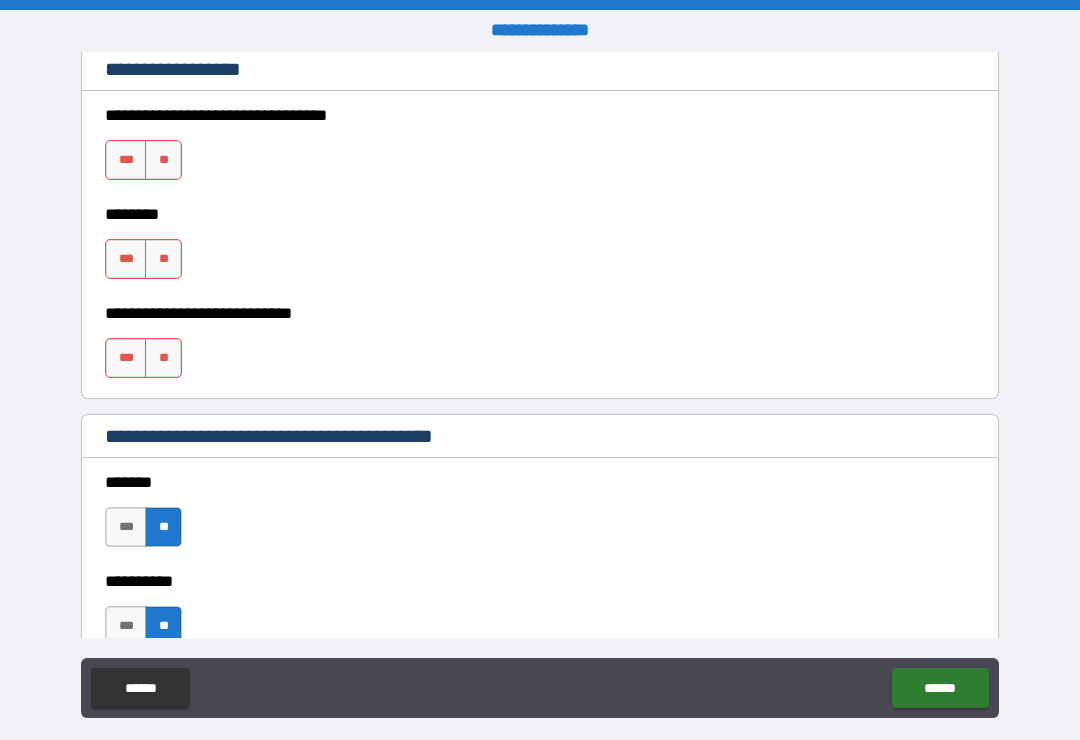 type on "****" 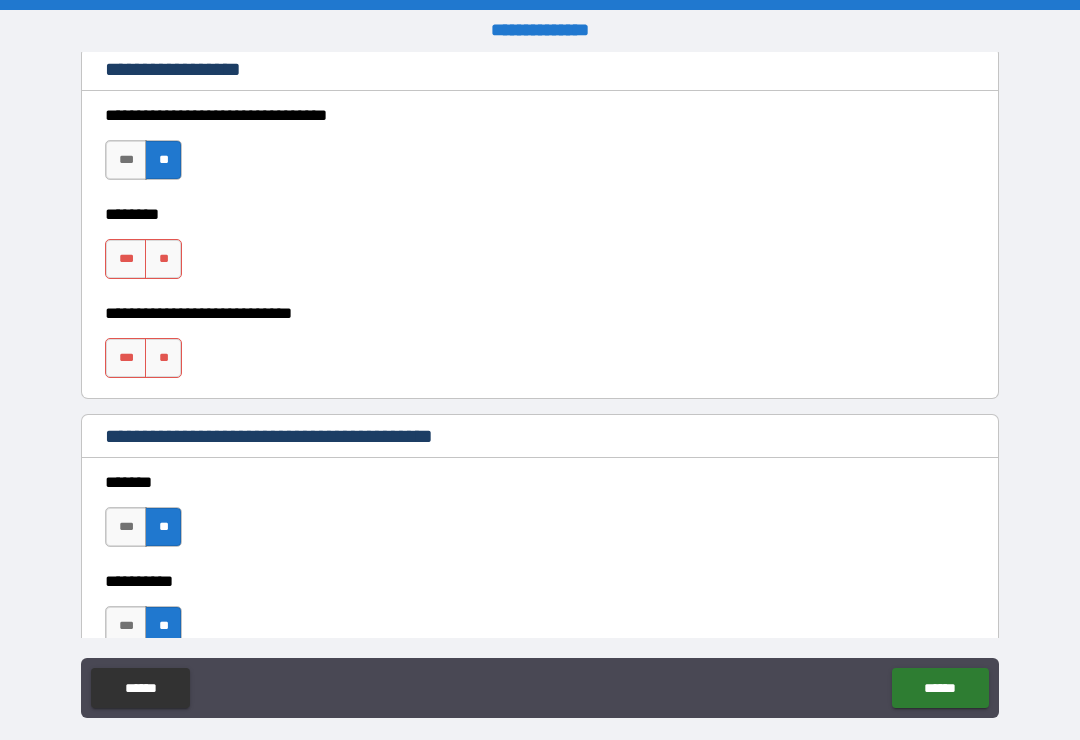click on "**" at bounding box center (163, 259) 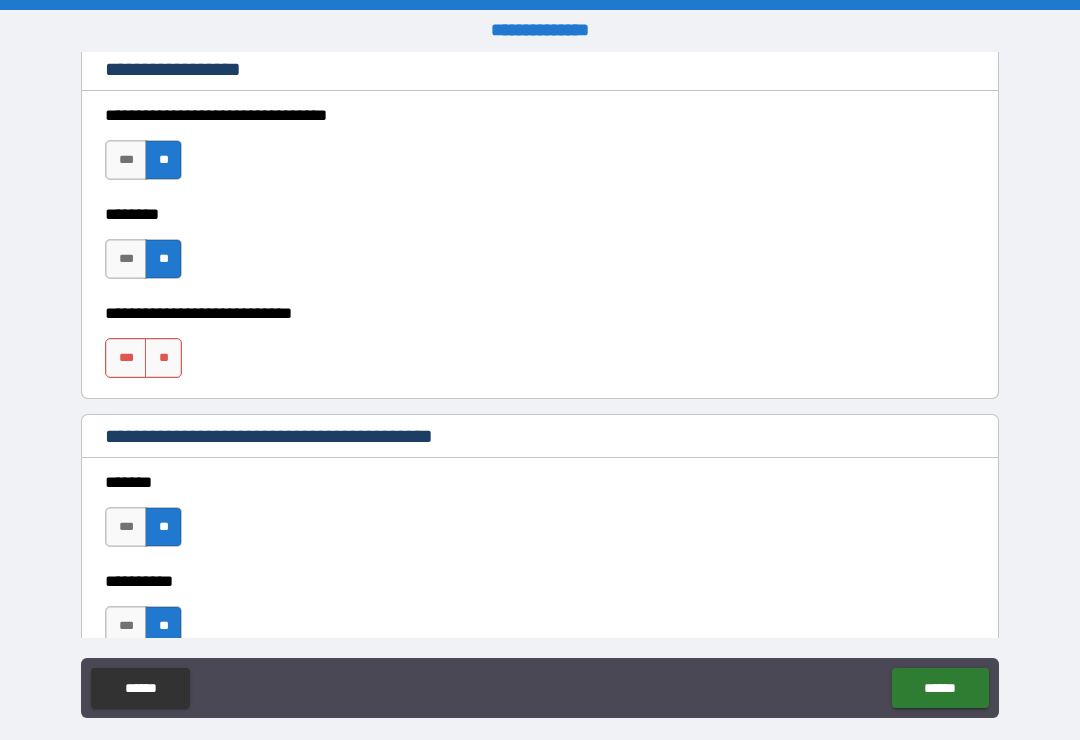 click on "**" at bounding box center [163, 358] 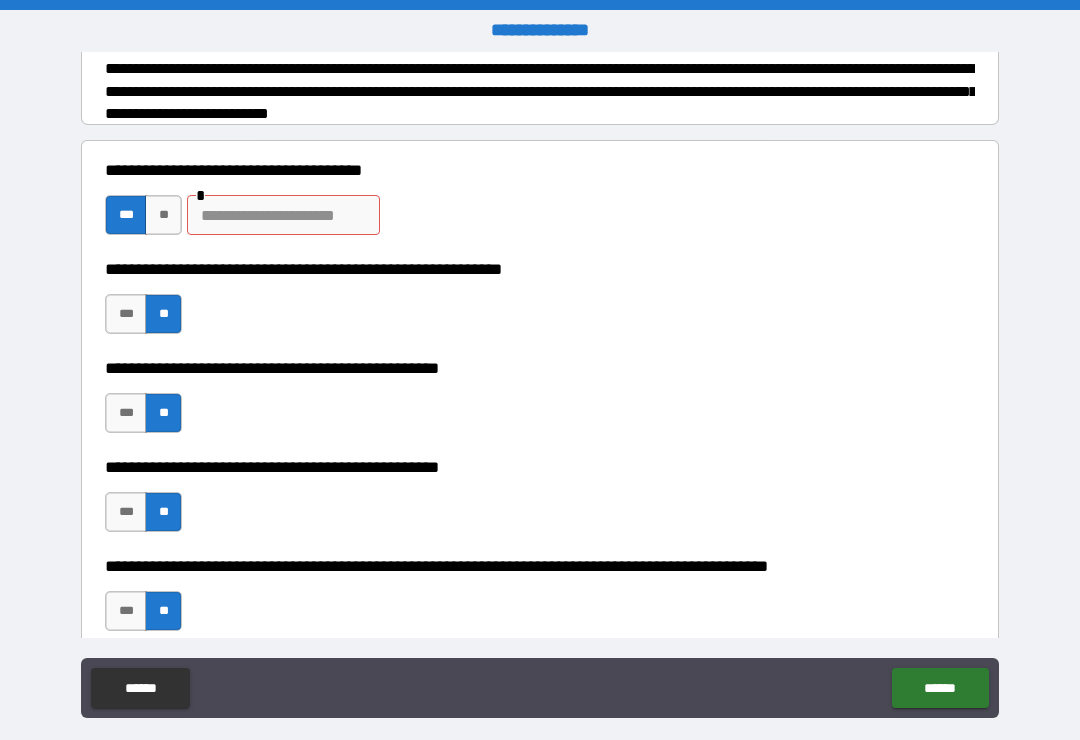 scroll, scrollTop: 272, scrollLeft: 0, axis: vertical 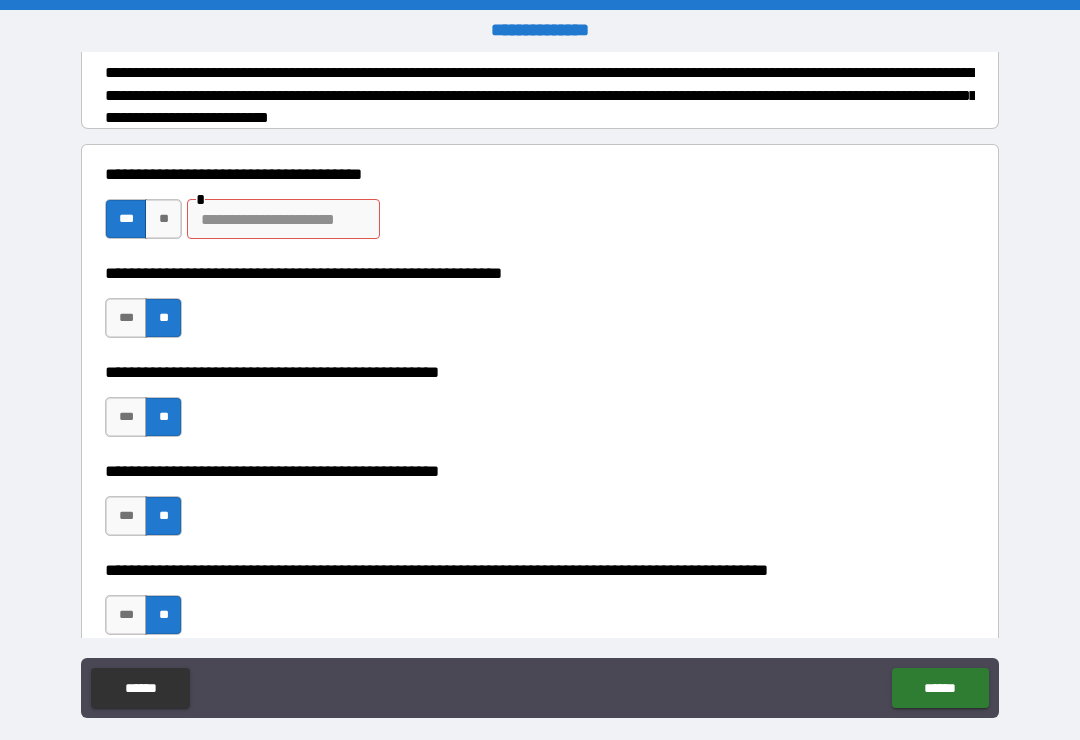 click on "**" at bounding box center (163, 219) 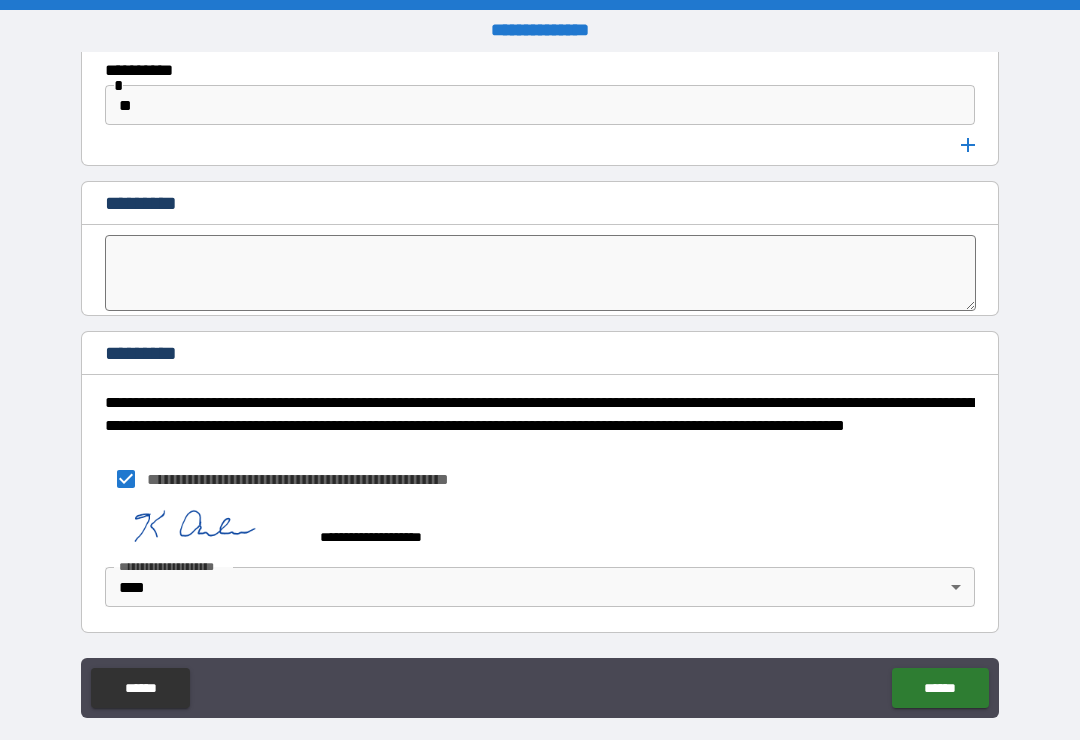 scroll, scrollTop: 10653, scrollLeft: 0, axis: vertical 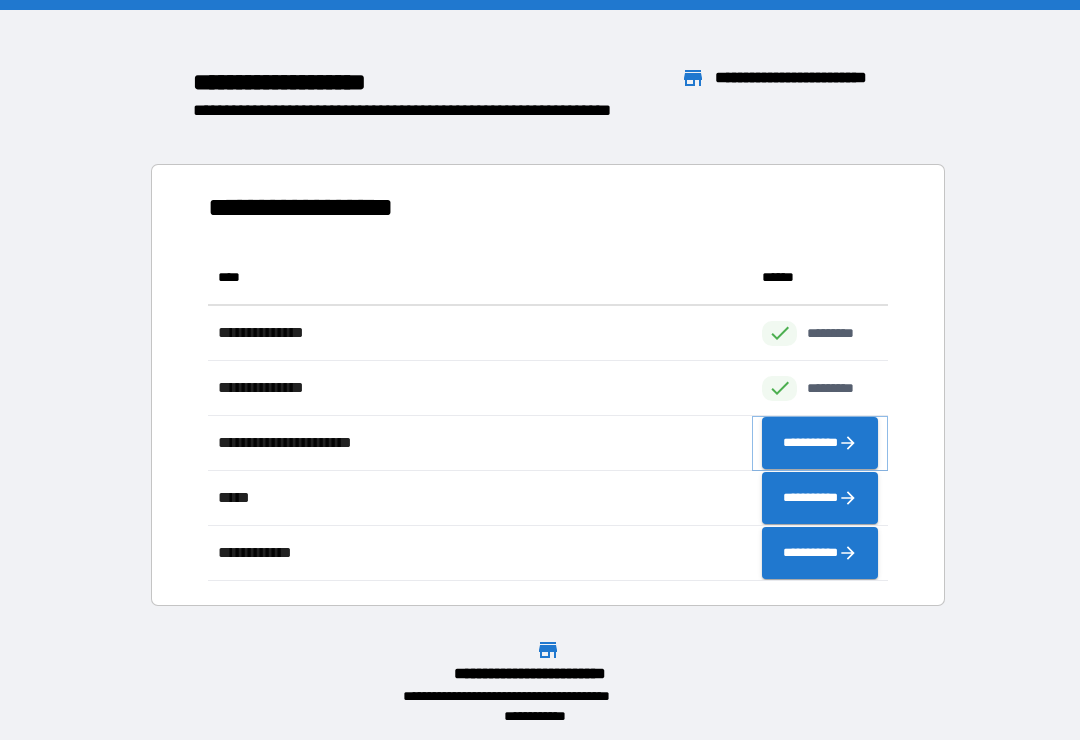 click on "**********" at bounding box center (820, 443) 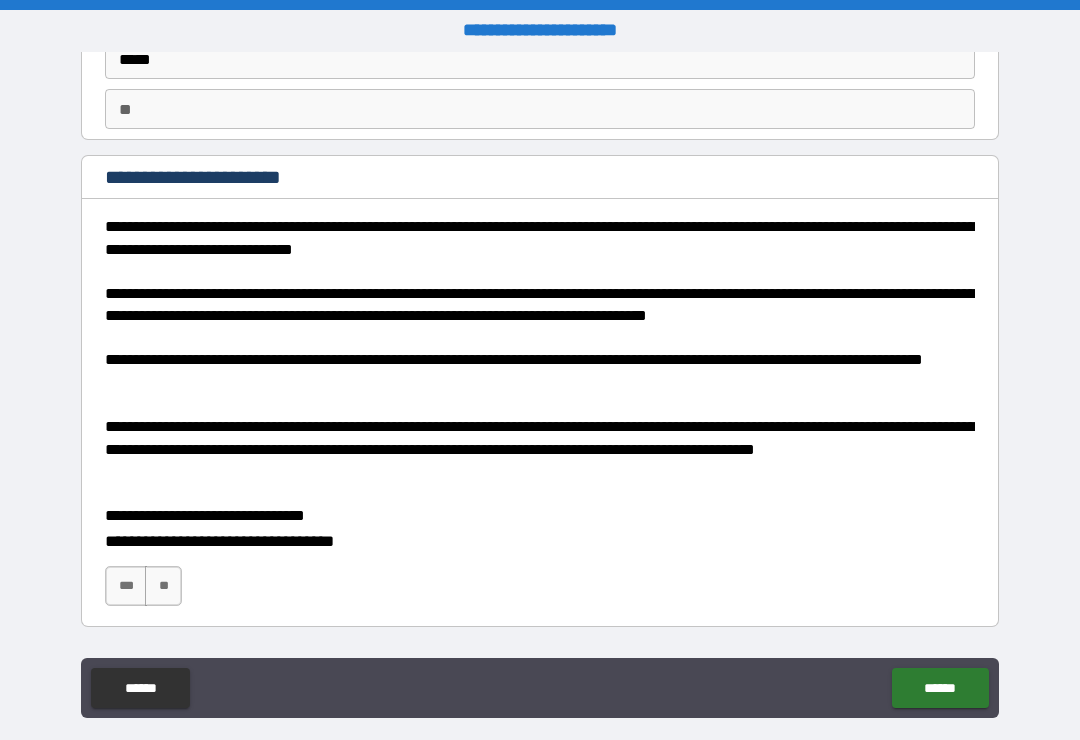 scroll, scrollTop: 157, scrollLeft: 0, axis: vertical 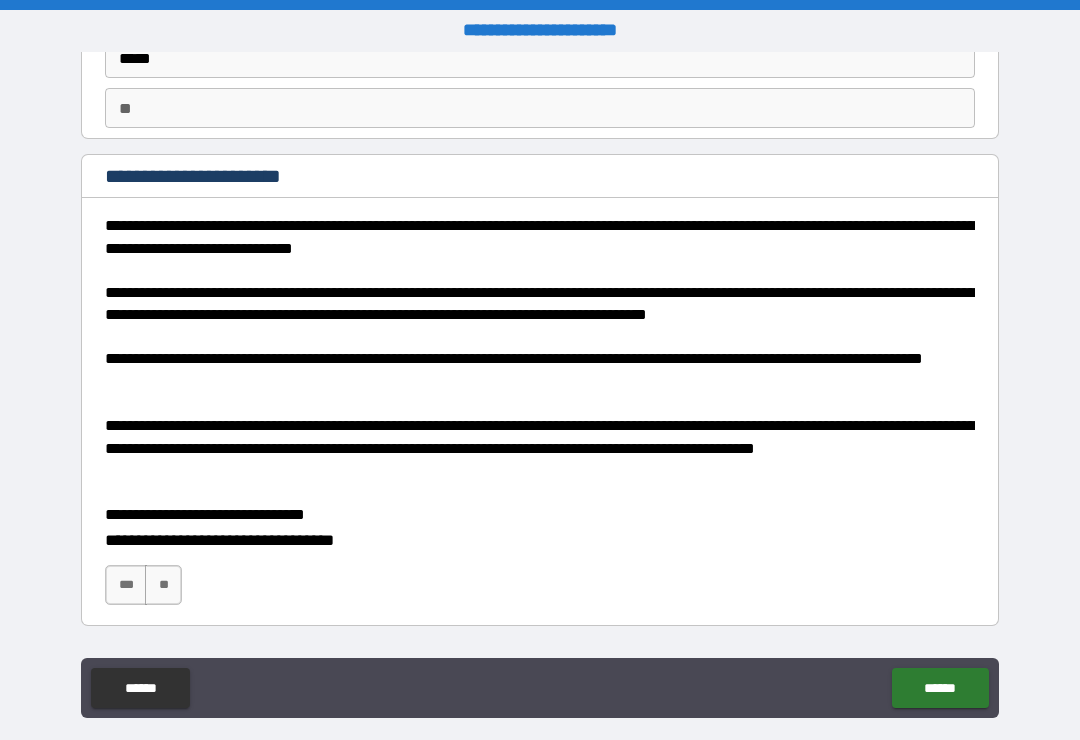 click on "***" at bounding box center [126, 585] 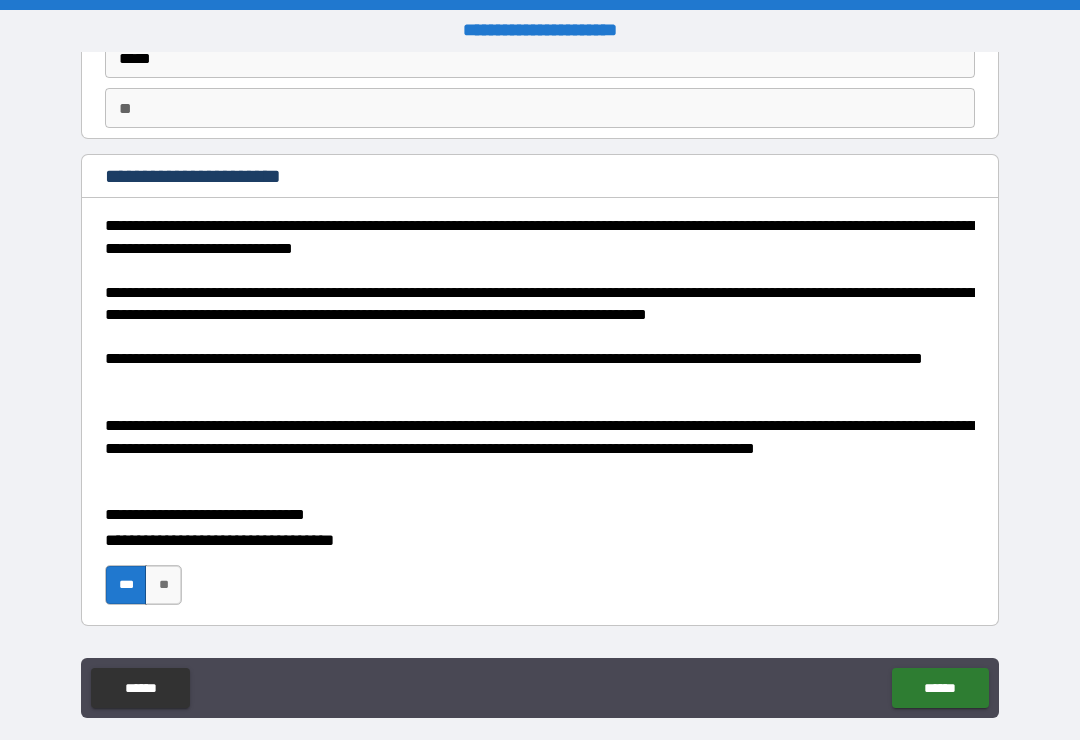type on "*" 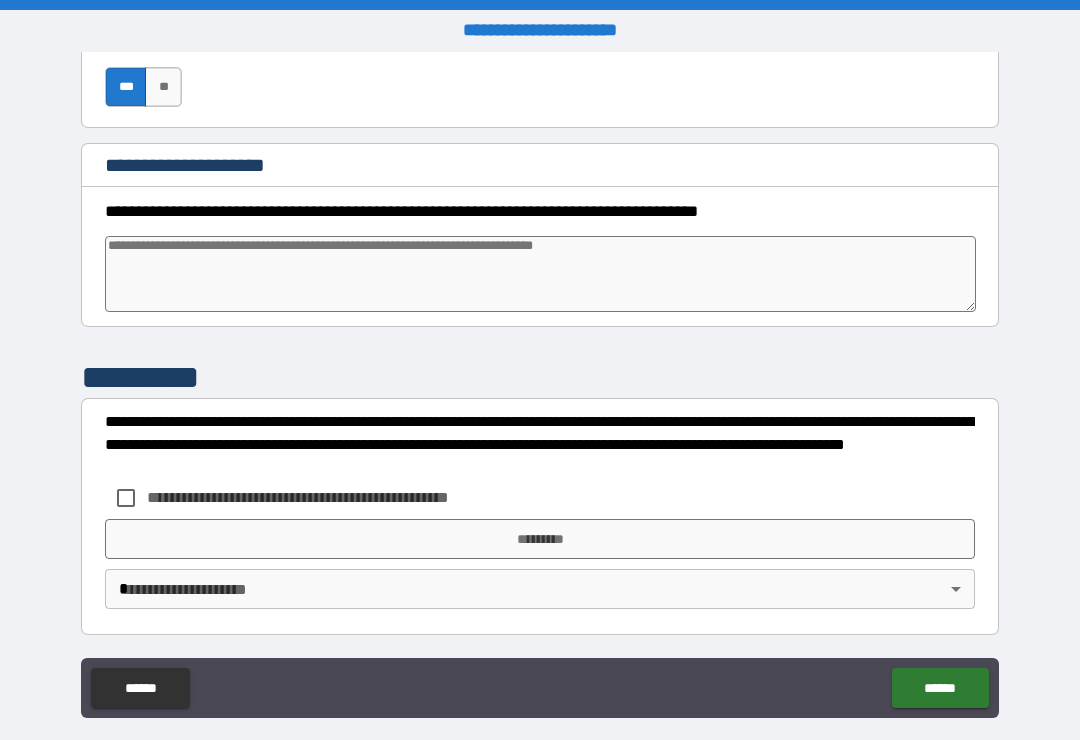 scroll, scrollTop: 654, scrollLeft: 0, axis: vertical 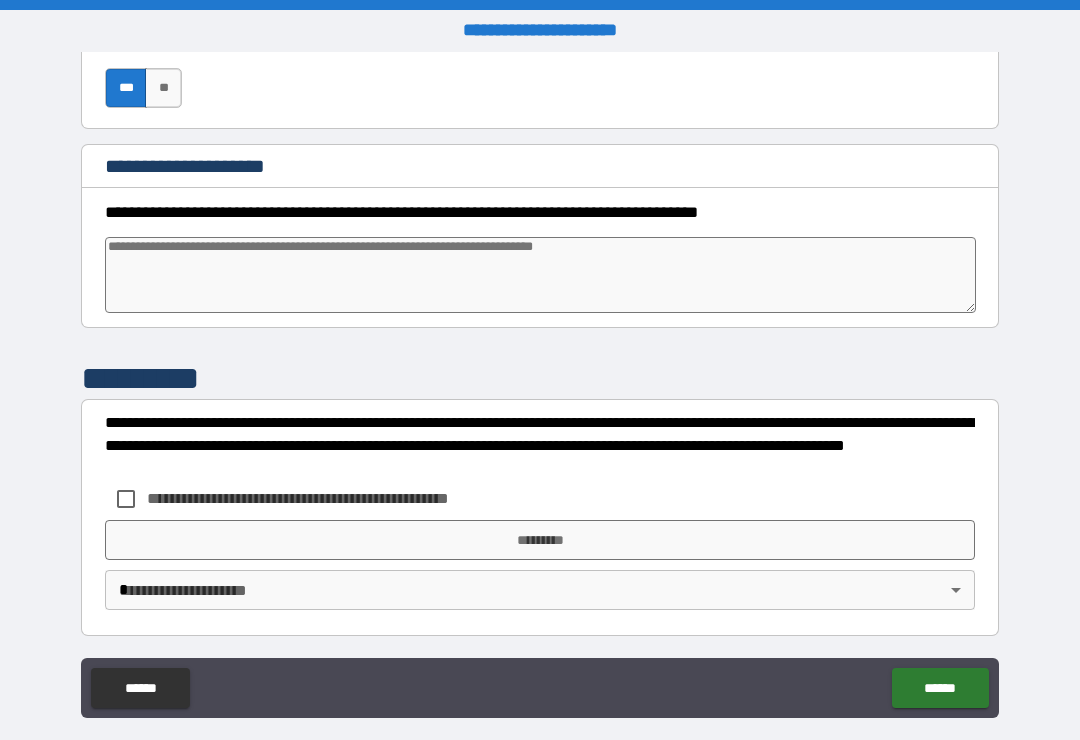 click at bounding box center [540, 275] 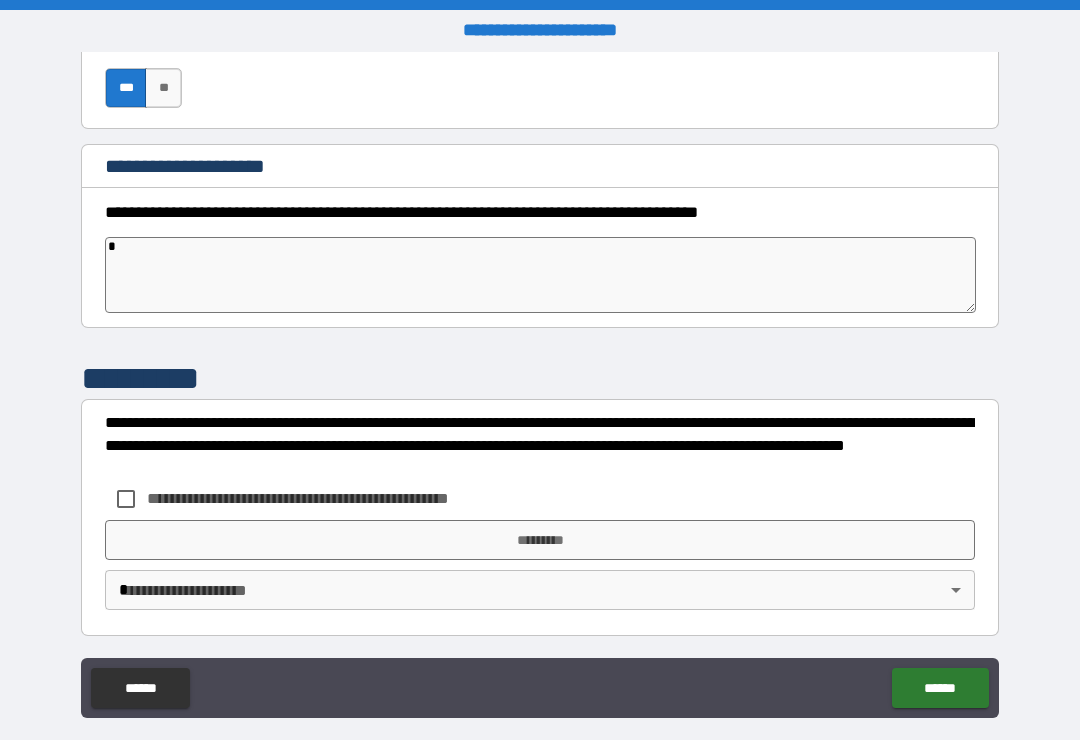 type on "*" 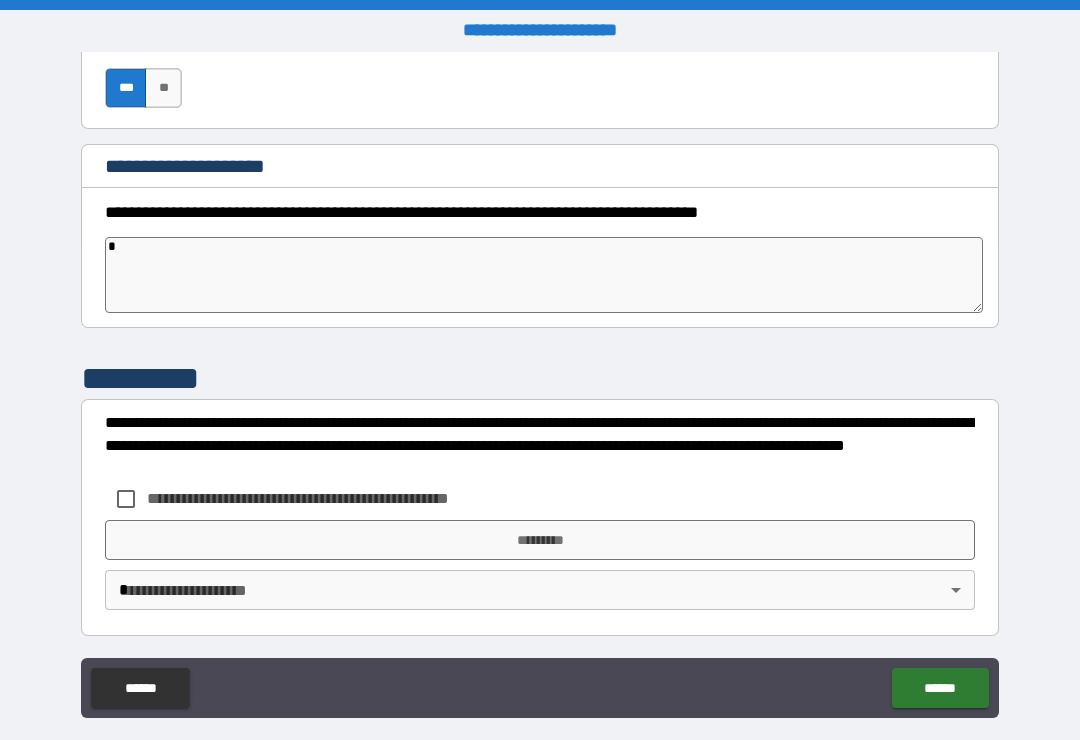 type on "**" 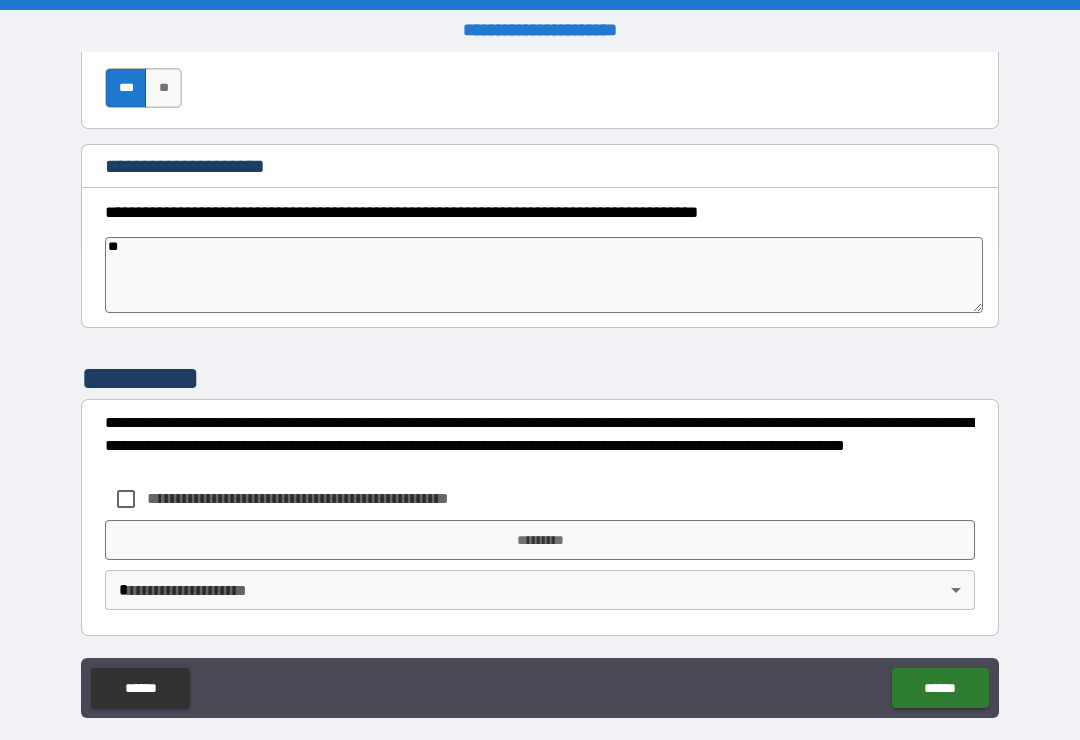 type on "*" 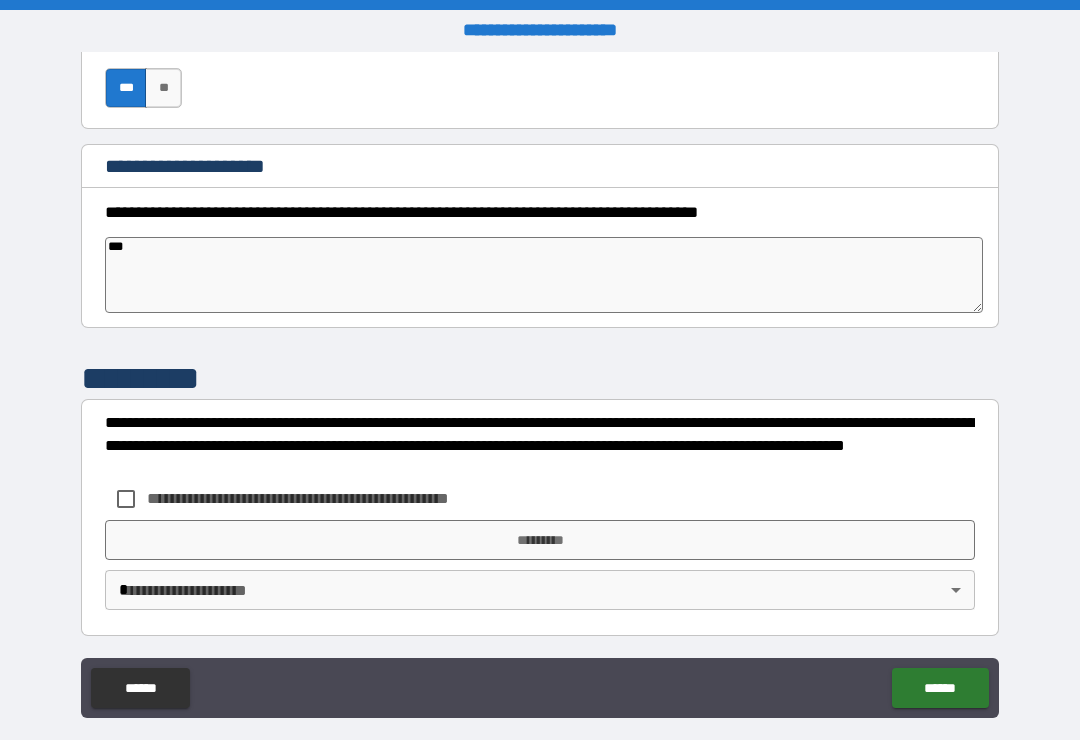 type on "*" 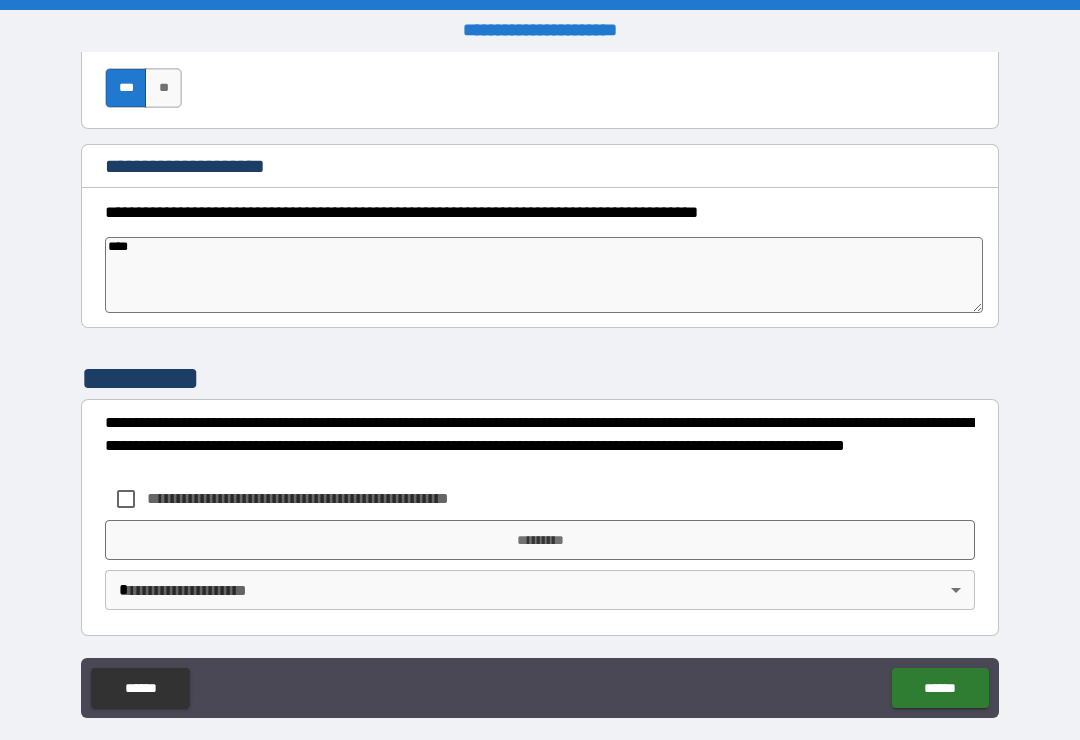 type on "*" 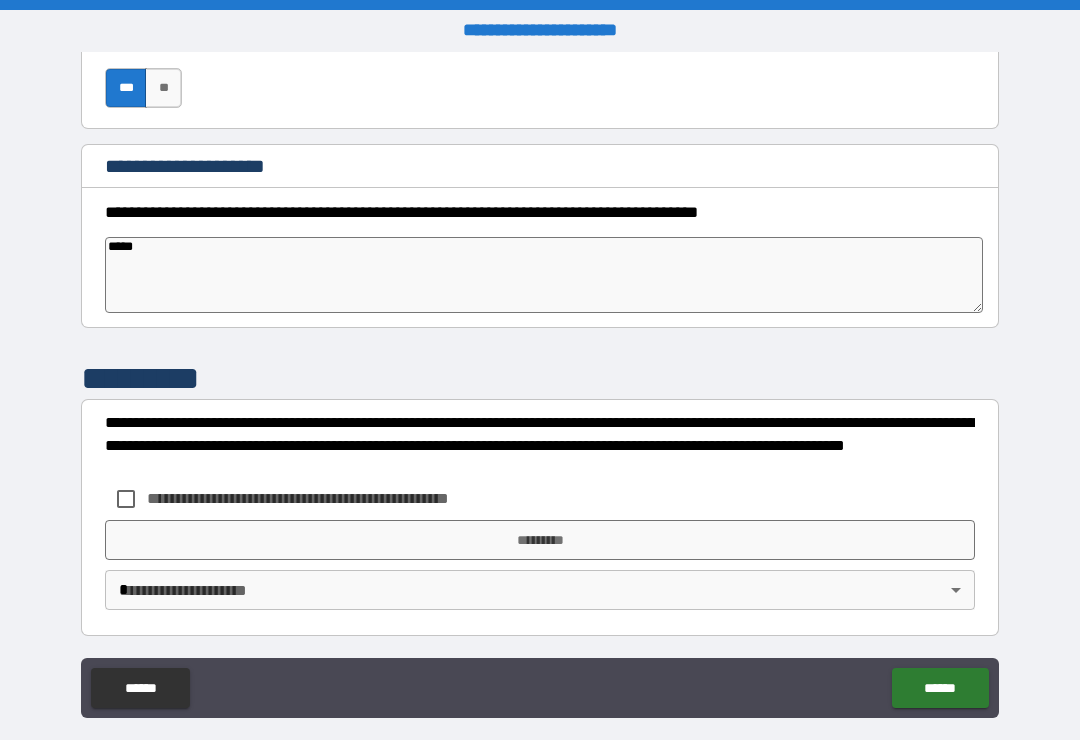 type on "*" 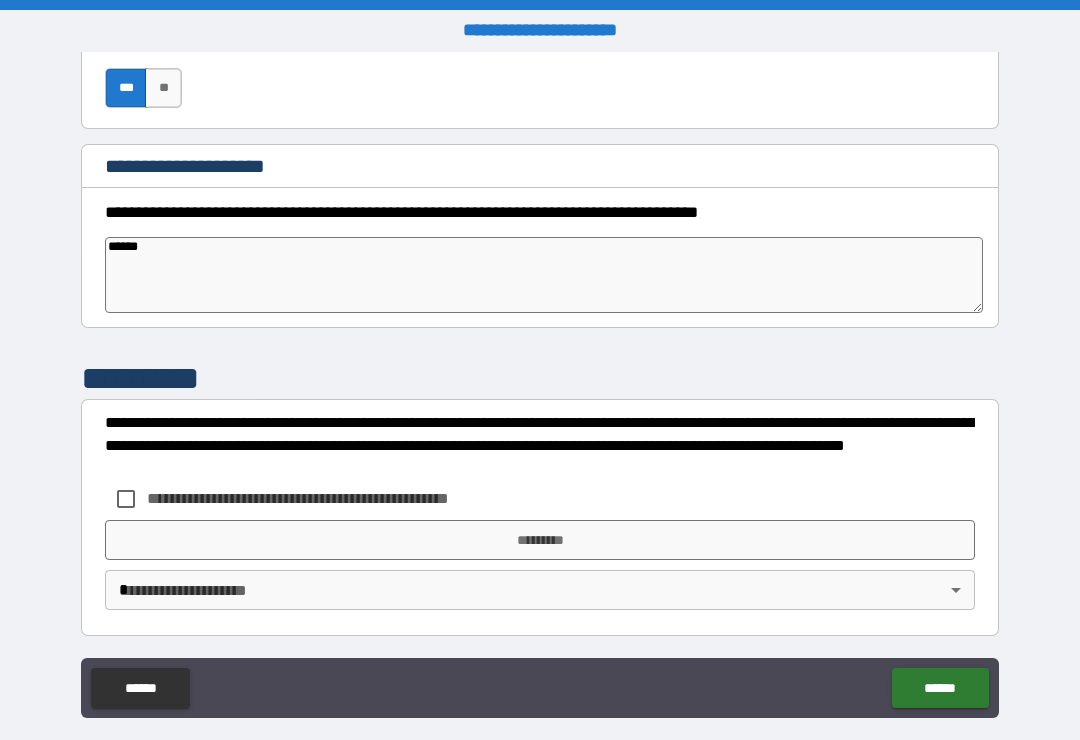 type on "*" 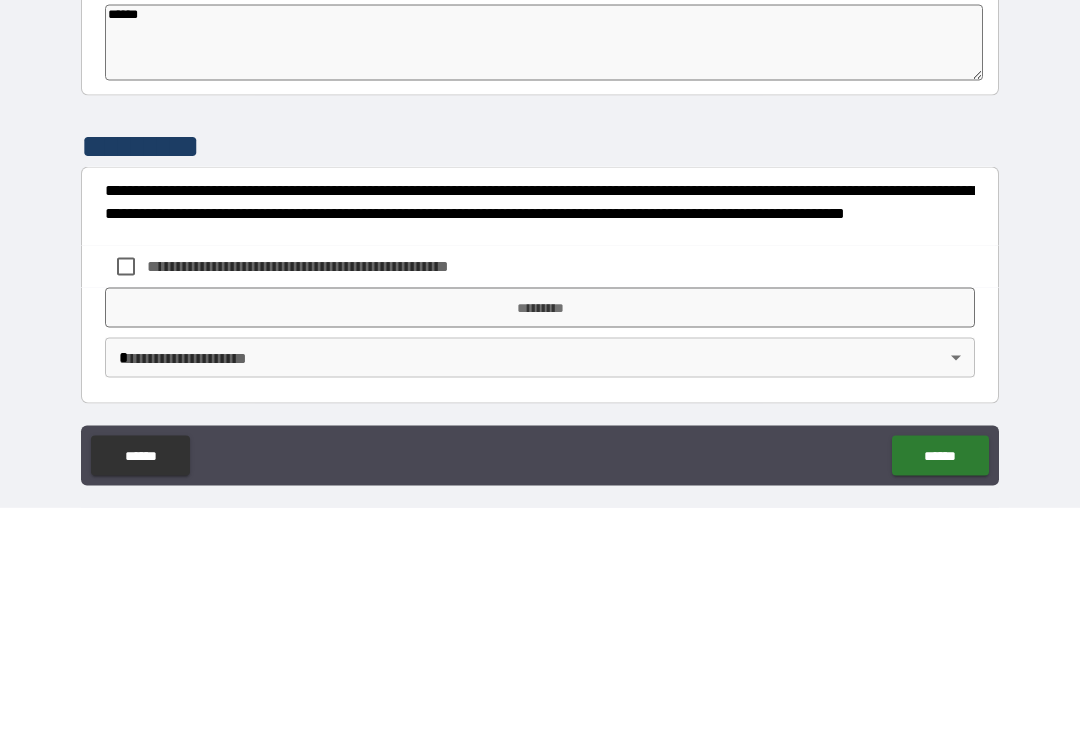 type on "******" 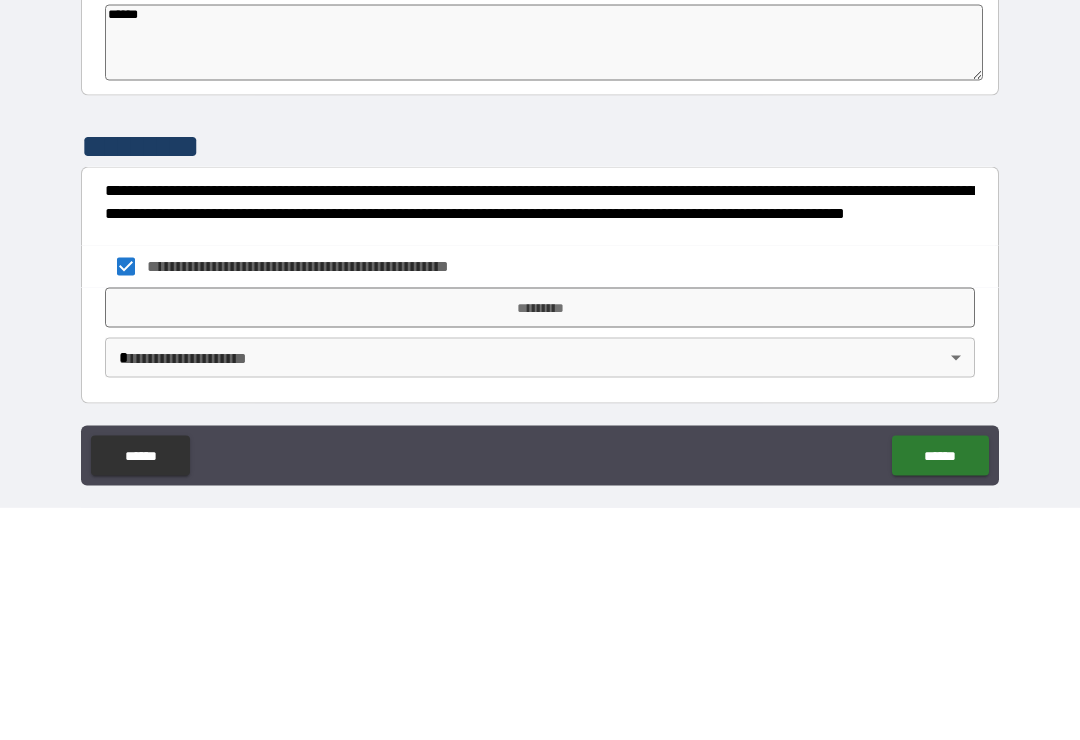 scroll, scrollTop: 31, scrollLeft: 0, axis: vertical 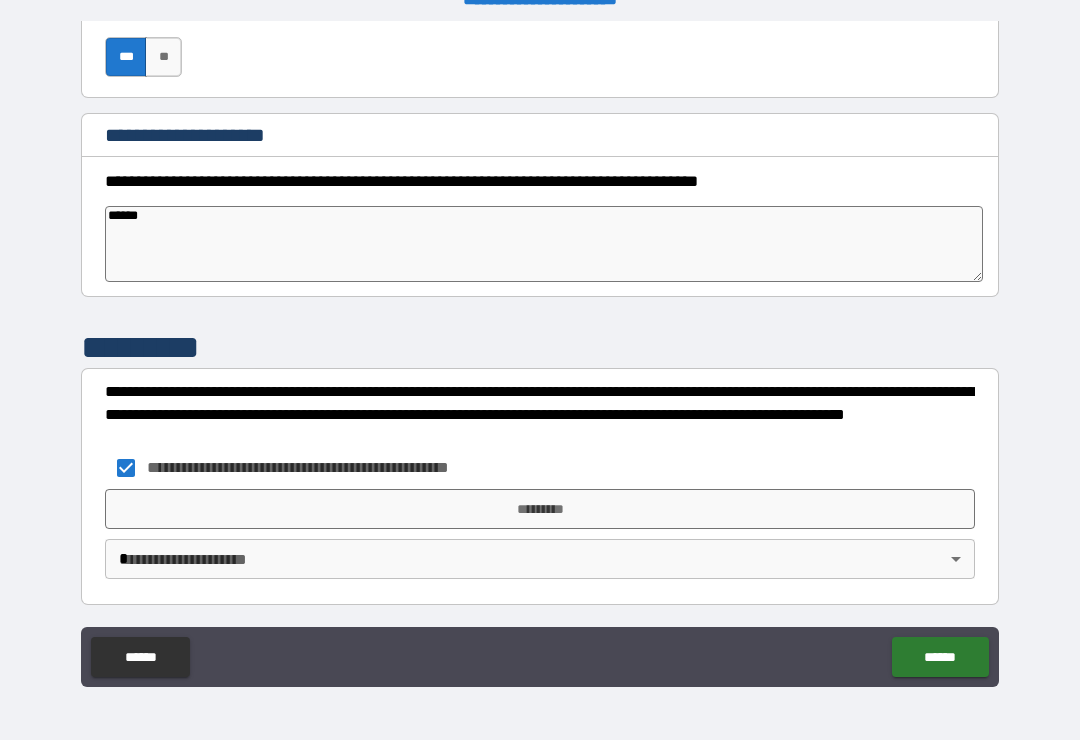 click on "*********" at bounding box center [540, 509] 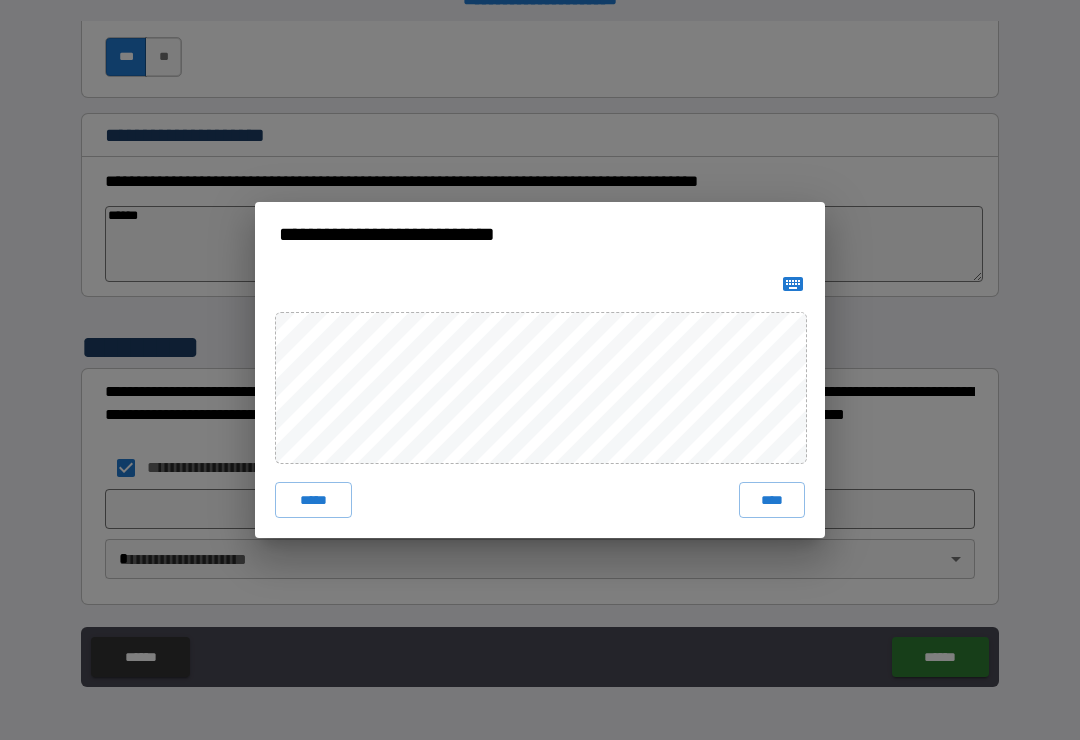 click on "****" at bounding box center (772, 500) 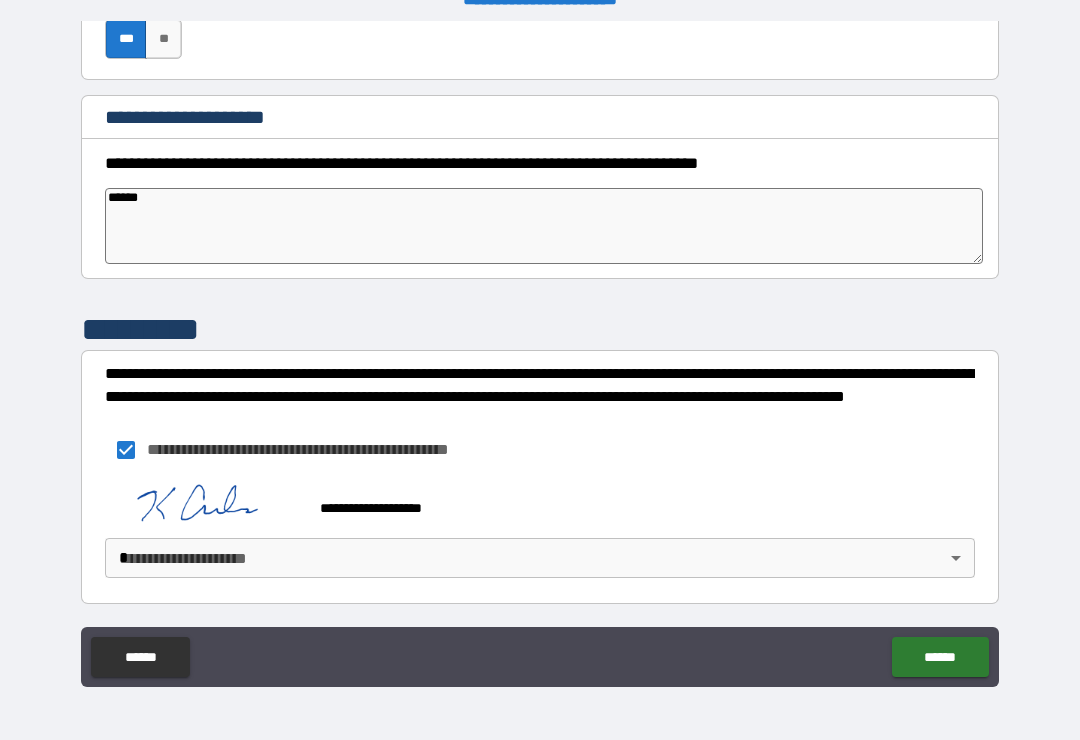 scroll, scrollTop: 671, scrollLeft: 0, axis: vertical 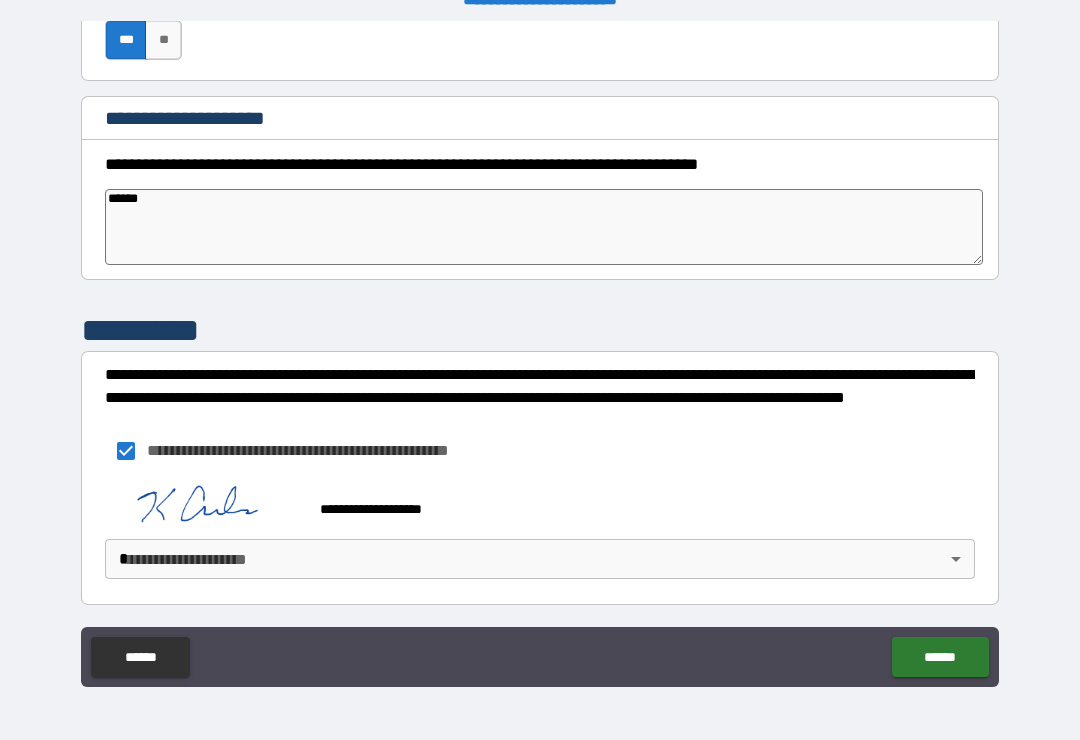 click on "**********" at bounding box center (540, 354) 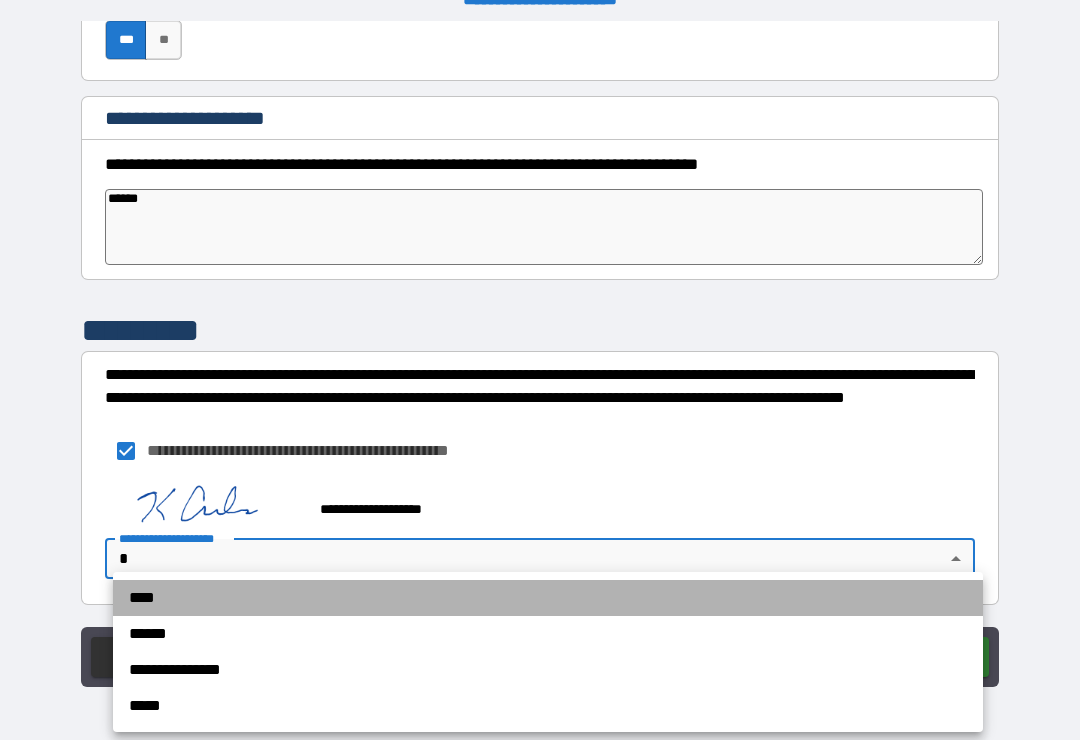 click on "****" at bounding box center (548, 598) 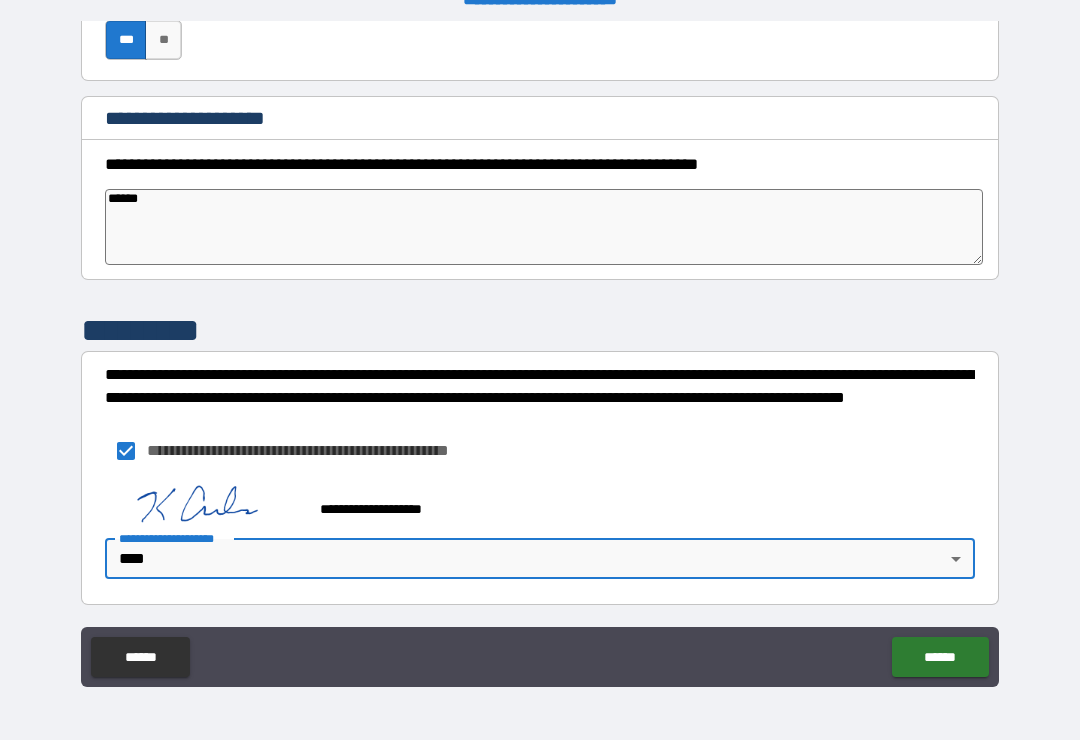 type on "*" 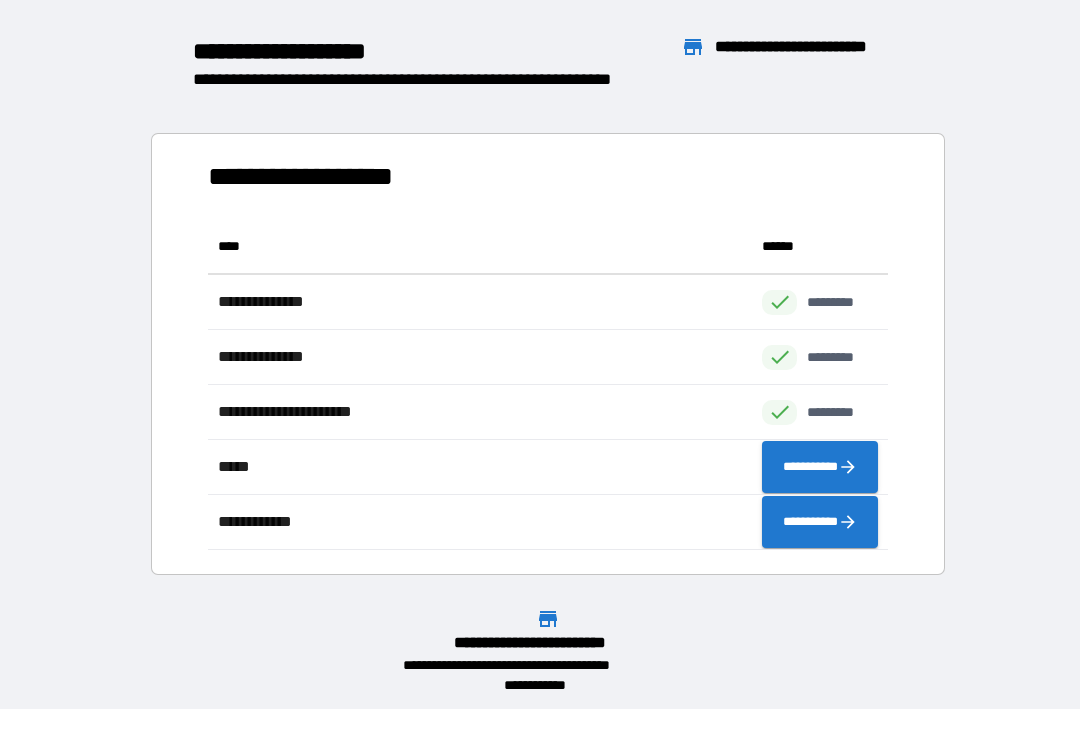 scroll, scrollTop: 1, scrollLeft: 1, axis: both 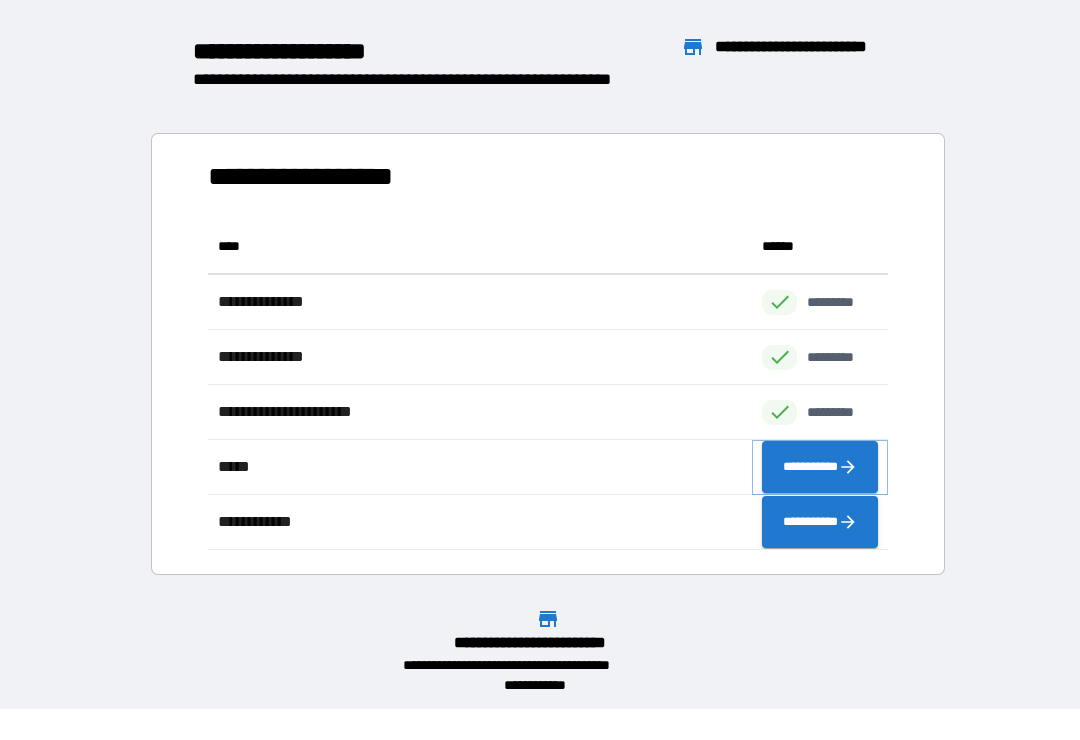 click on "**********" at bounding box center (820, 467) 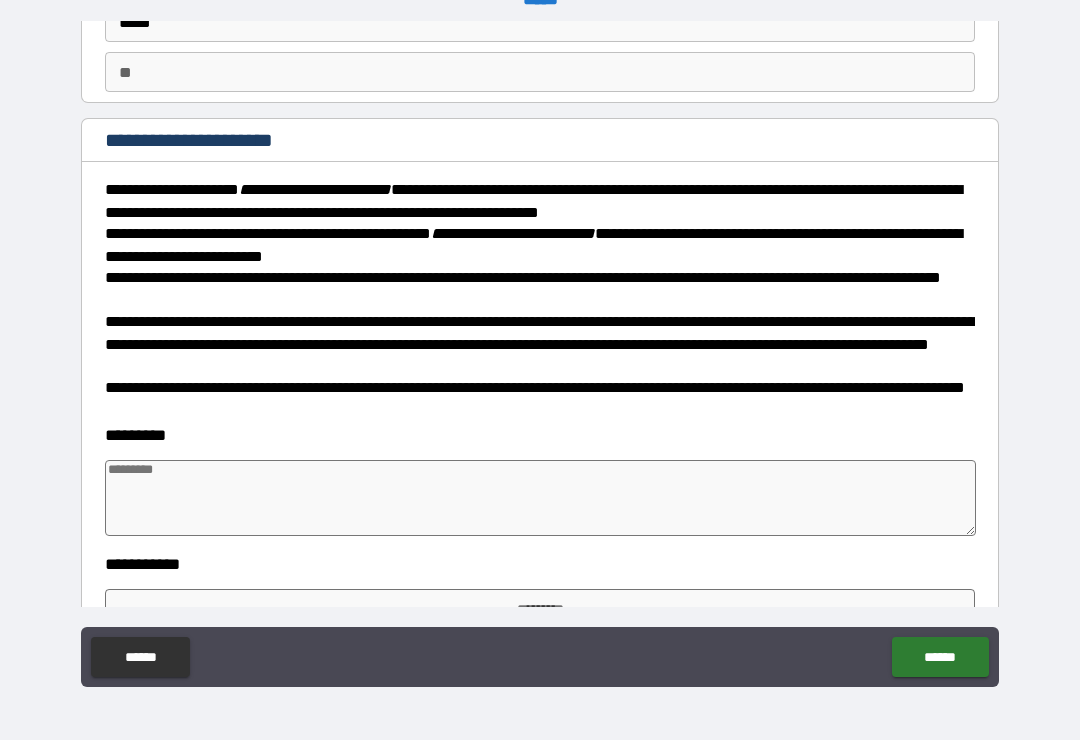 scroll, scrollTop: 267, scrollLeft: 0, axis: vertical 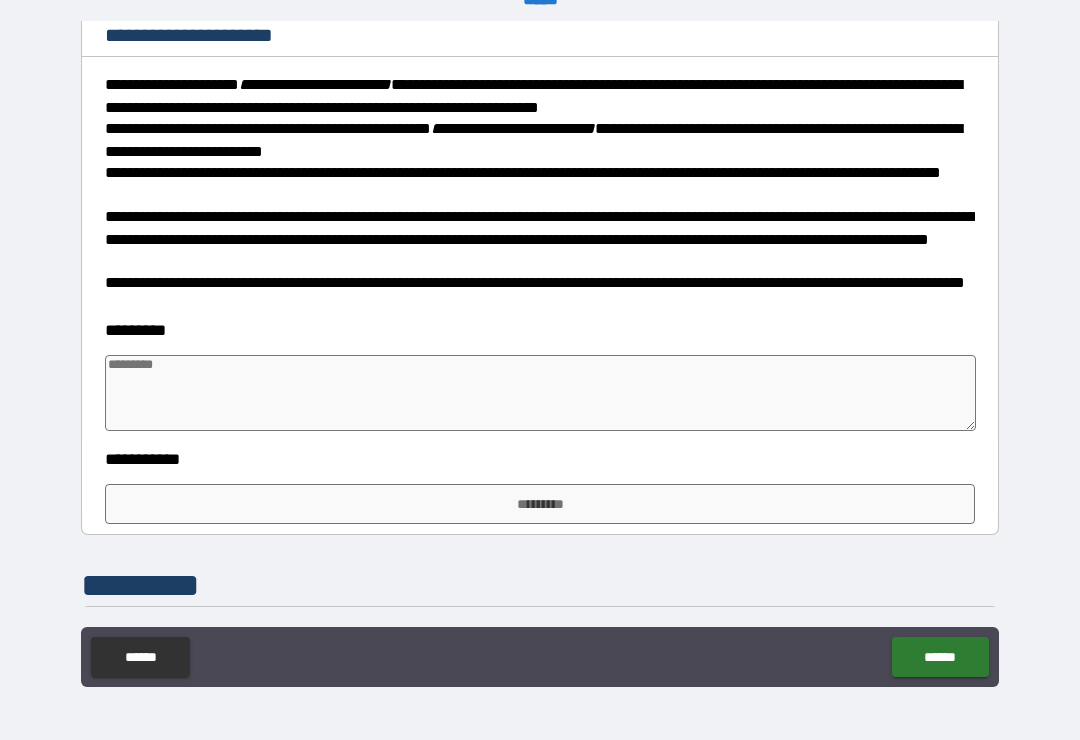 click on "*********" at bounding box center [540, 504] 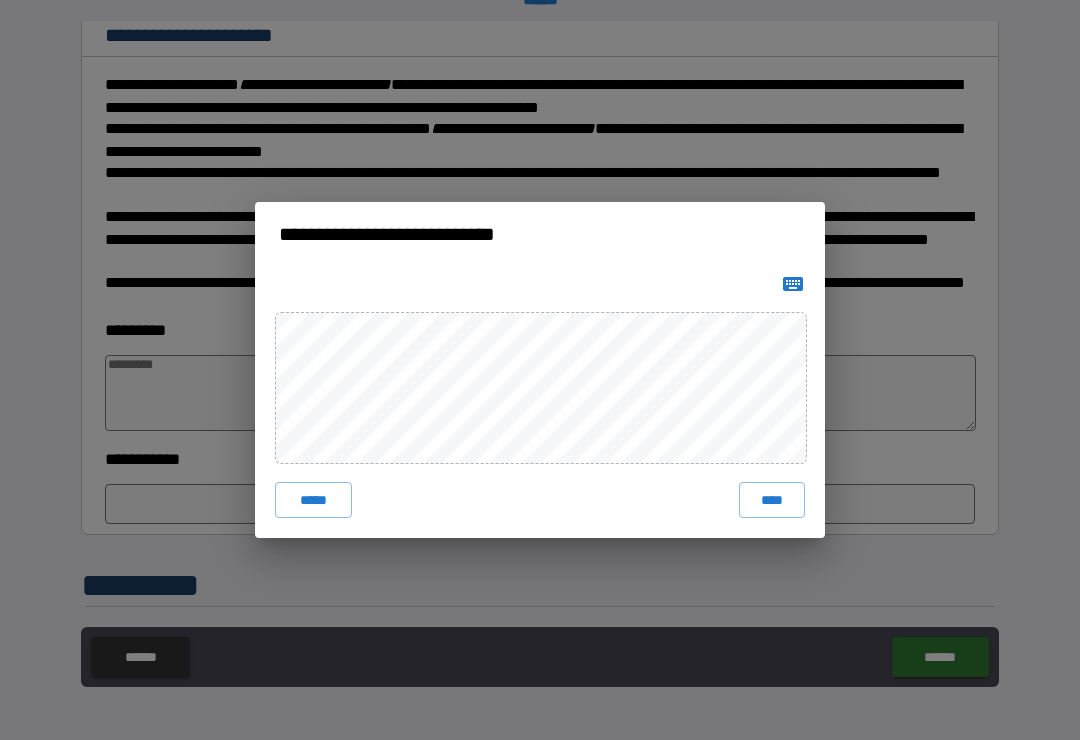click on "****" at bounding box center (772, 500) 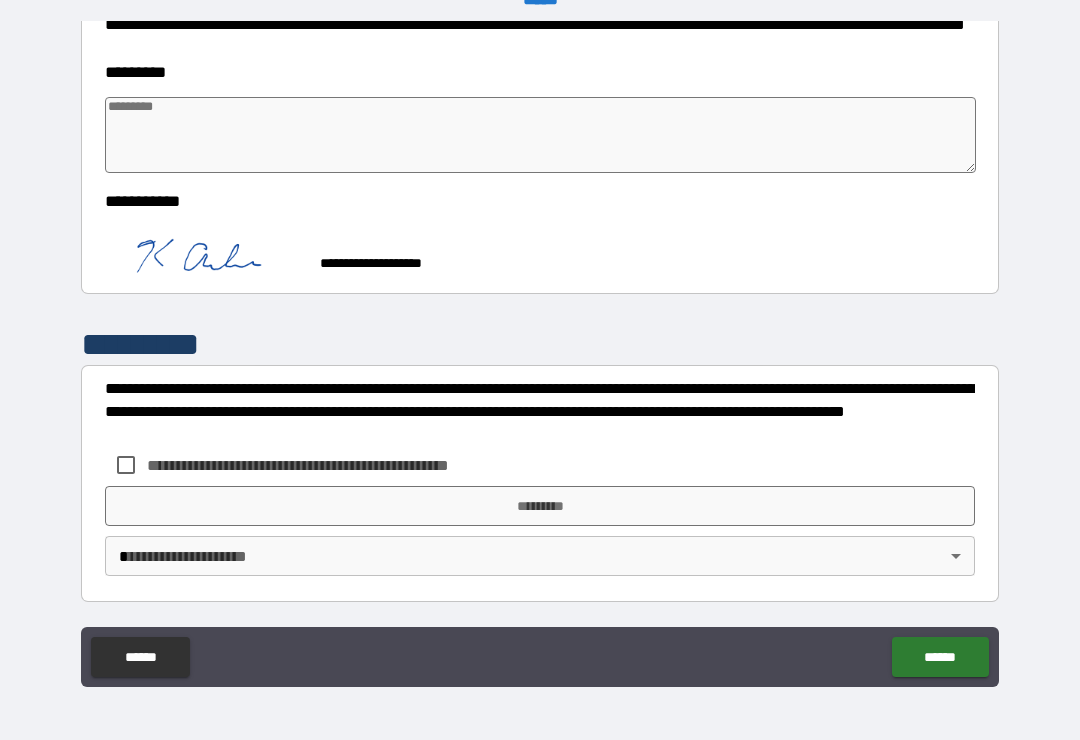 scroll, scrollTop: 525, scrollLeft: 0, axis: vertical 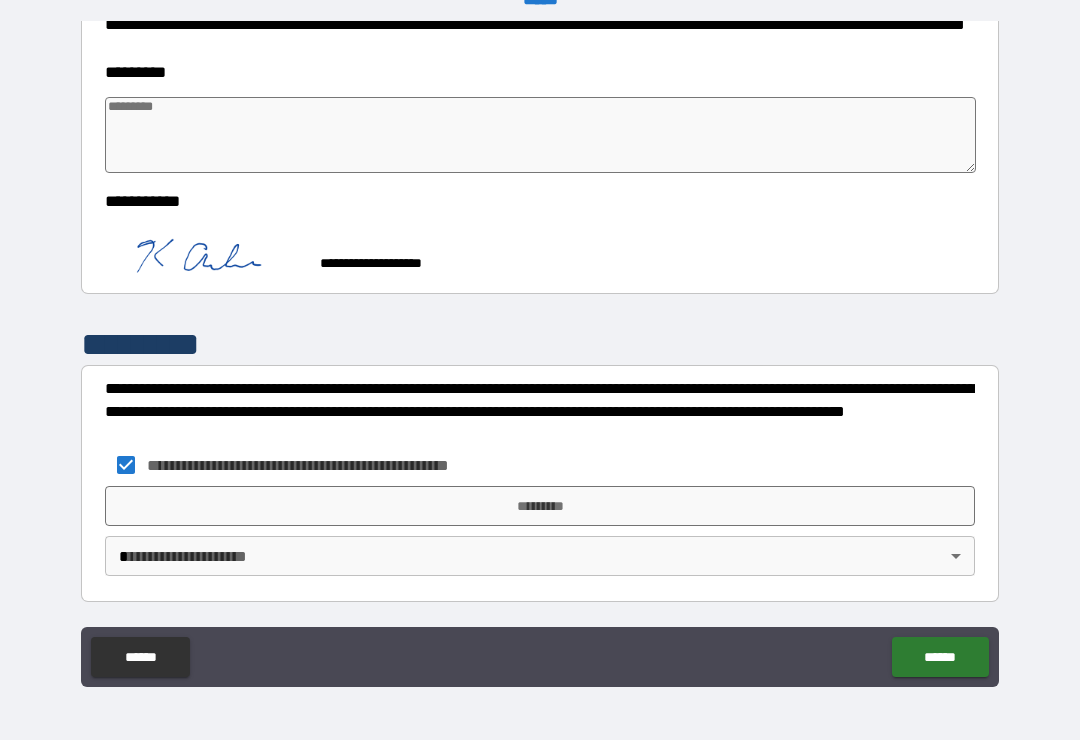 click on "*********" at bounding box center (540, 506) 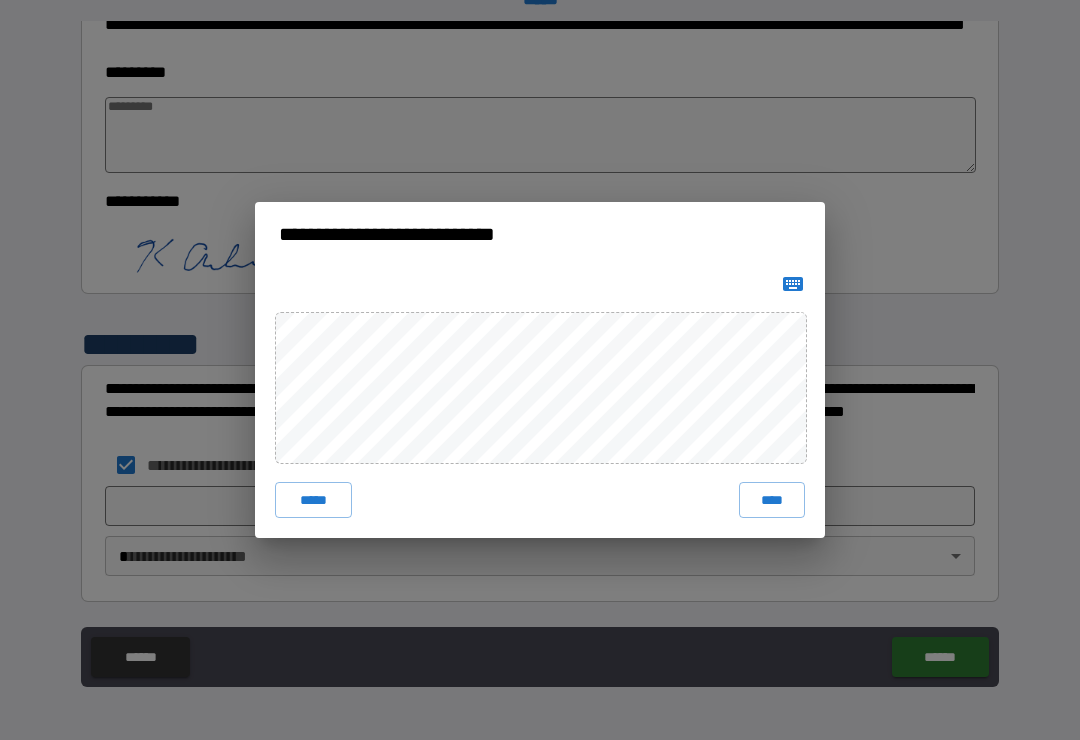 click on "****" at bounding box center (772, 500) 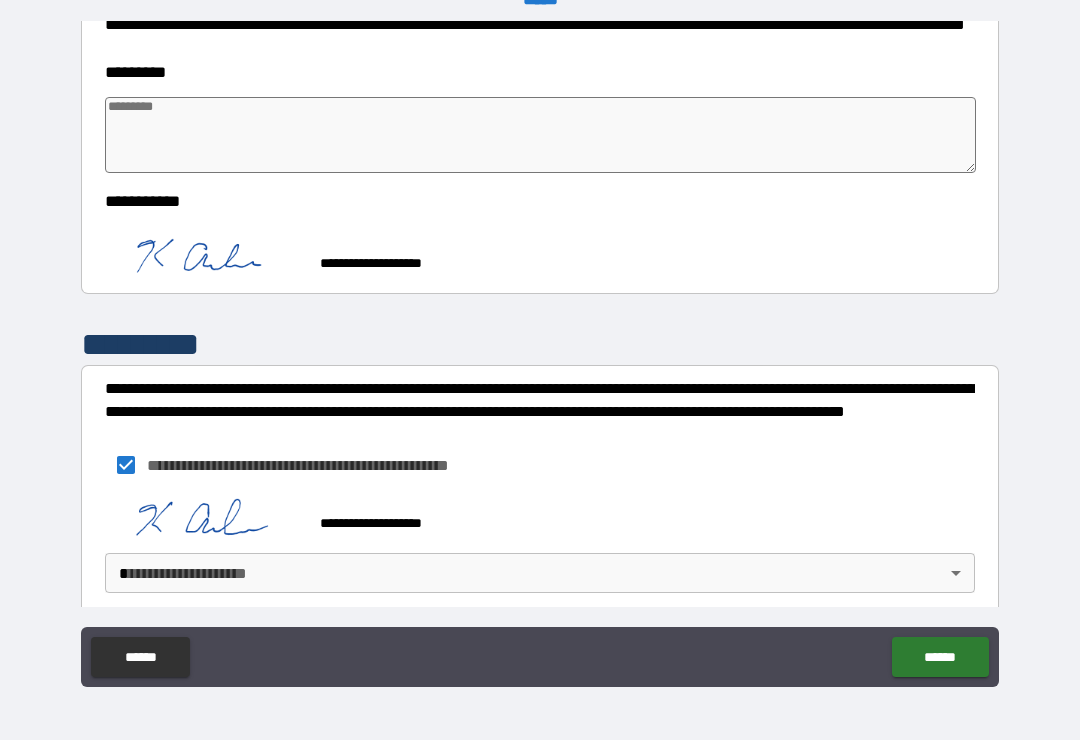 scroll, scrollTop: 515, scrollLeft: 0, axis: vertical 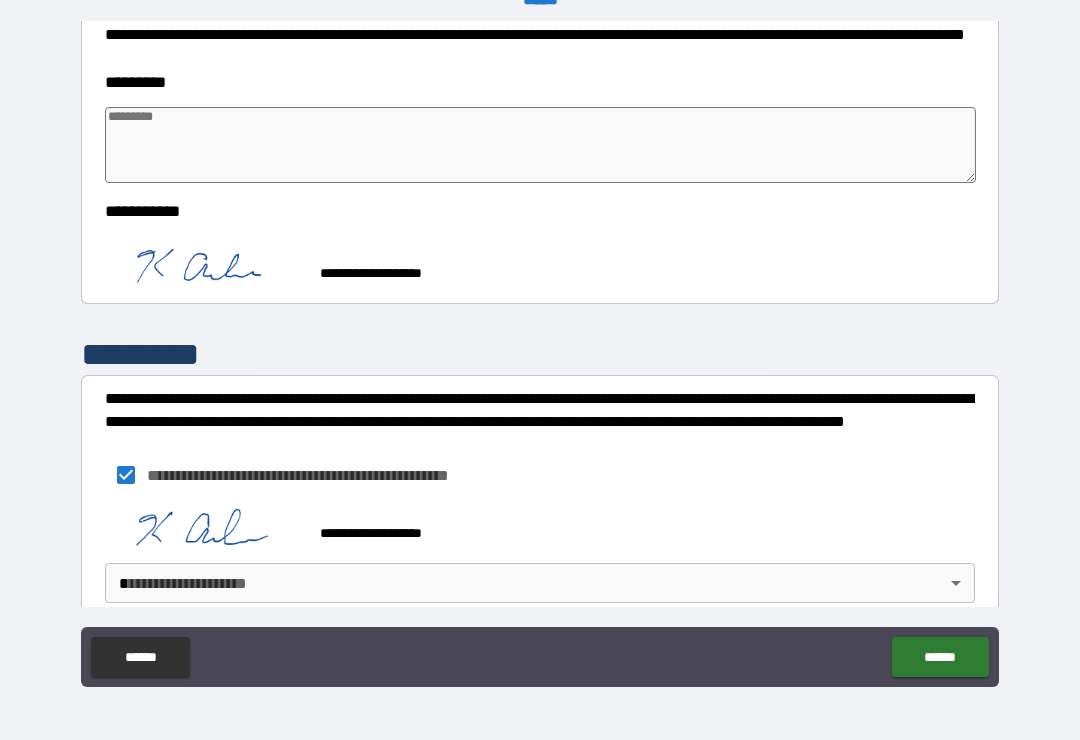 click on "**********" at bounding box center [540, 354] 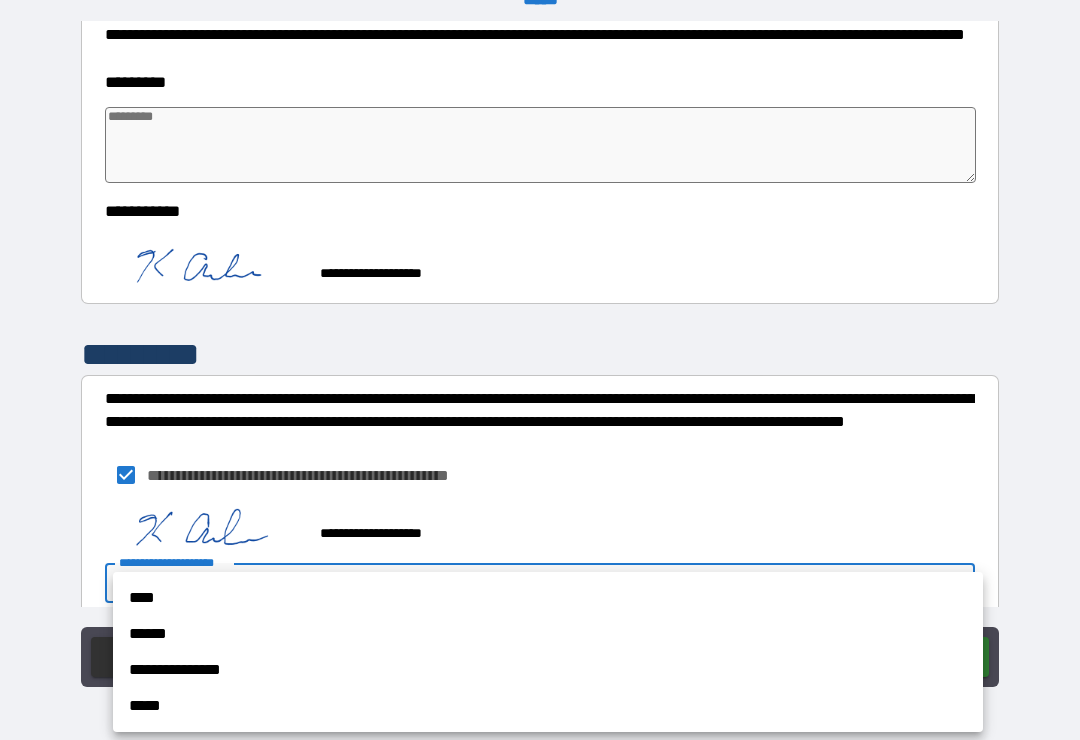 click on "****" at bounding box center [548, 598] 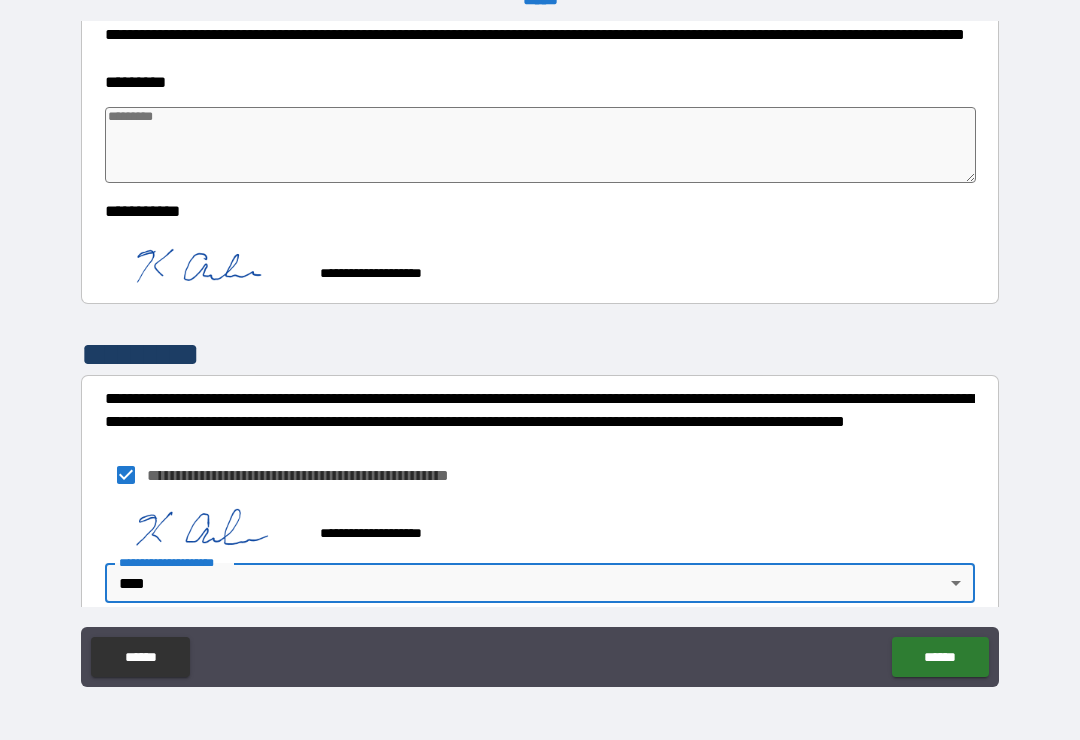 click on "******" at bounding box center [940, 657] 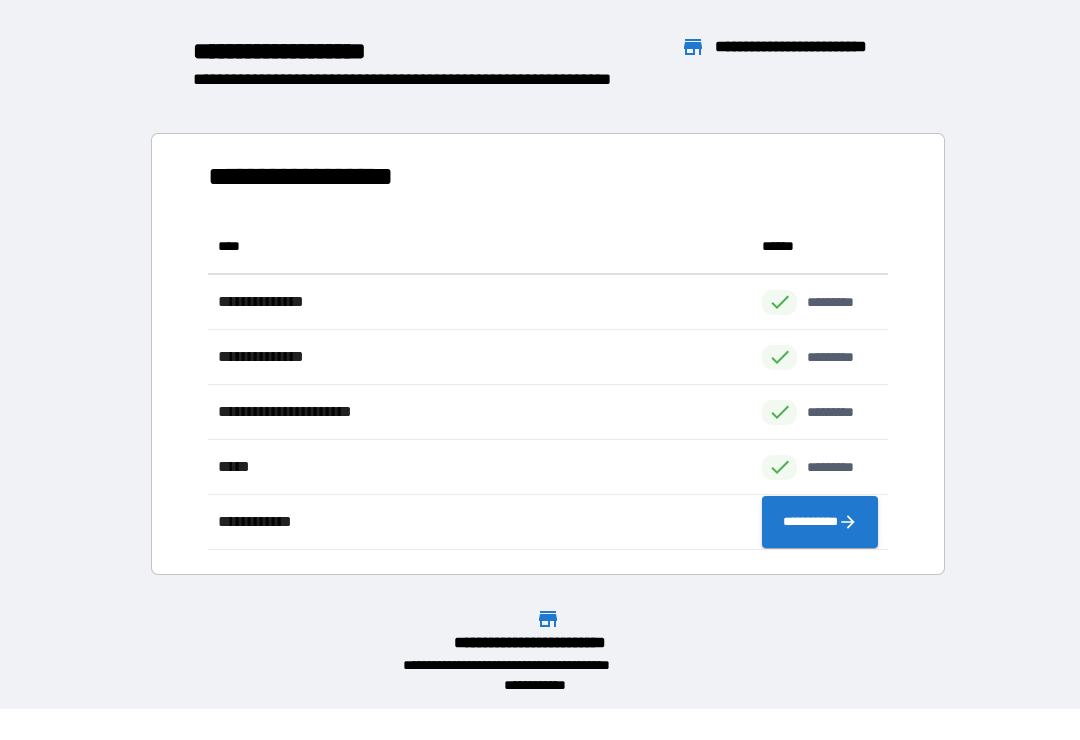 scroll, scrollTop: 331, scrollLeft: 680, axis: both 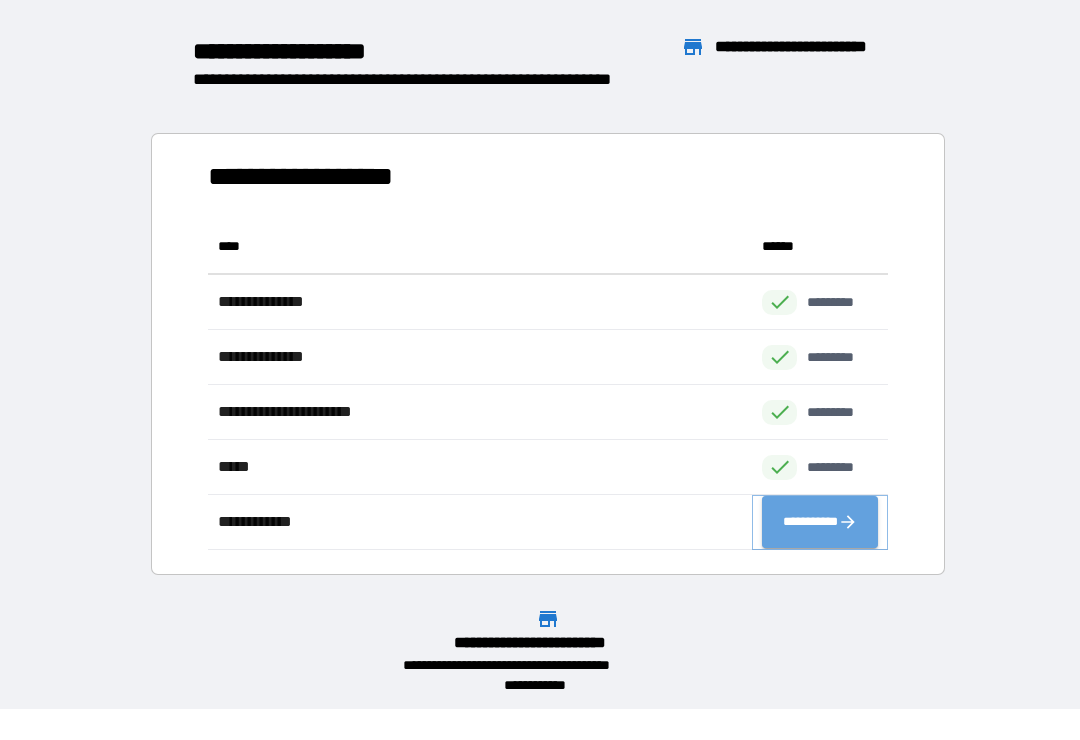 click on "**********" at bounding box center (820, 522) 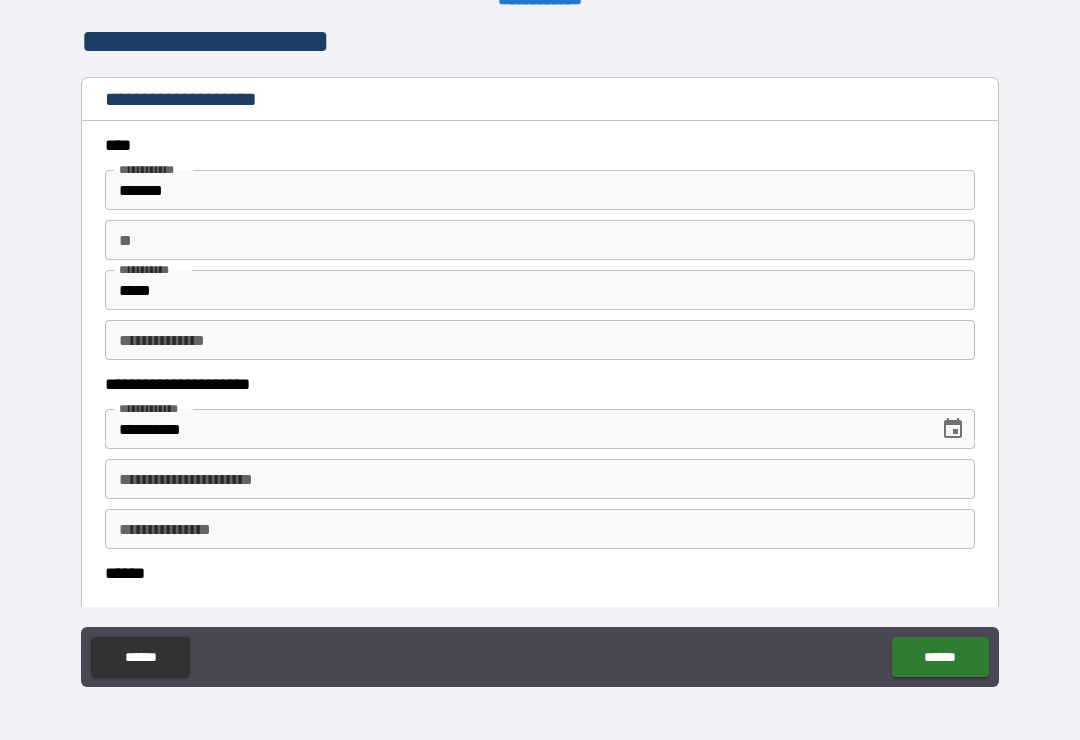 click on "**" at bounding box center (540, 240) 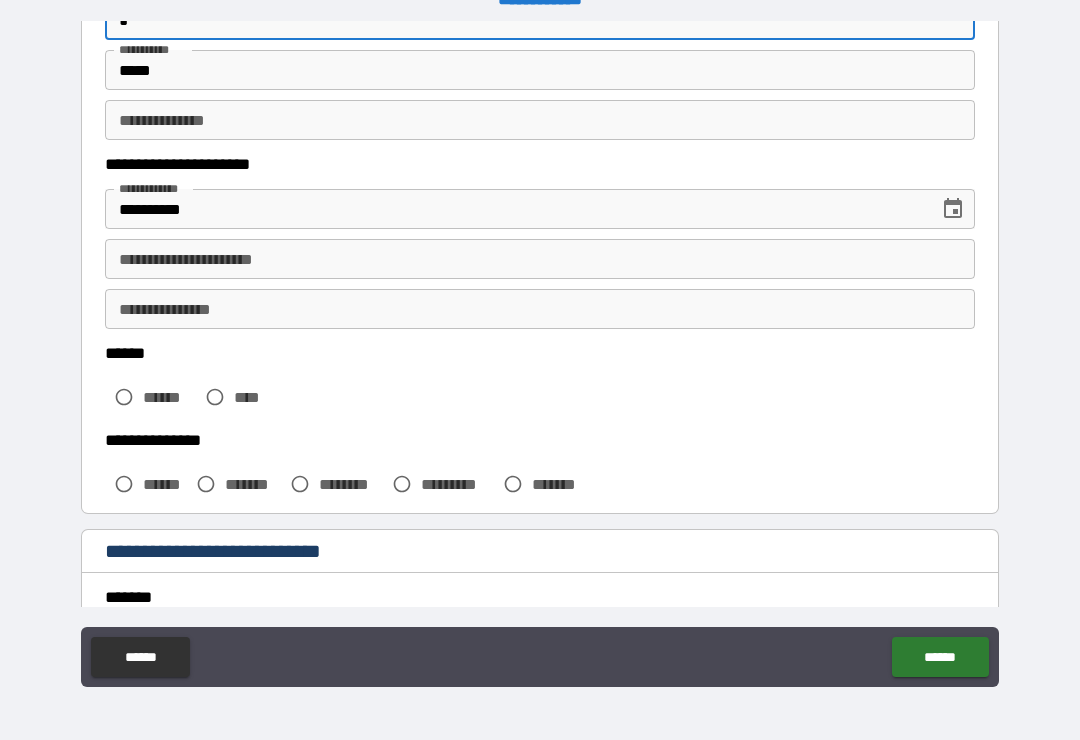 scroll, scrollTop: 217, scrollLeft: 0, axis: vertical 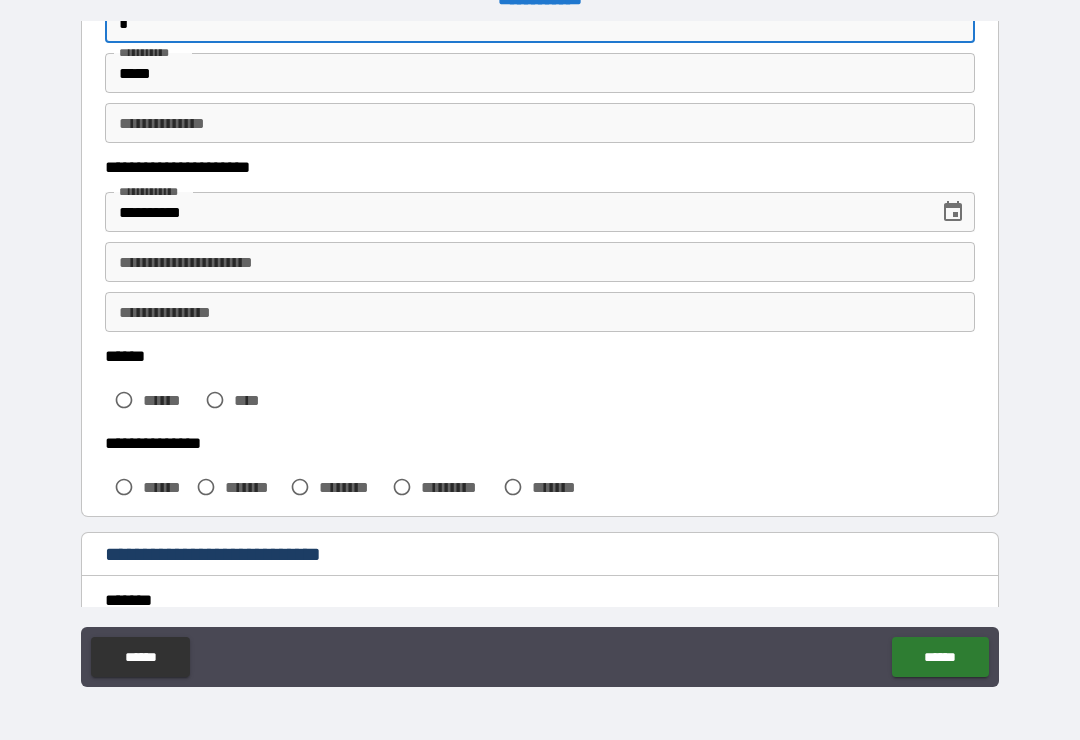 type on "*" 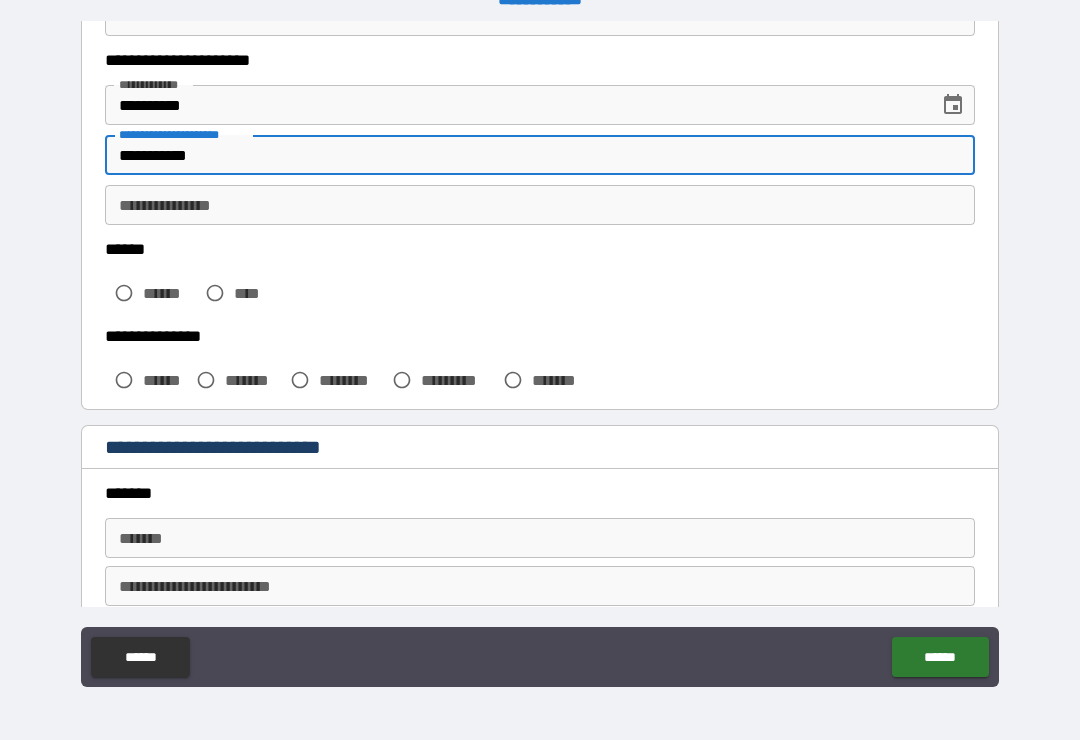 scroll, scrollTop: 320, scrollLeft: 0, axis: vertical 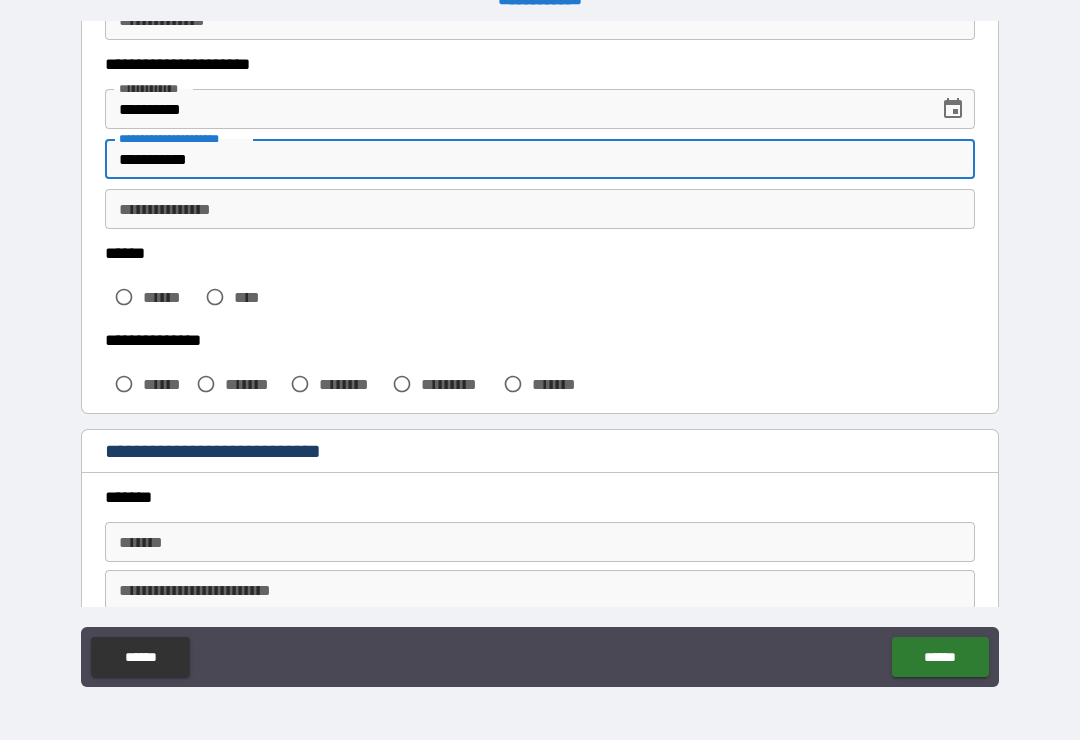 type on "**********" 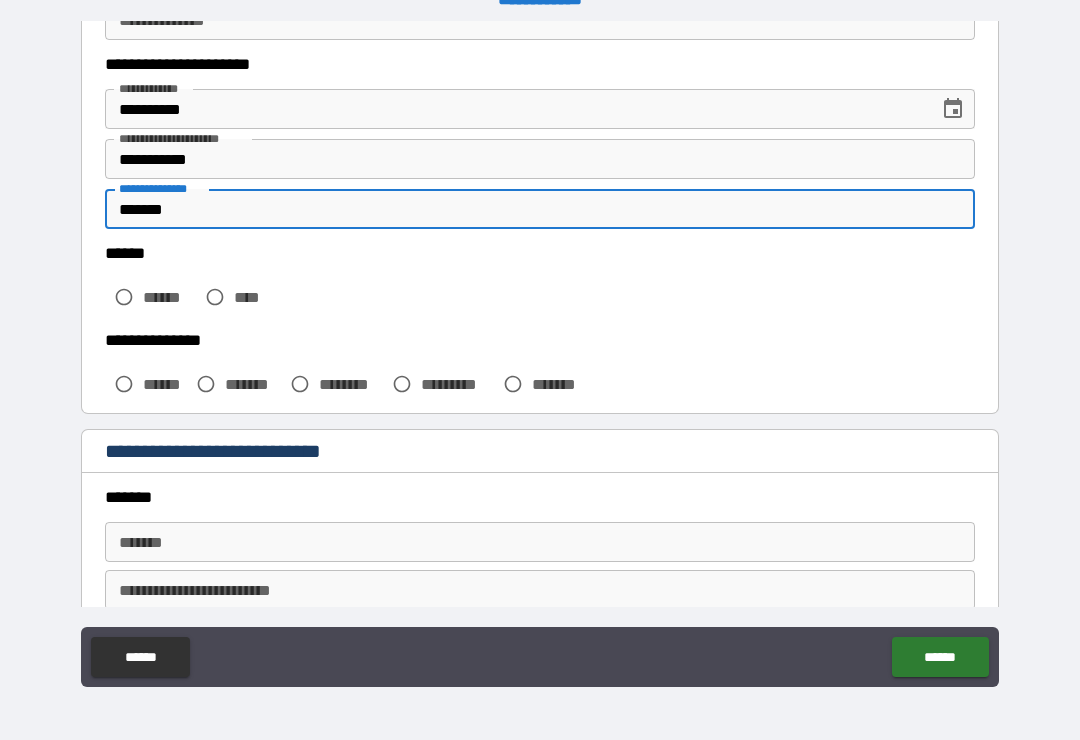 type on "*******" 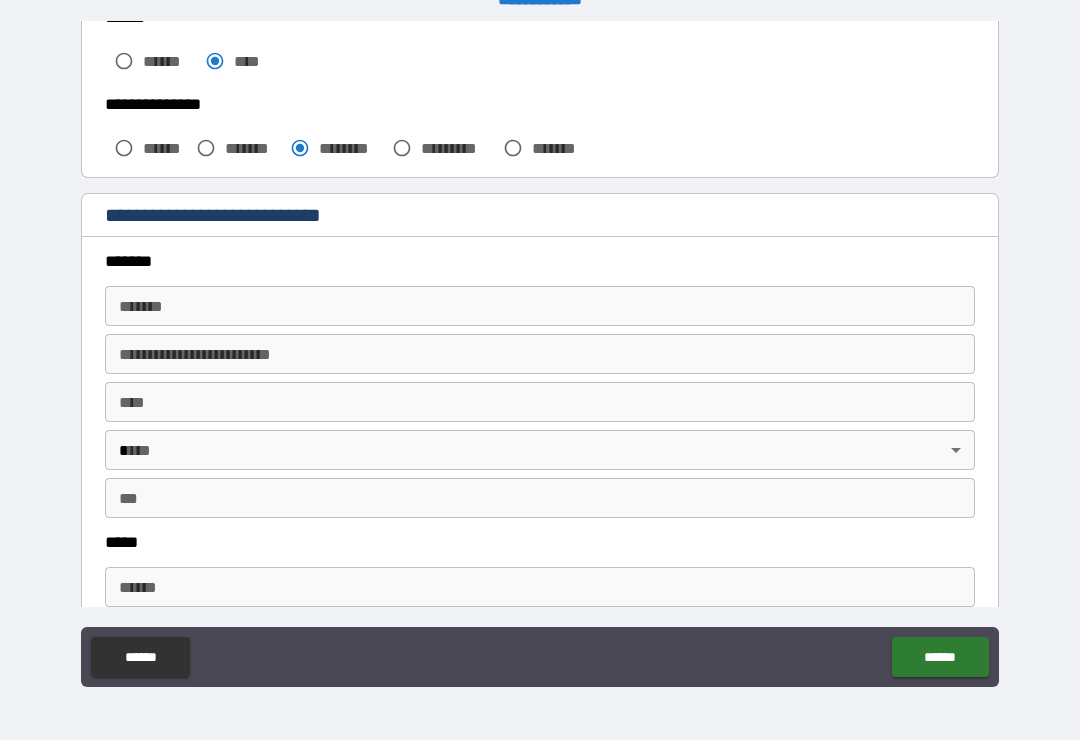 scroll, scrollTop: 558, scrollLeft: 0, axis: vertical 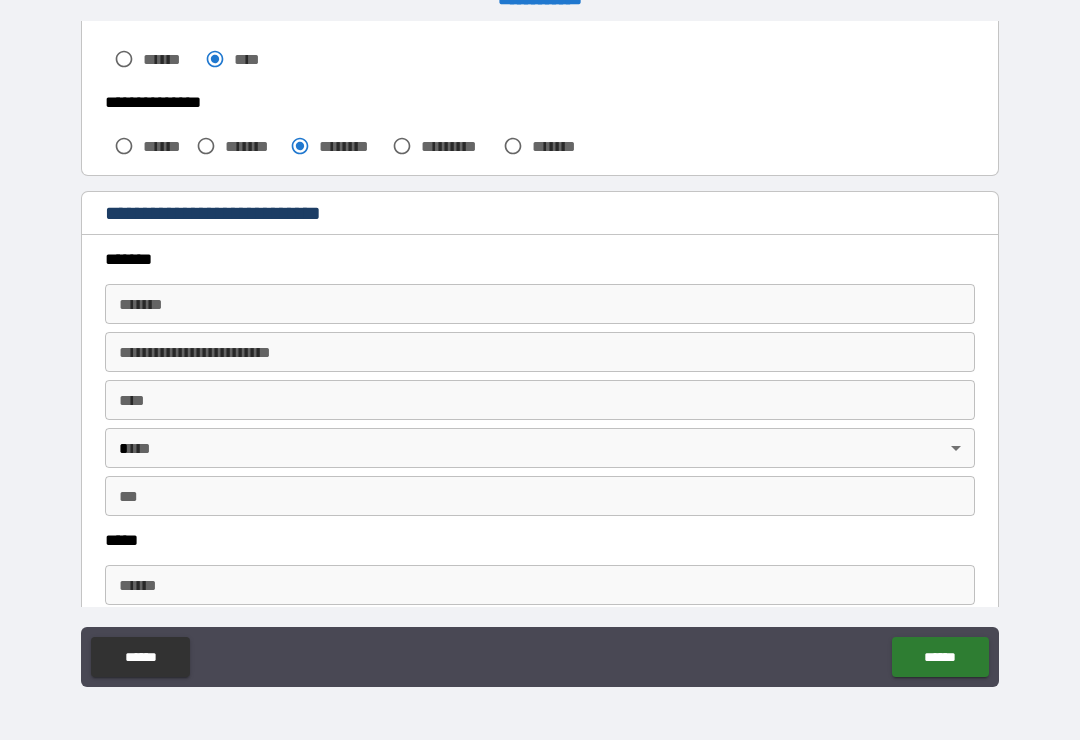 click on "*******" at bounding box center (540, 304) 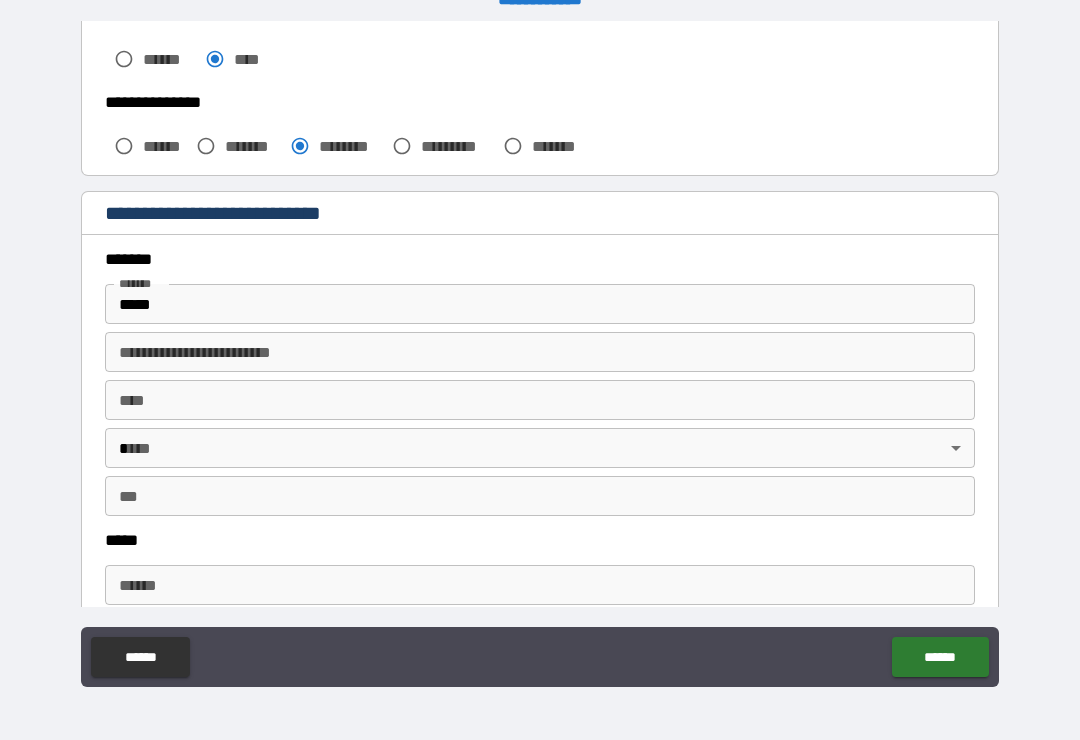 type on "**********" 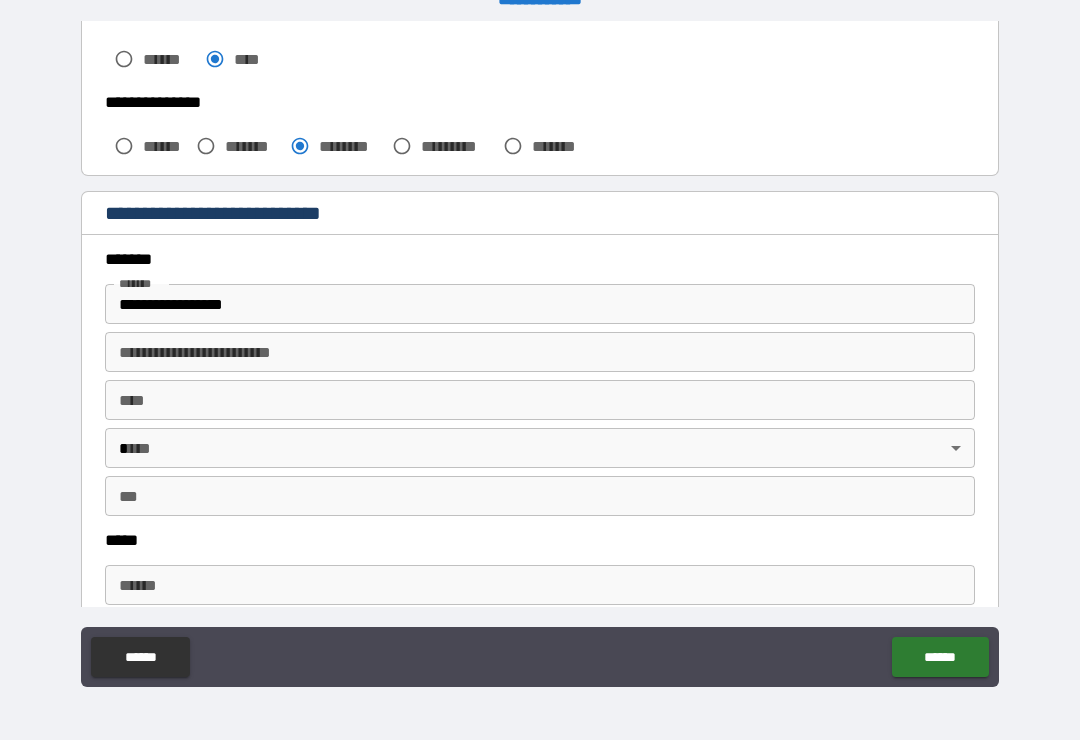 type on "********" 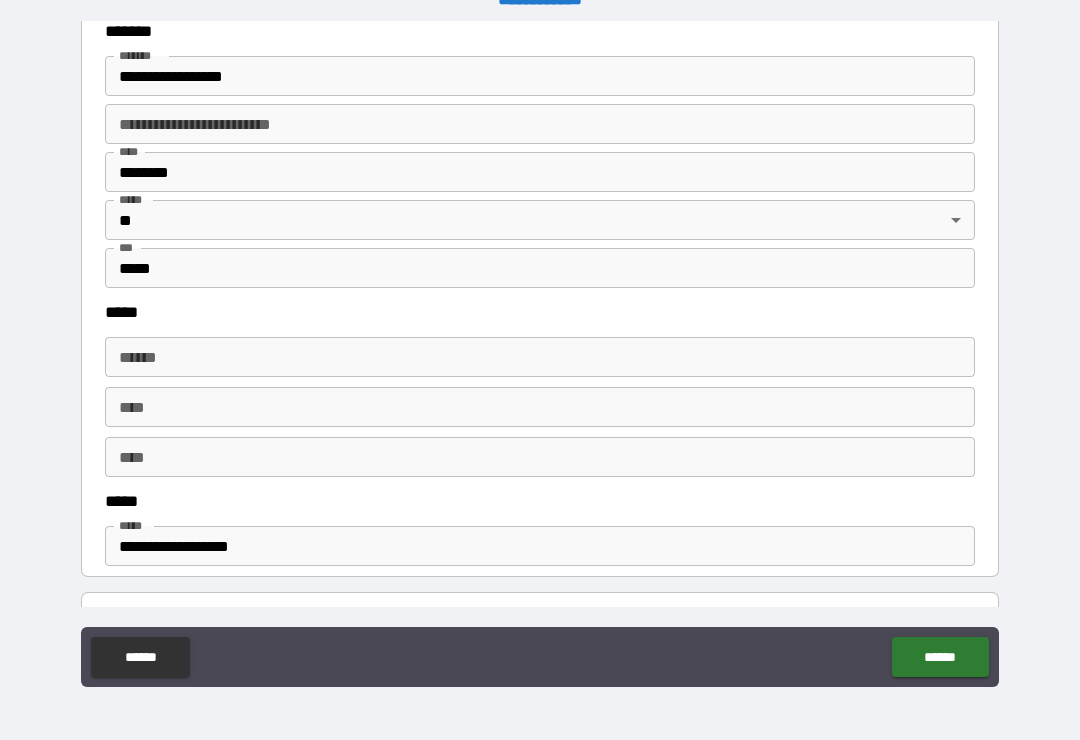 scroll, scrollTop: 791, scrollLeft: 0, axis: vertical 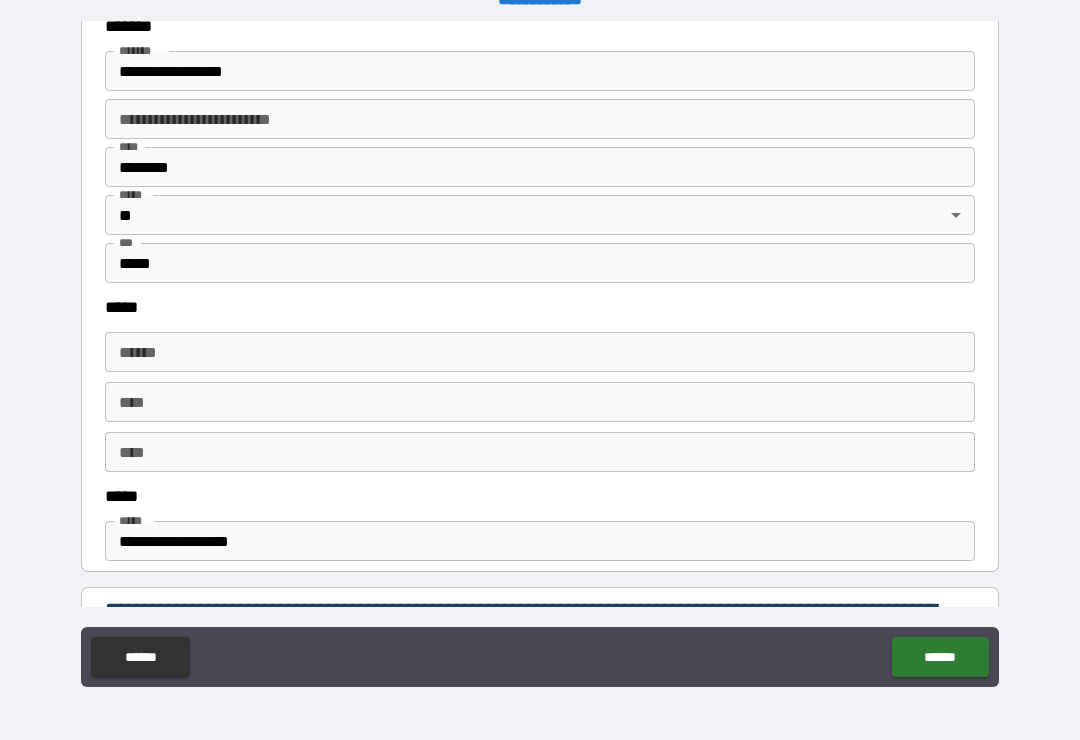 click on "******" at bounding box center (540, 352) 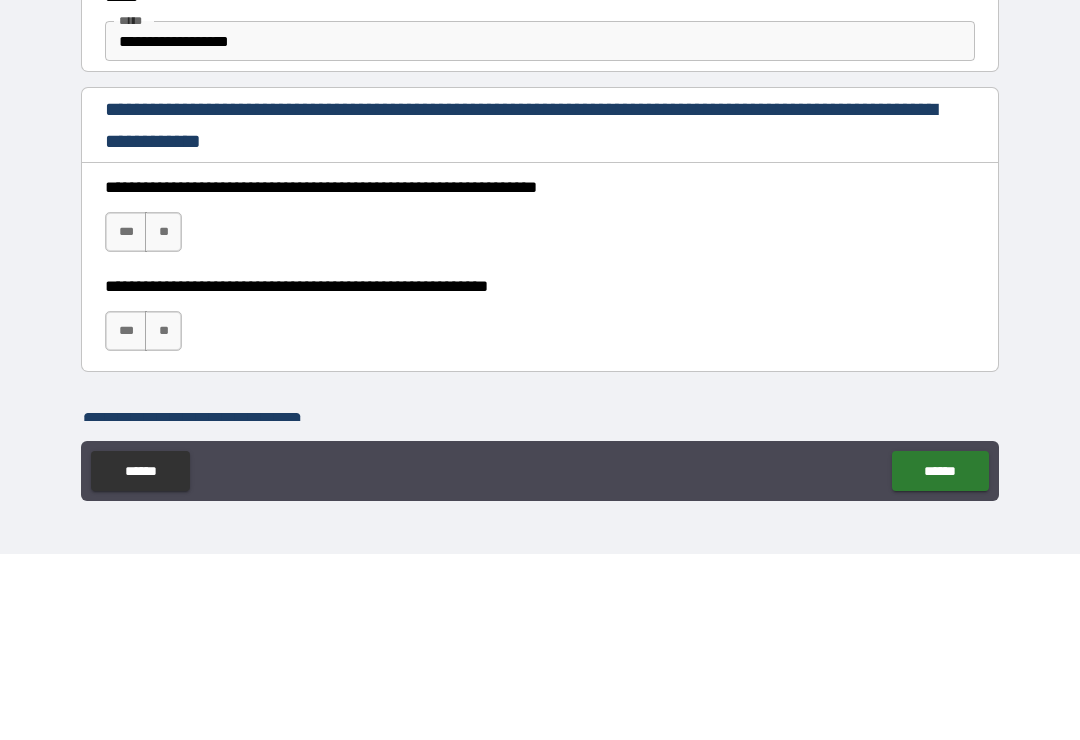 scroll, scrollTop: 1107, scrollLeft: 0, axis: vertical 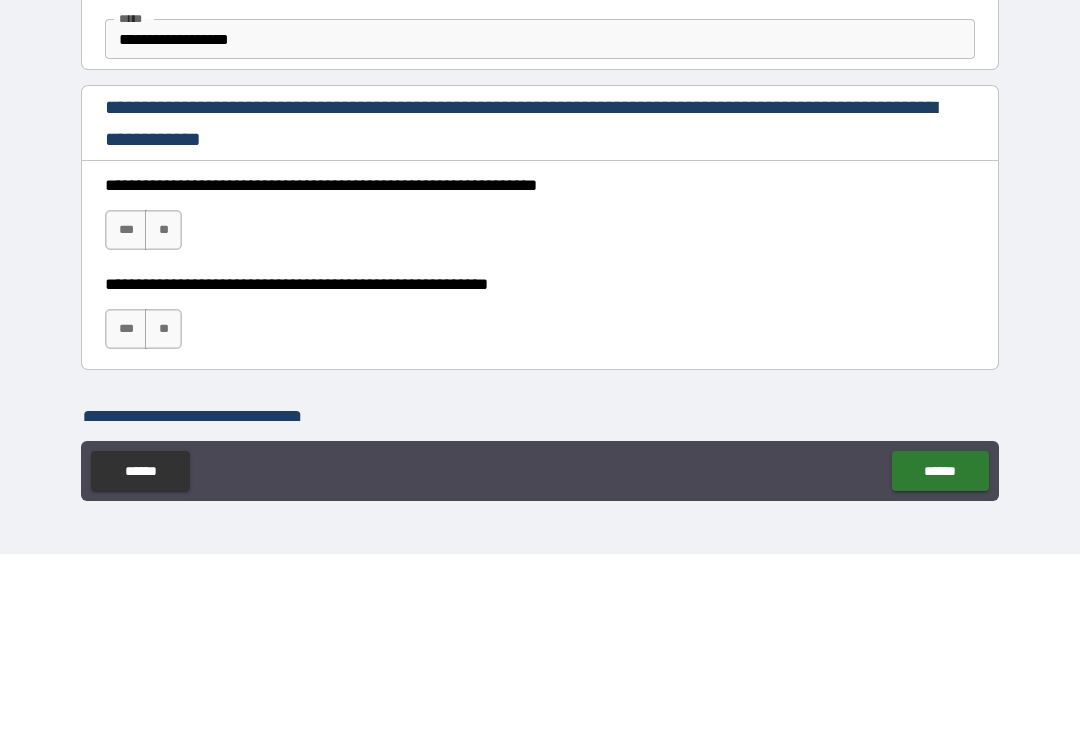 type on "**********" 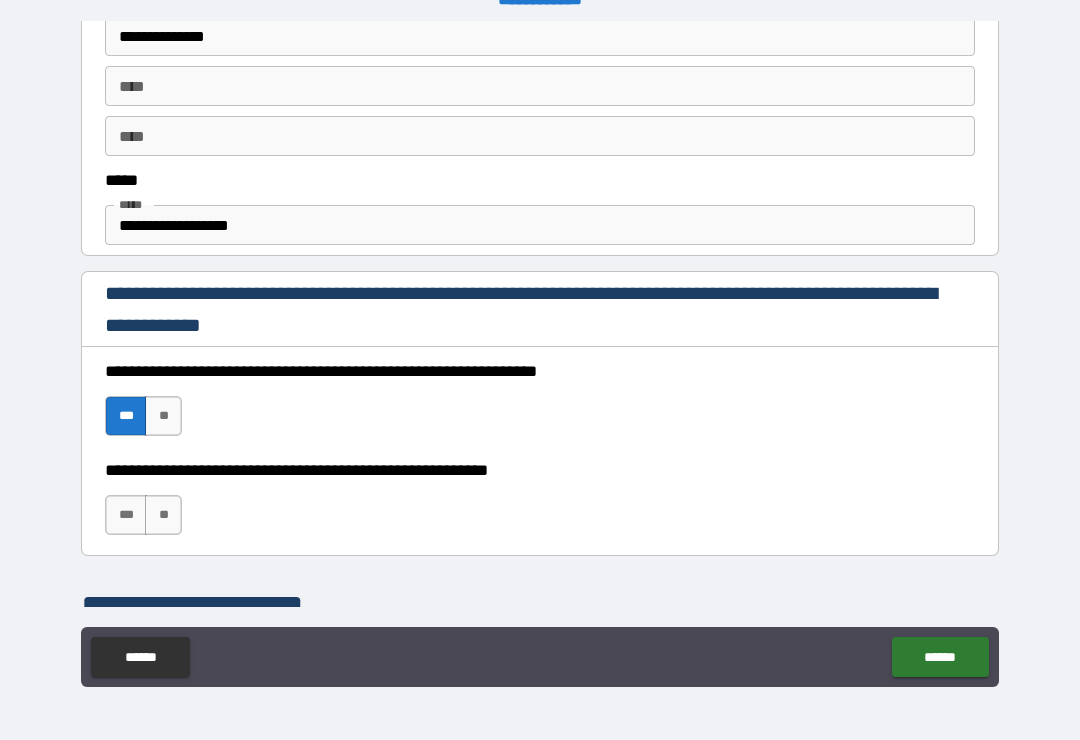 click on "***" at bounding box center [126, 515] 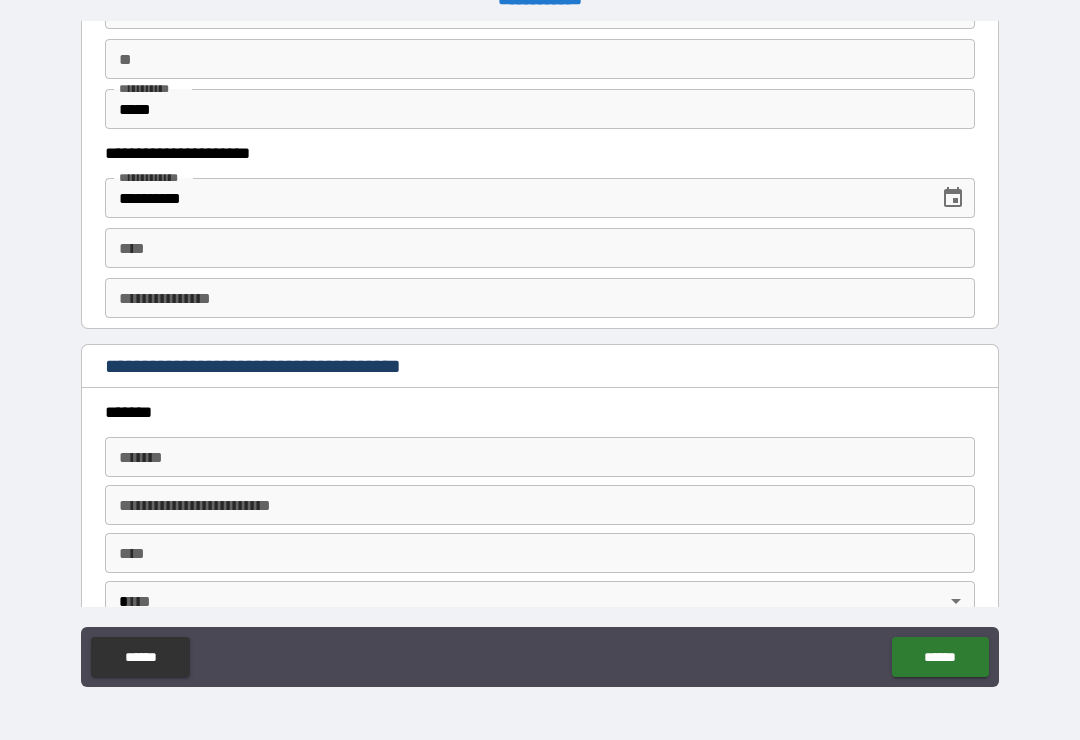 scroll, scrollTop: 2043, scrollLeft: 0, axis: vertical 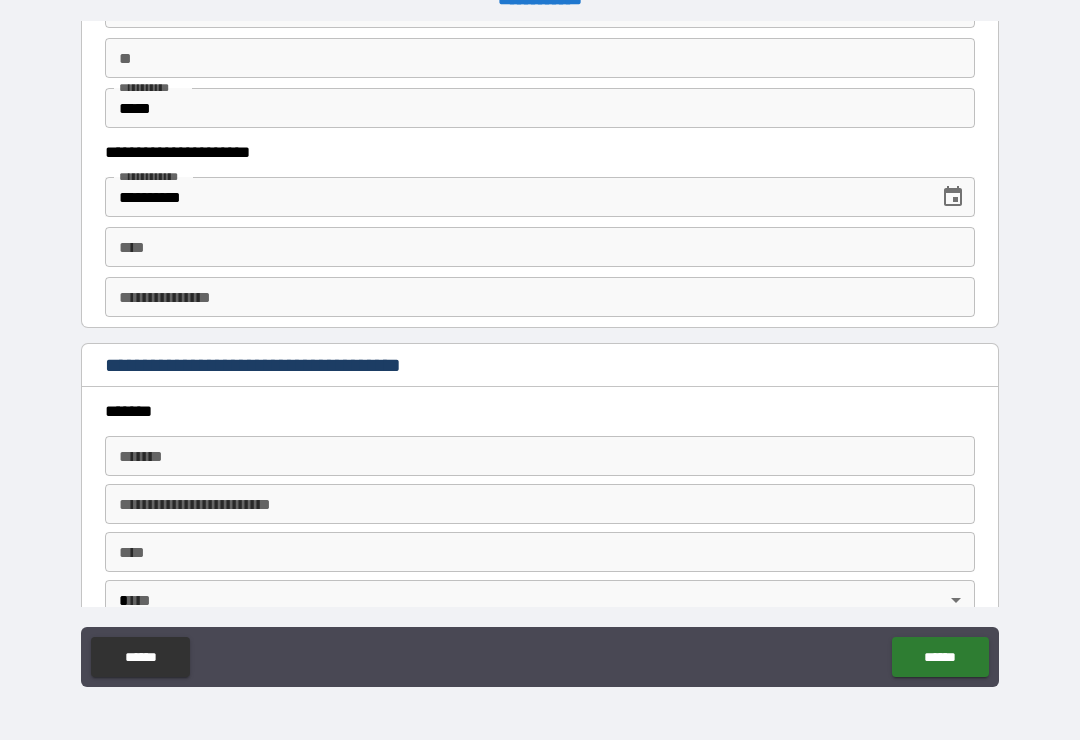 click on "****" at bounding box center [540, 247] 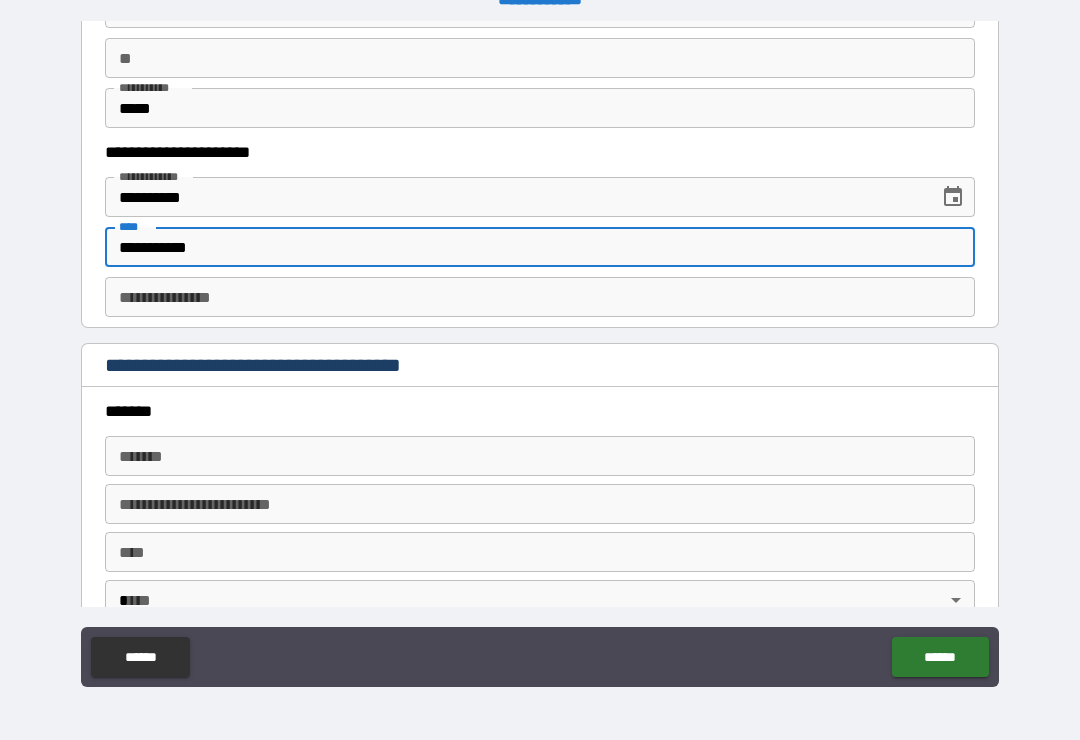type on "**********" 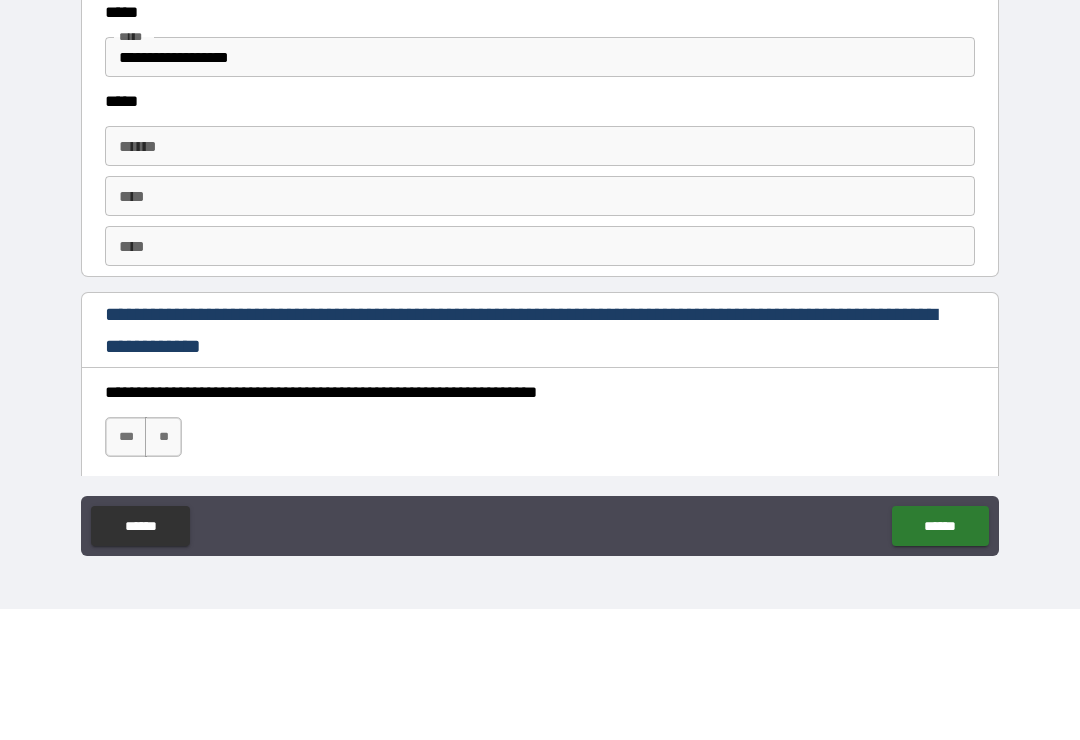 scroll, scrollTop: 2599, scrollLeft: 0, axis: vertical 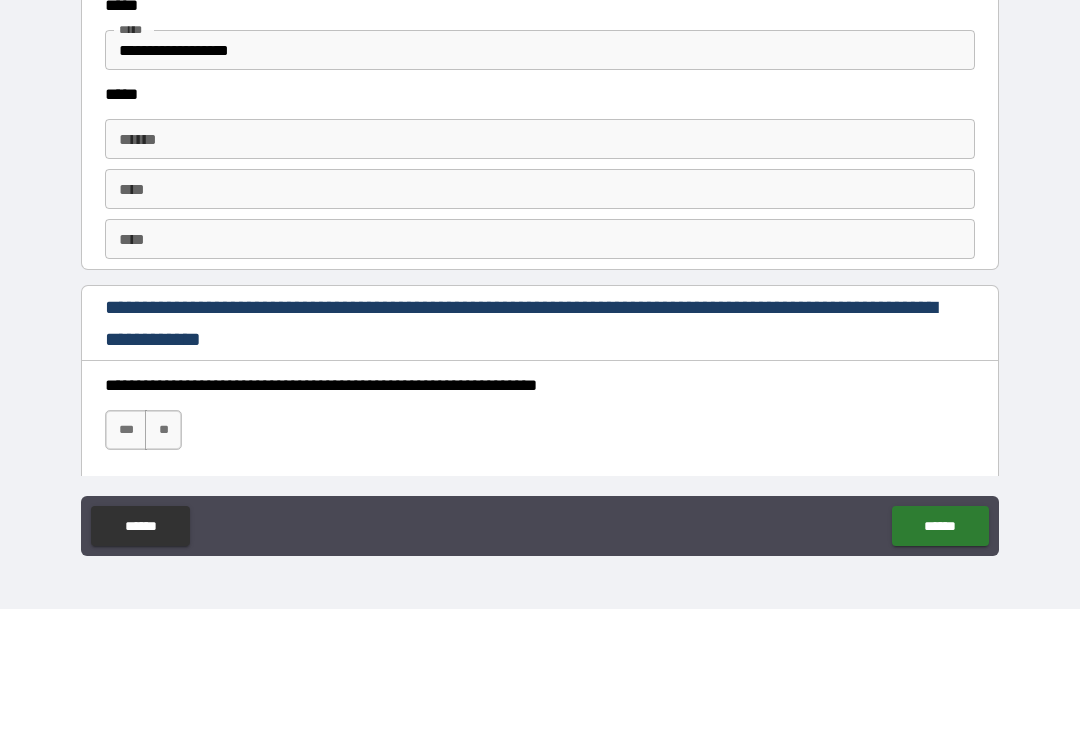 type on "*******" 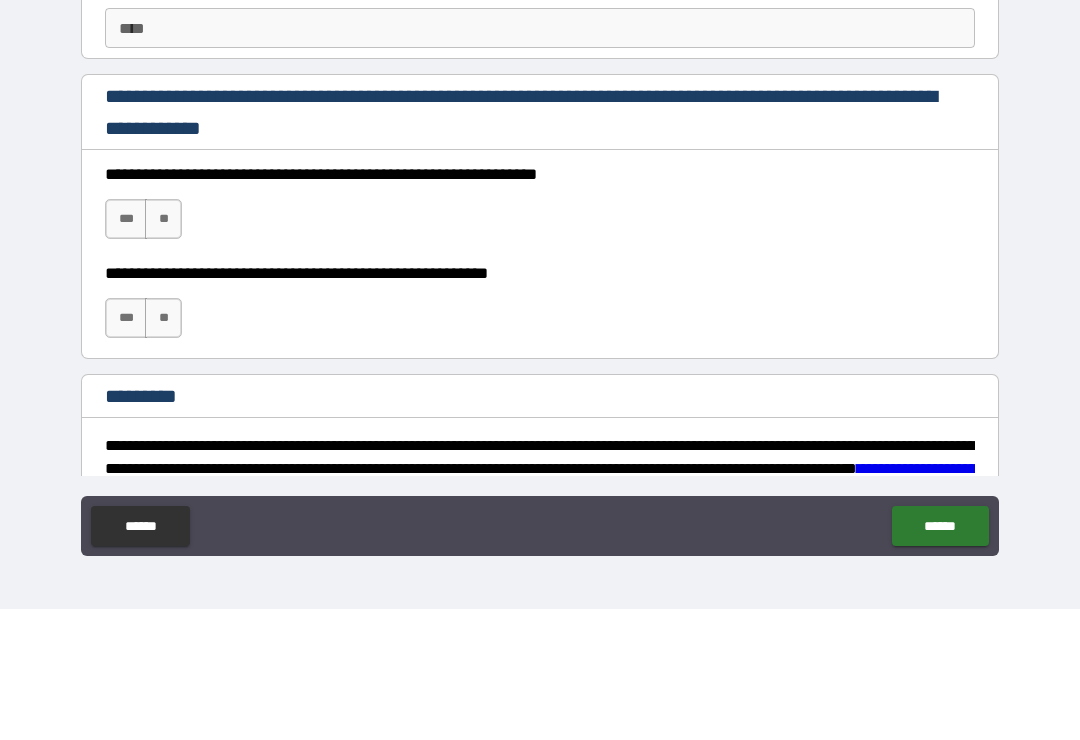 scroll, scrollTop: 2812, scrollLeft: 0, axis: vertical 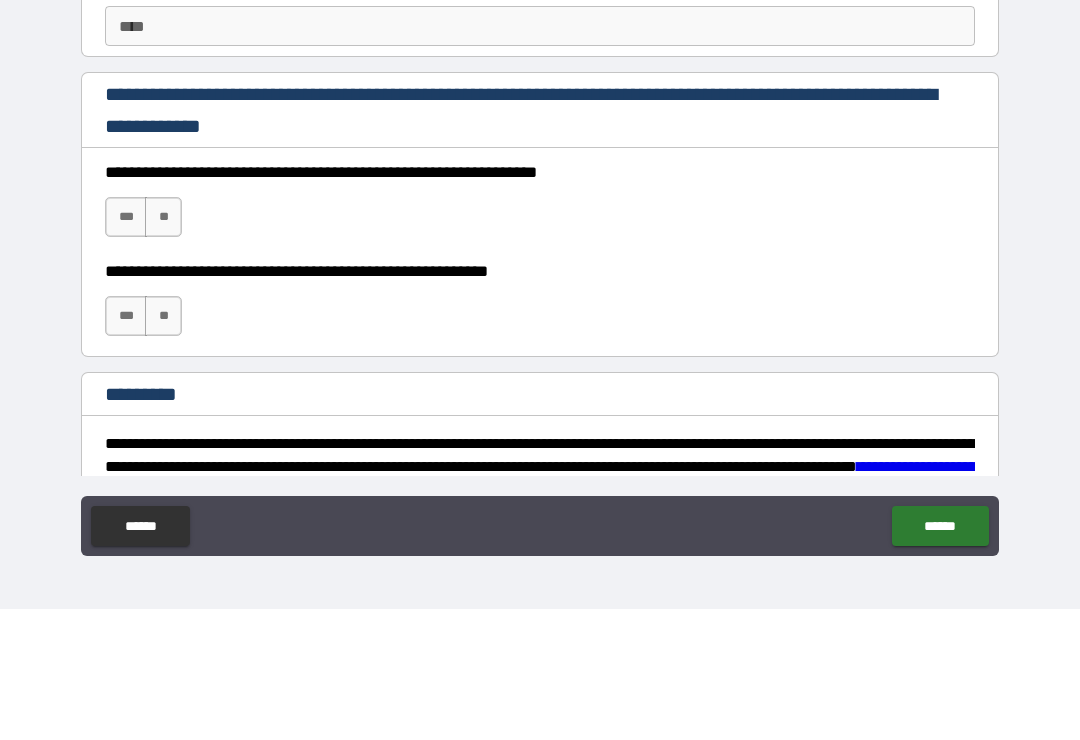 type on "**********" 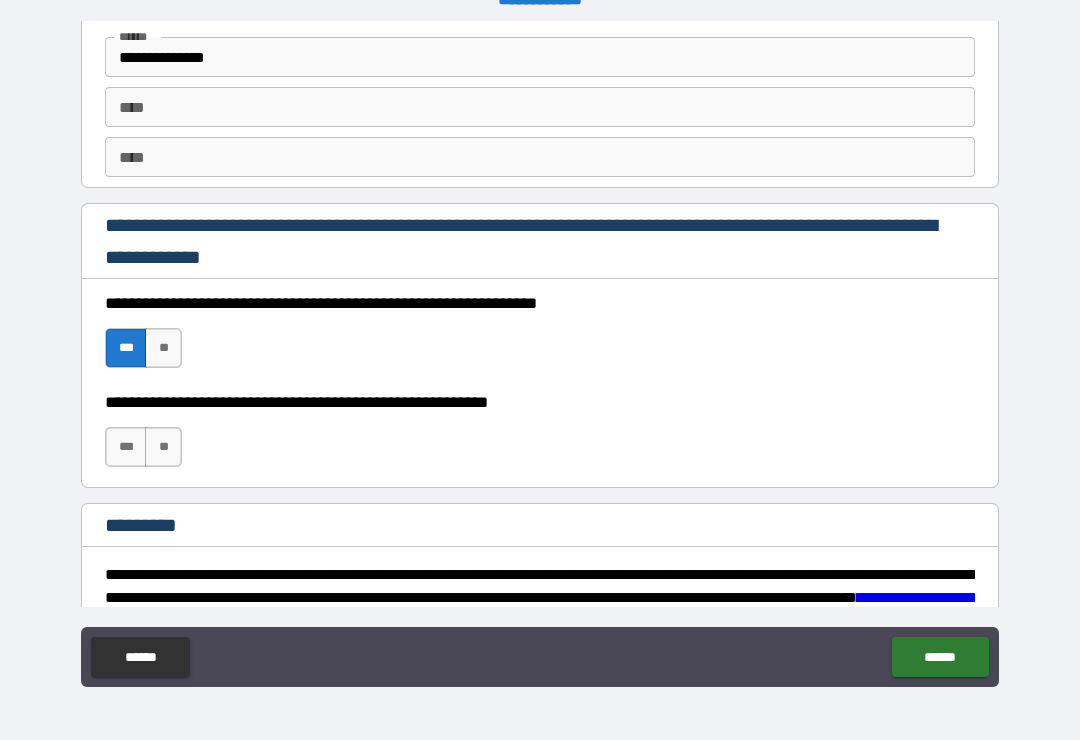 click on "***" at bounding box center (126, 447) 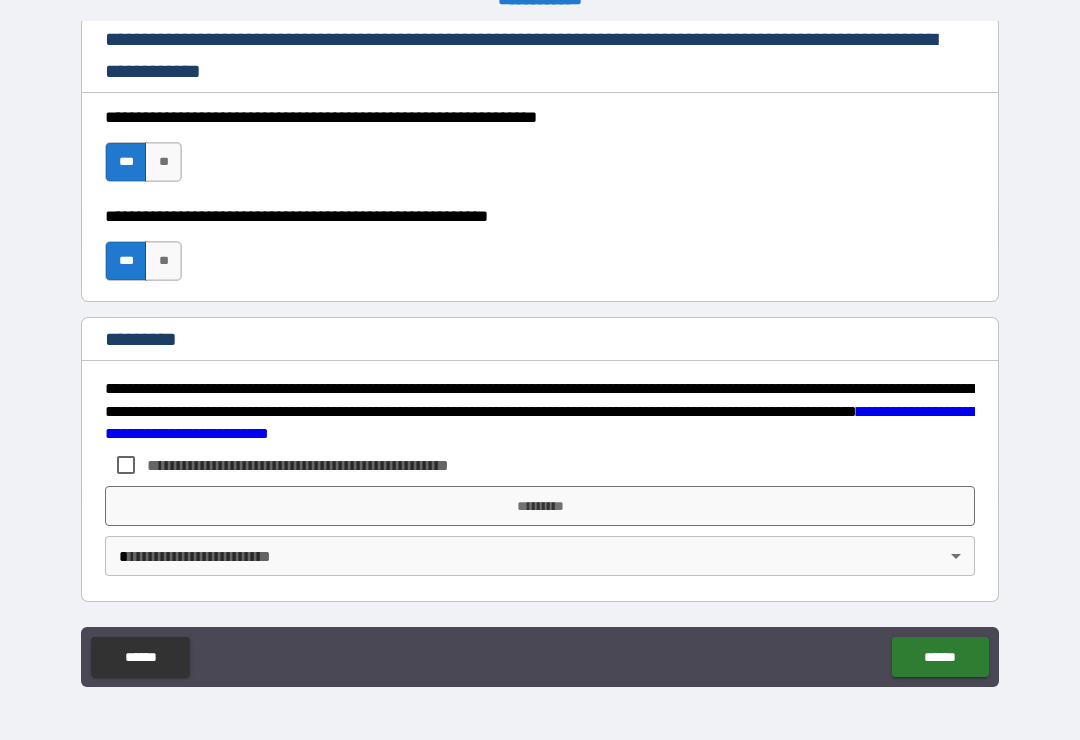 scroll, scrollTop: 2998, scrollLeft: 0, axis: vertical 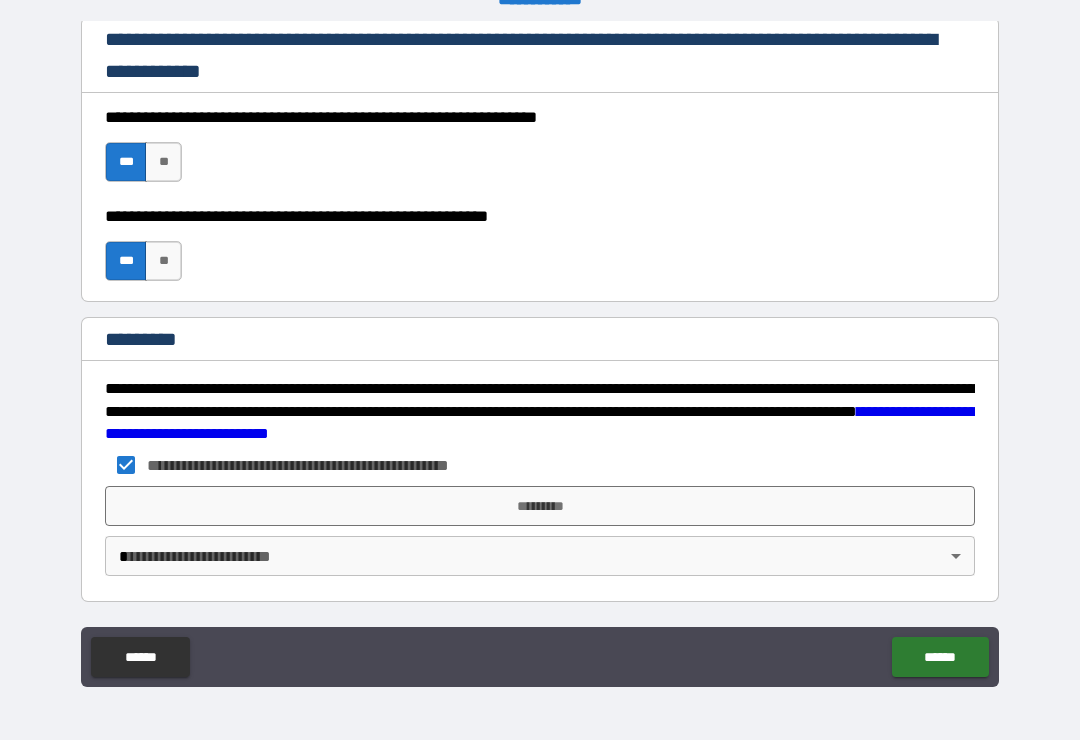 click on "*********" at bounding box center [540, 506] 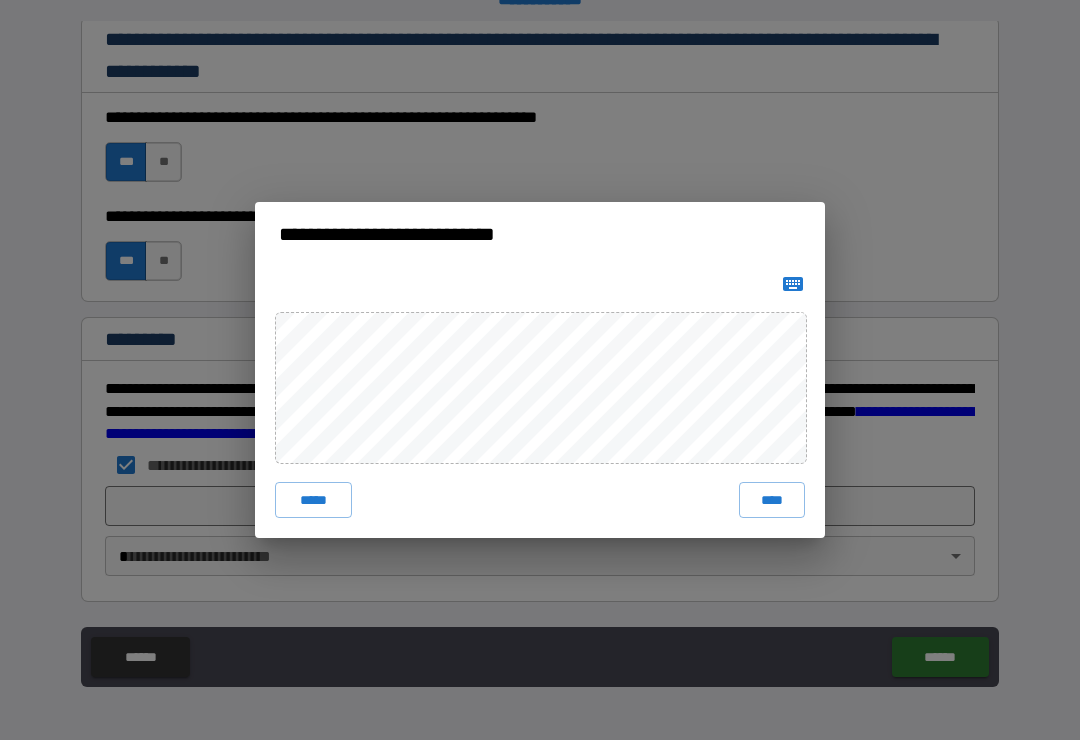 click on "****" at bounding box center (772, 500) 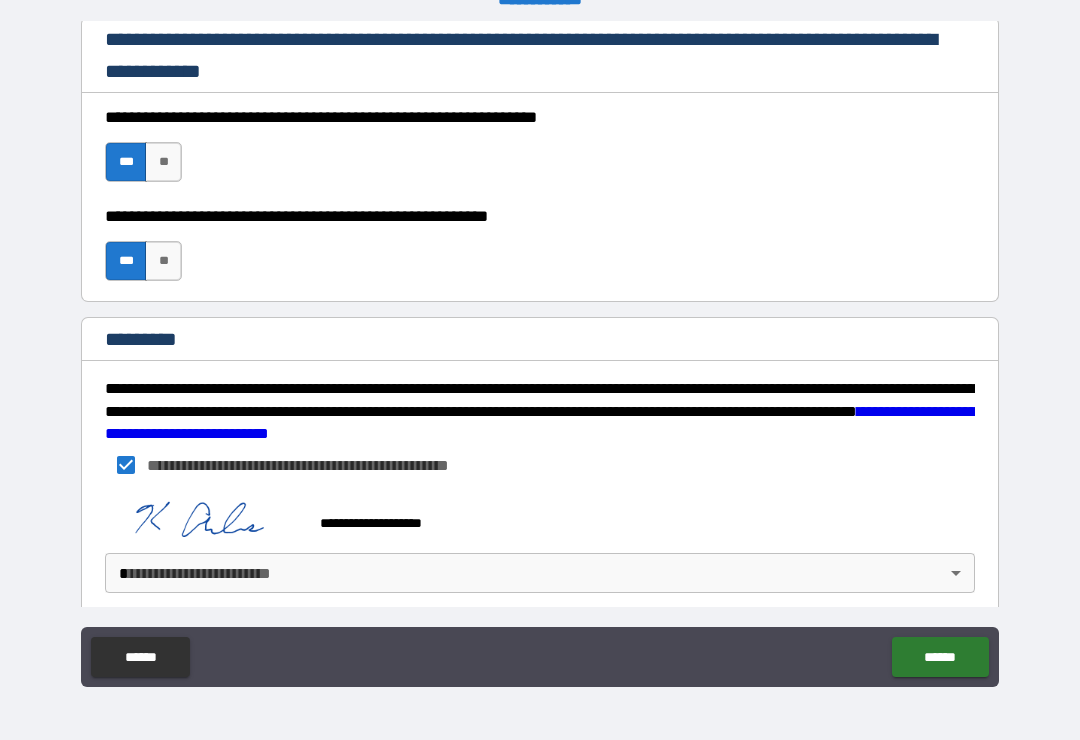 click on "**********" at bounding box center (540, 354) 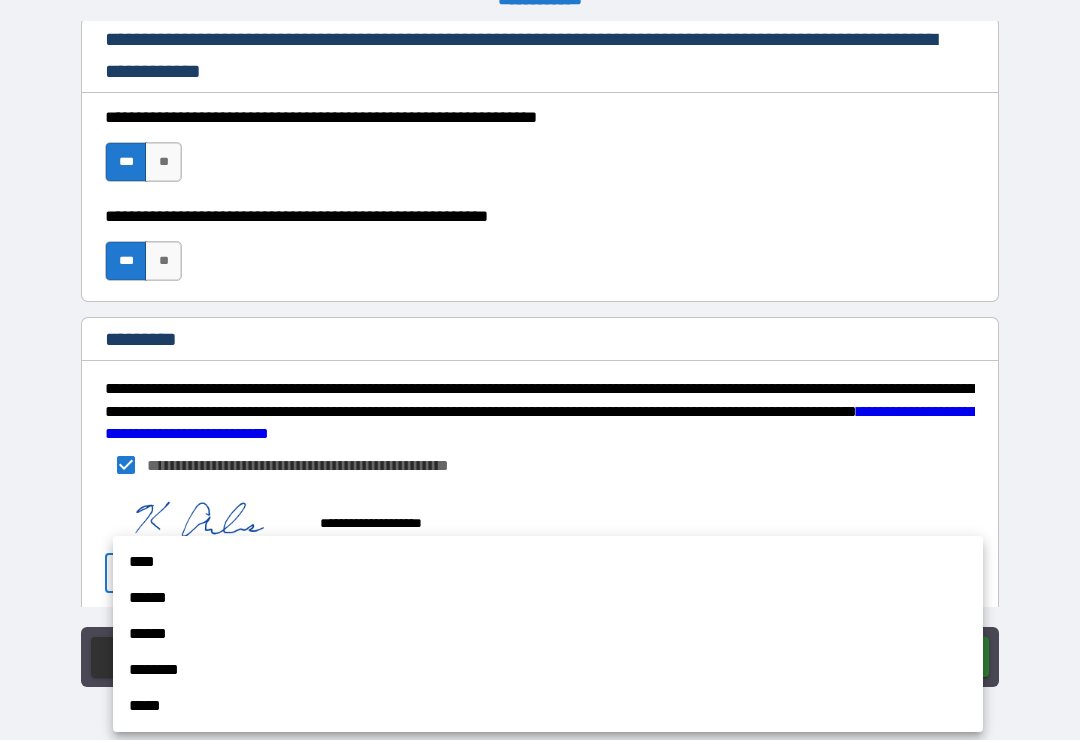 click on "****" at bounding box center [548, 562] 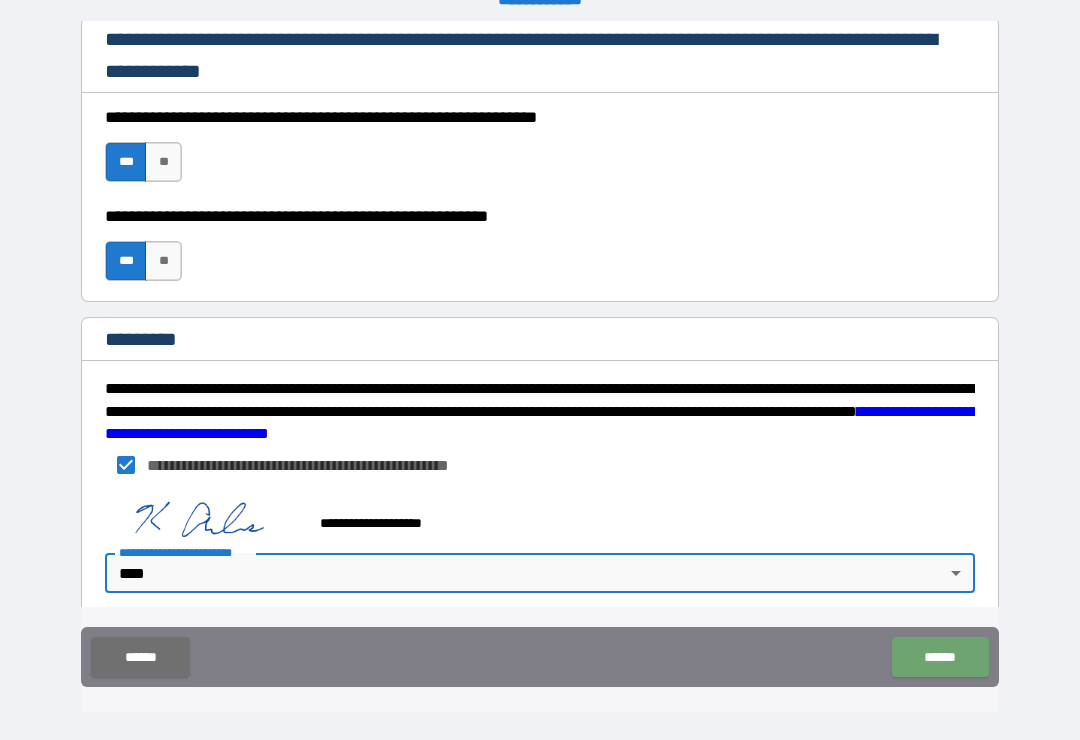 click on "******" at bounding box center [940, 657] 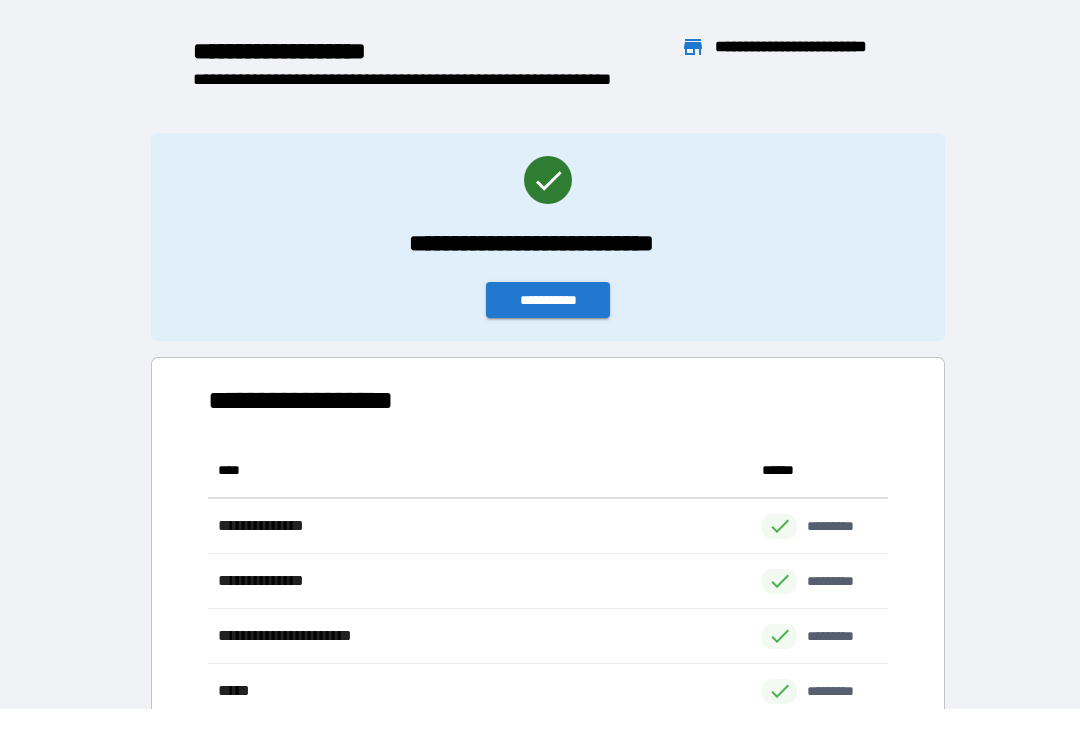 scroll, scrollTop: 331, scrollLeft: 680, axis: both 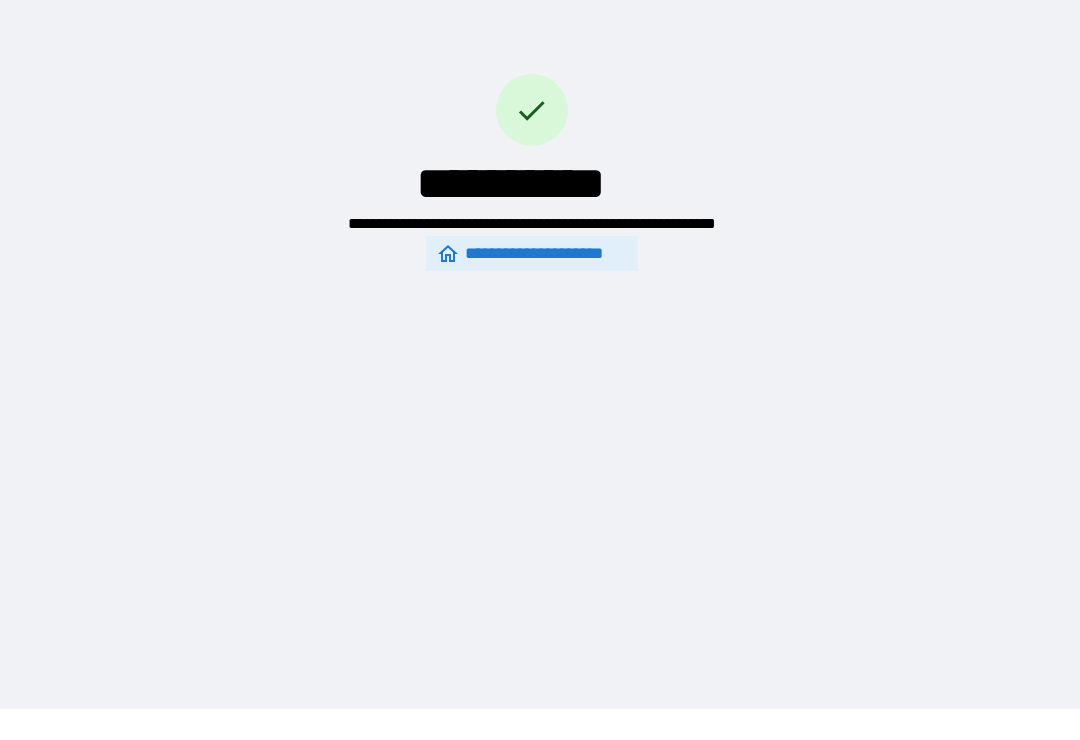 click on "**********" at bounding box center [532, 253] 